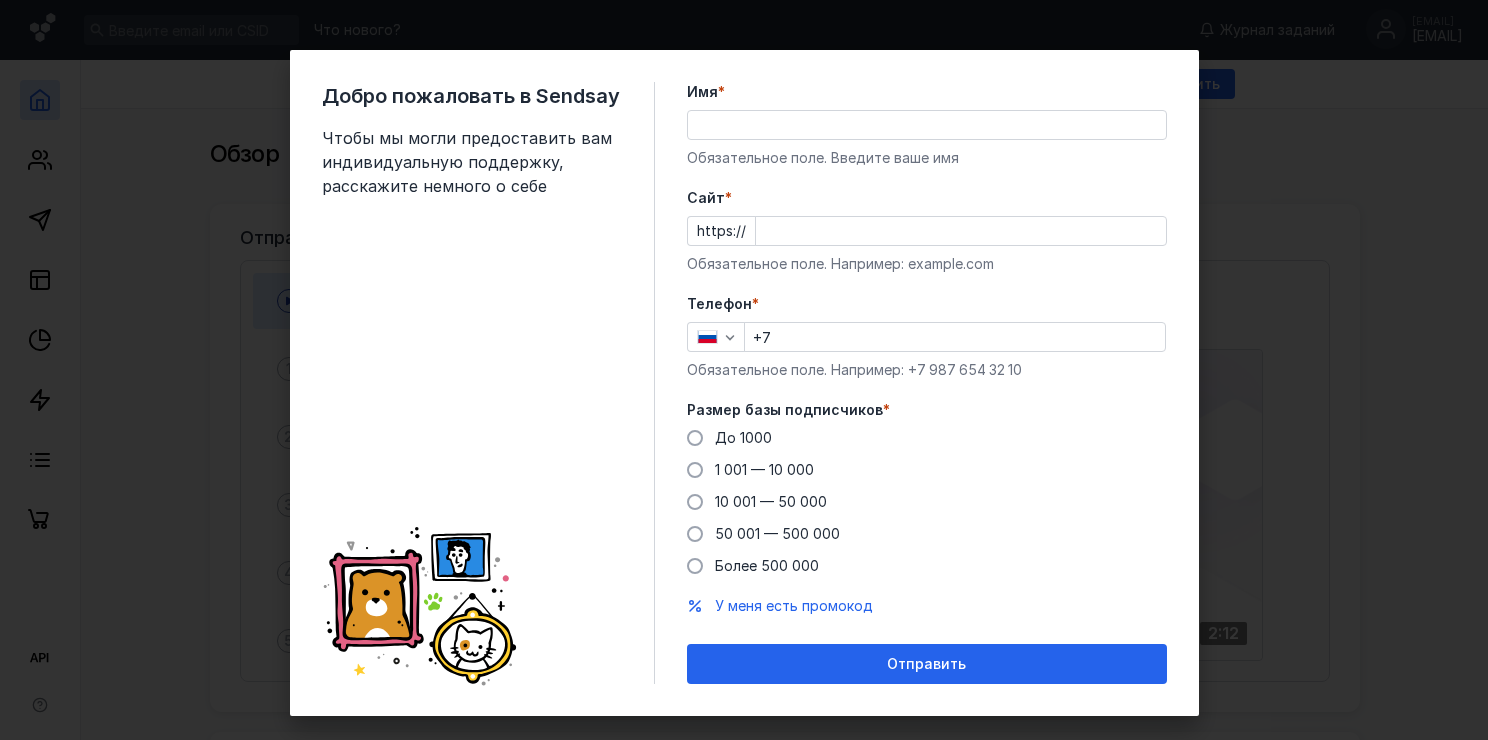 scroll, scrollTop: 0, scrollLeft: 0, axis: both 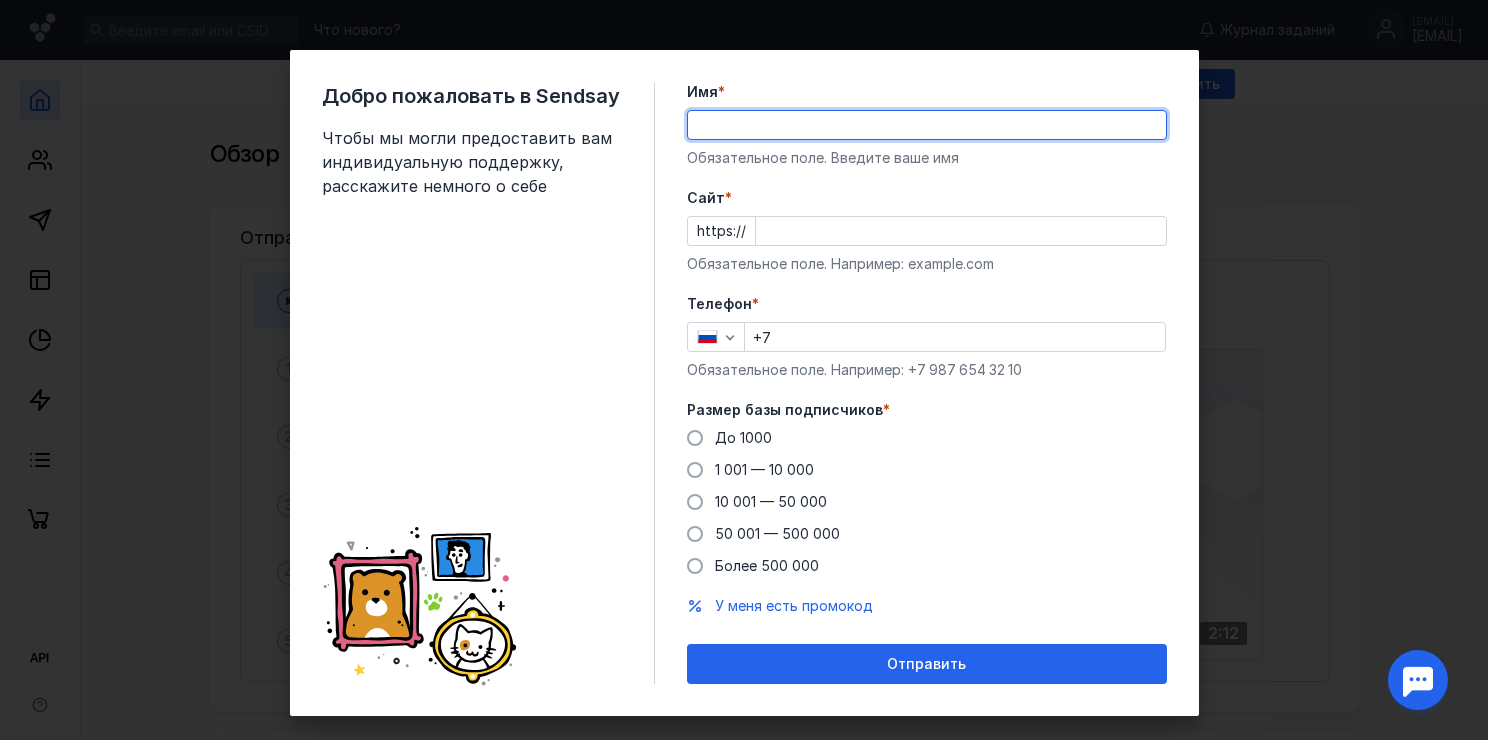 click on "Имя  *" at bounding box center [927, 125] 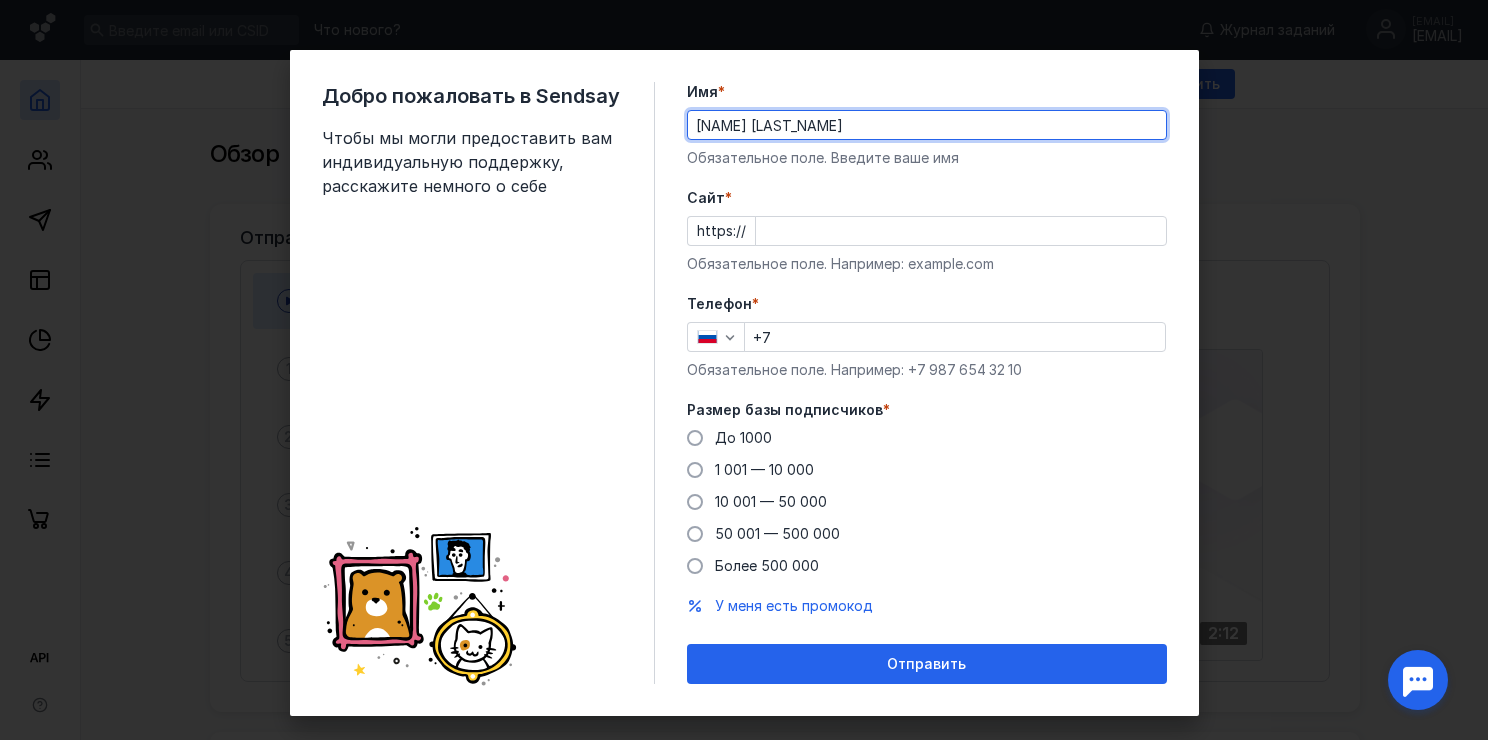 type on "+7 [PHONE]" 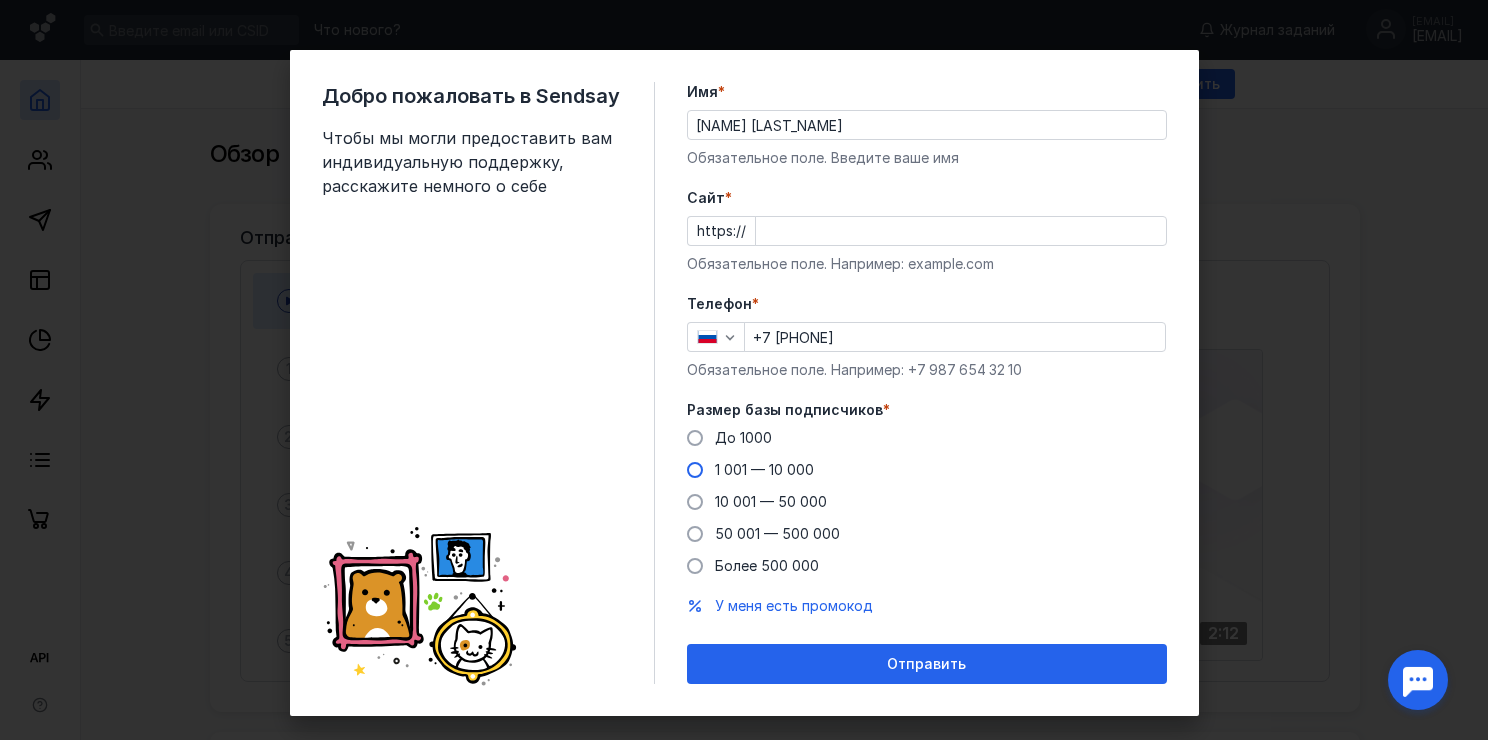 click at bounding box center (695, 470) 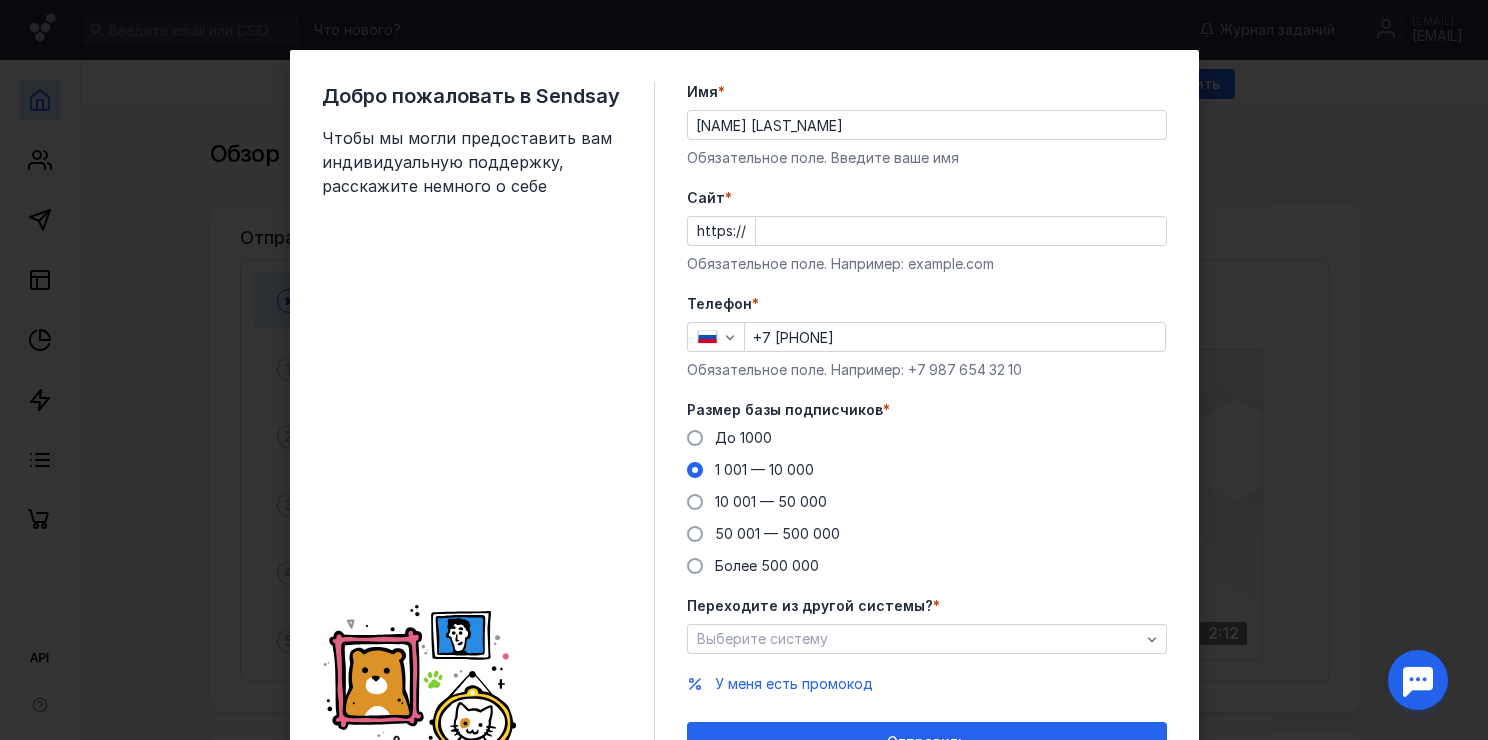 scroll, scrollTop: 100, scrollLeft: 0, axis: vertical 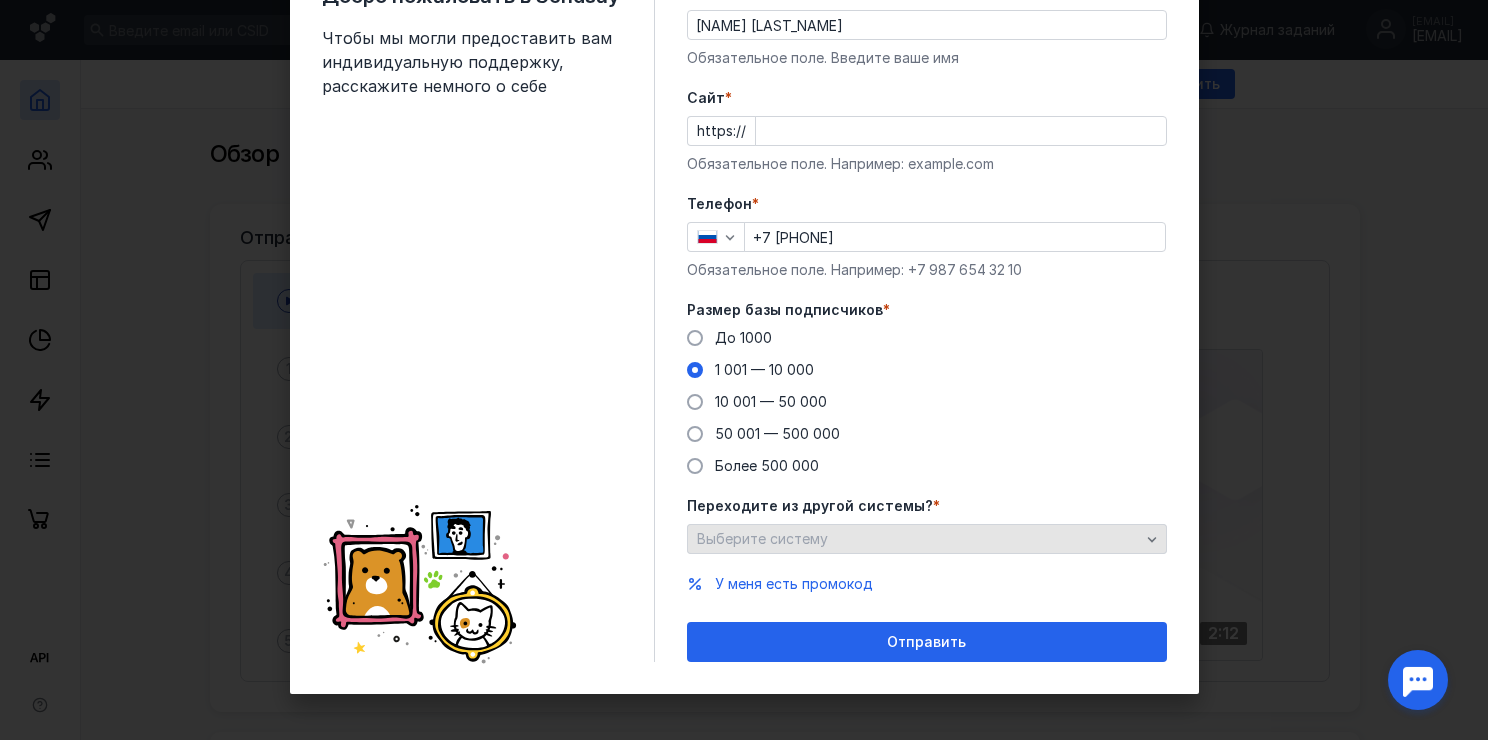 click 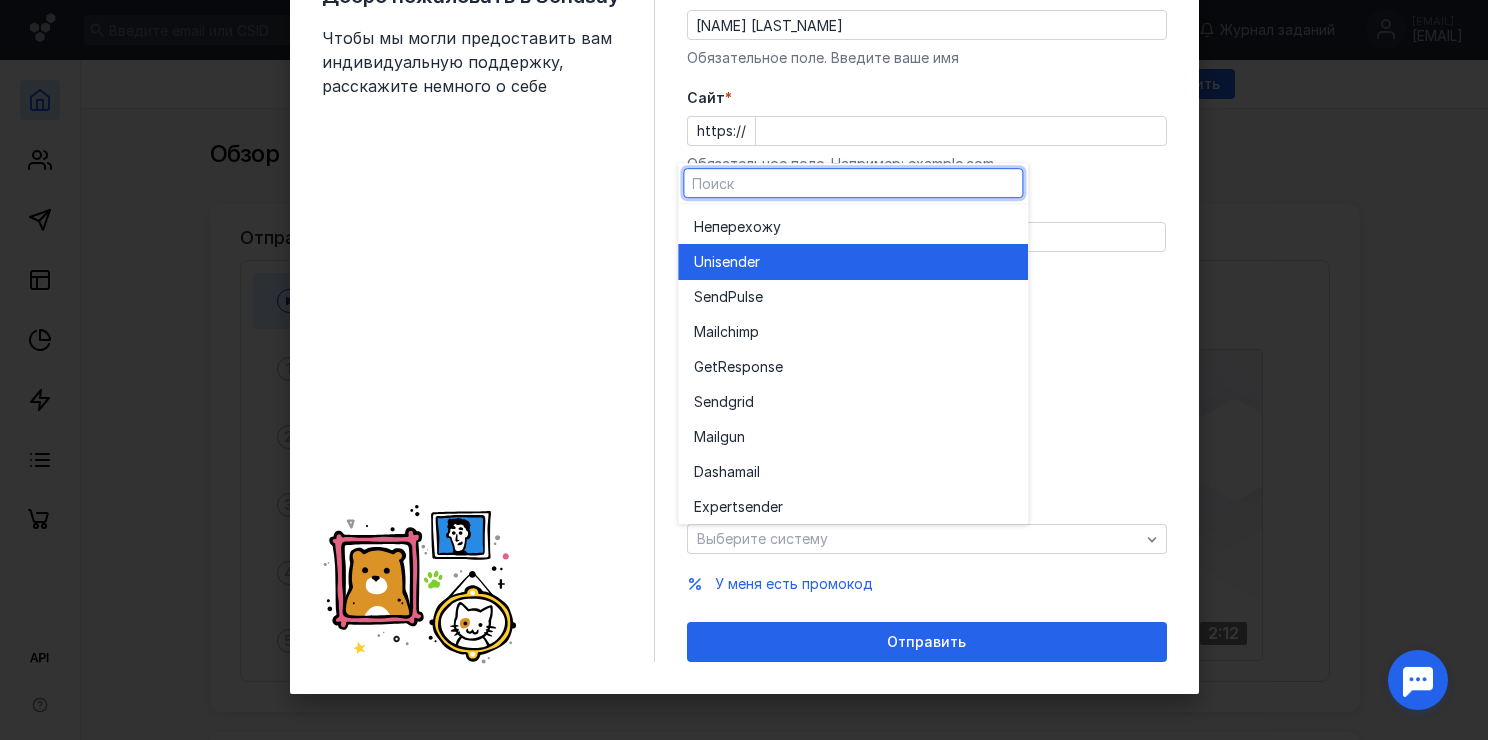 click on "Unisende r" at bounding box center (853, 262) 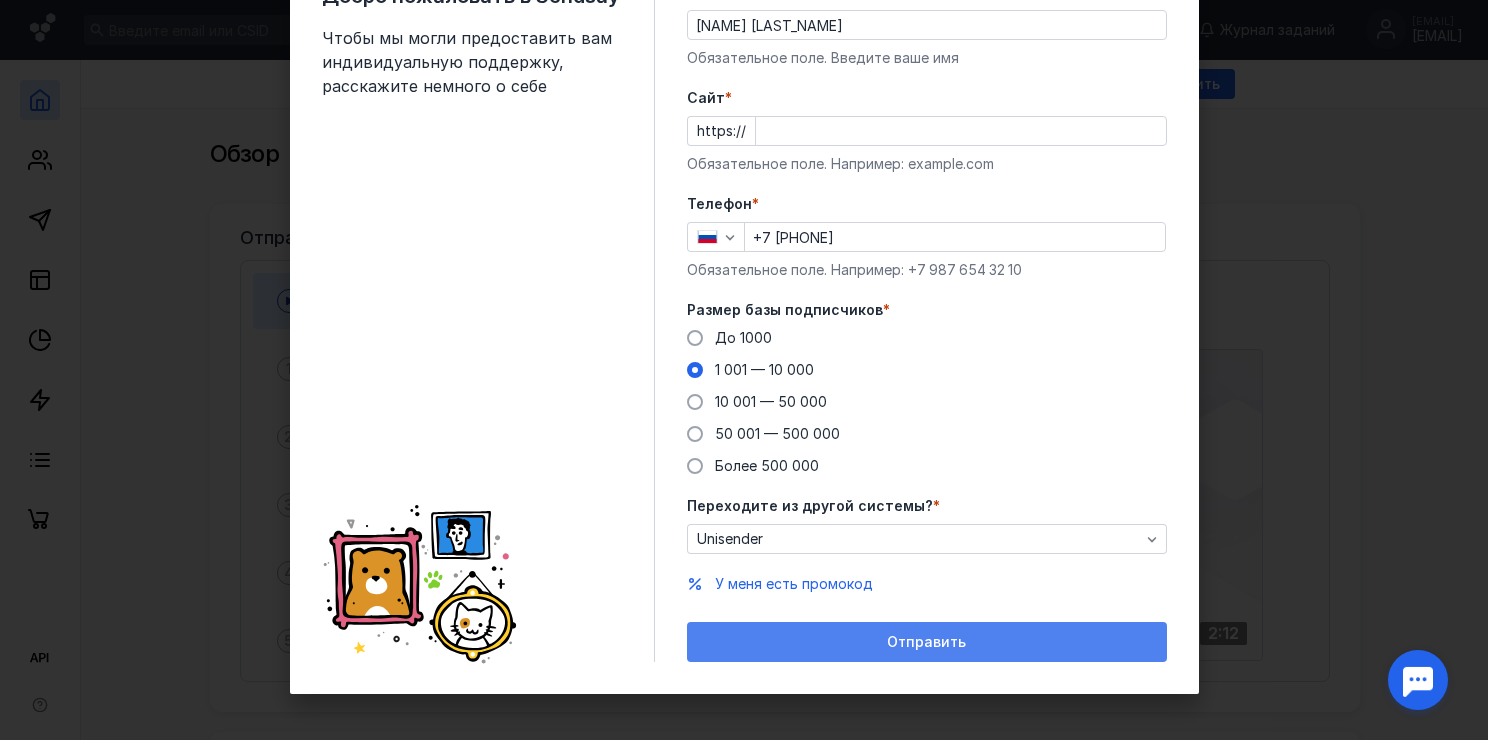 click on "Отправить" at bounding box center [926, 642] 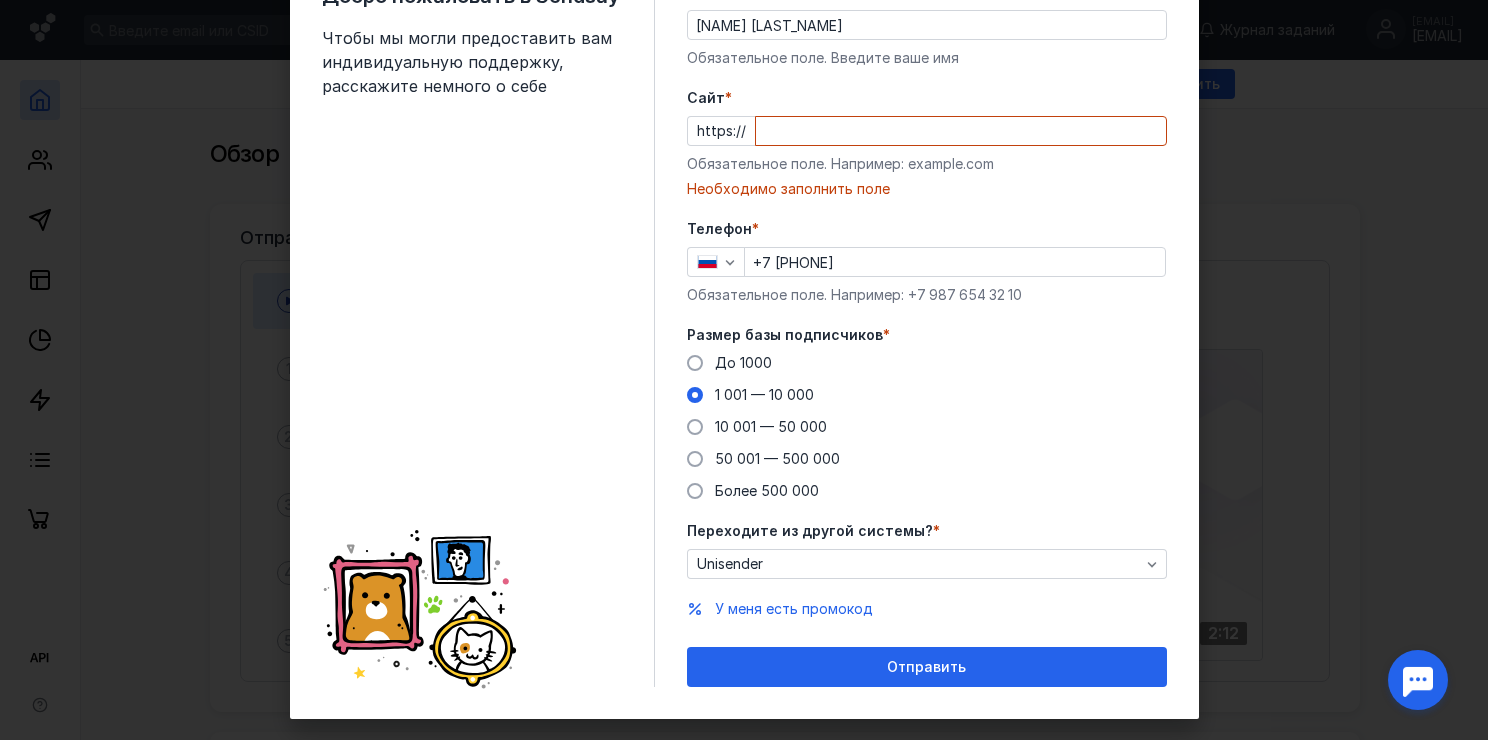 click on "Cайт  *" at bounding box center [927, 98] 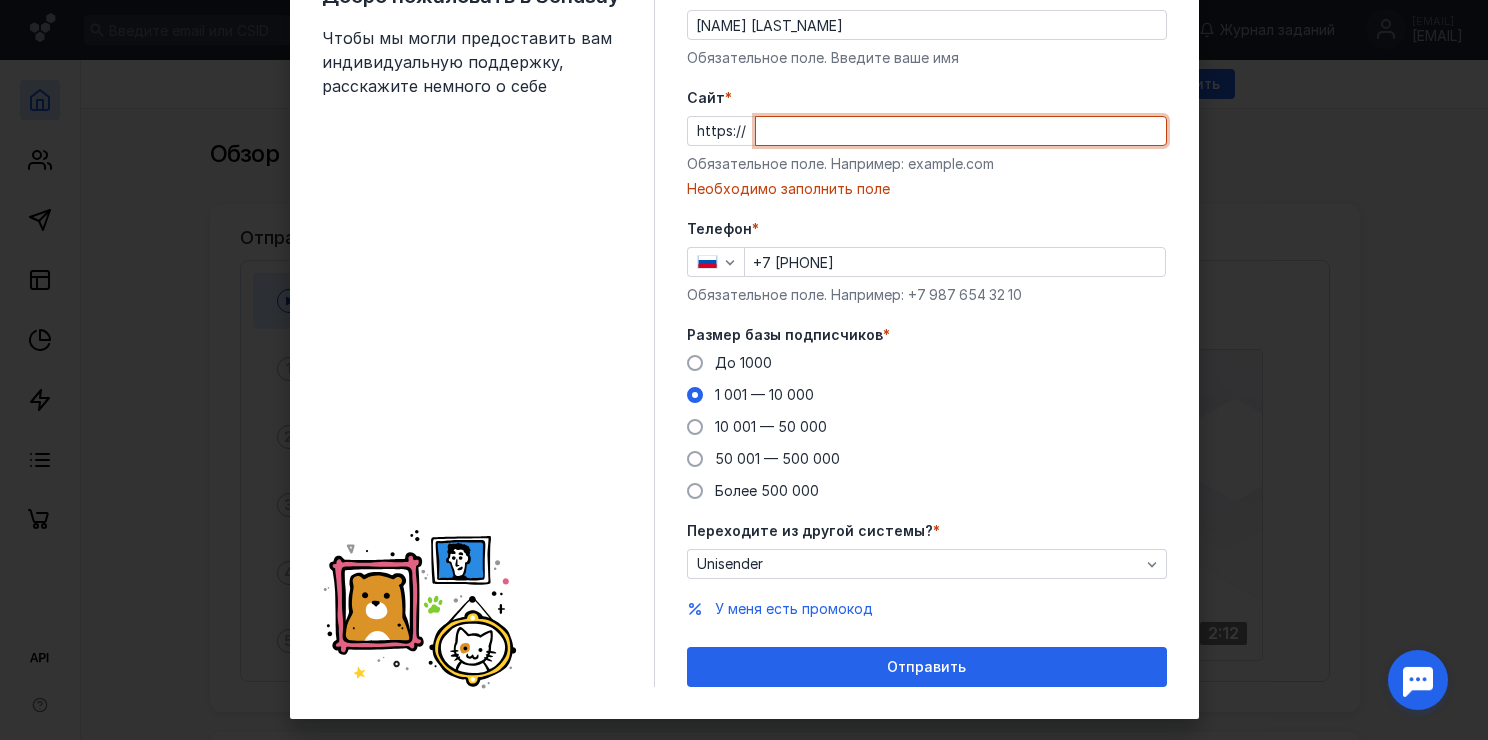 click on "Телефон  *" at bounding box center (927, 229) 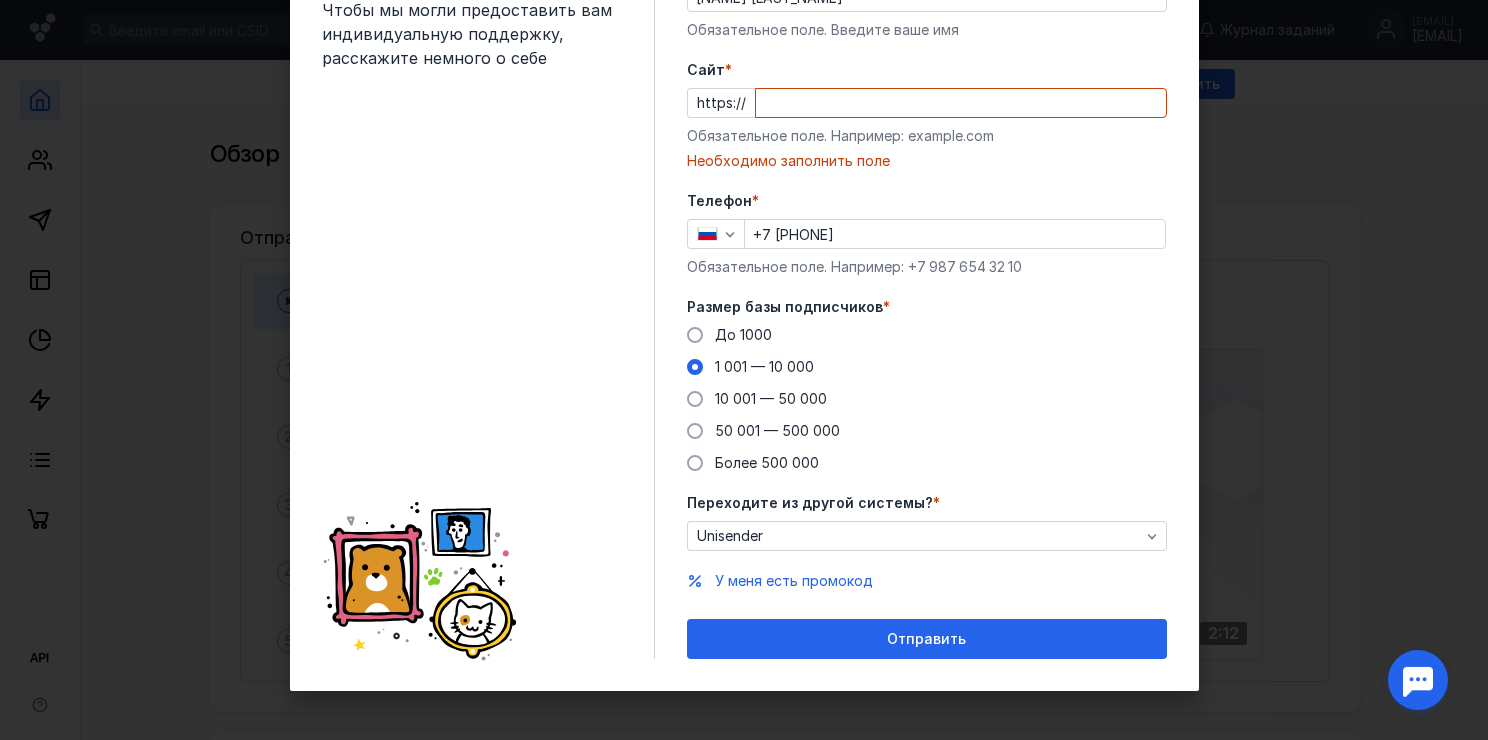 scroll, scrollTop: 0, scrollLeft: 0, axis: both 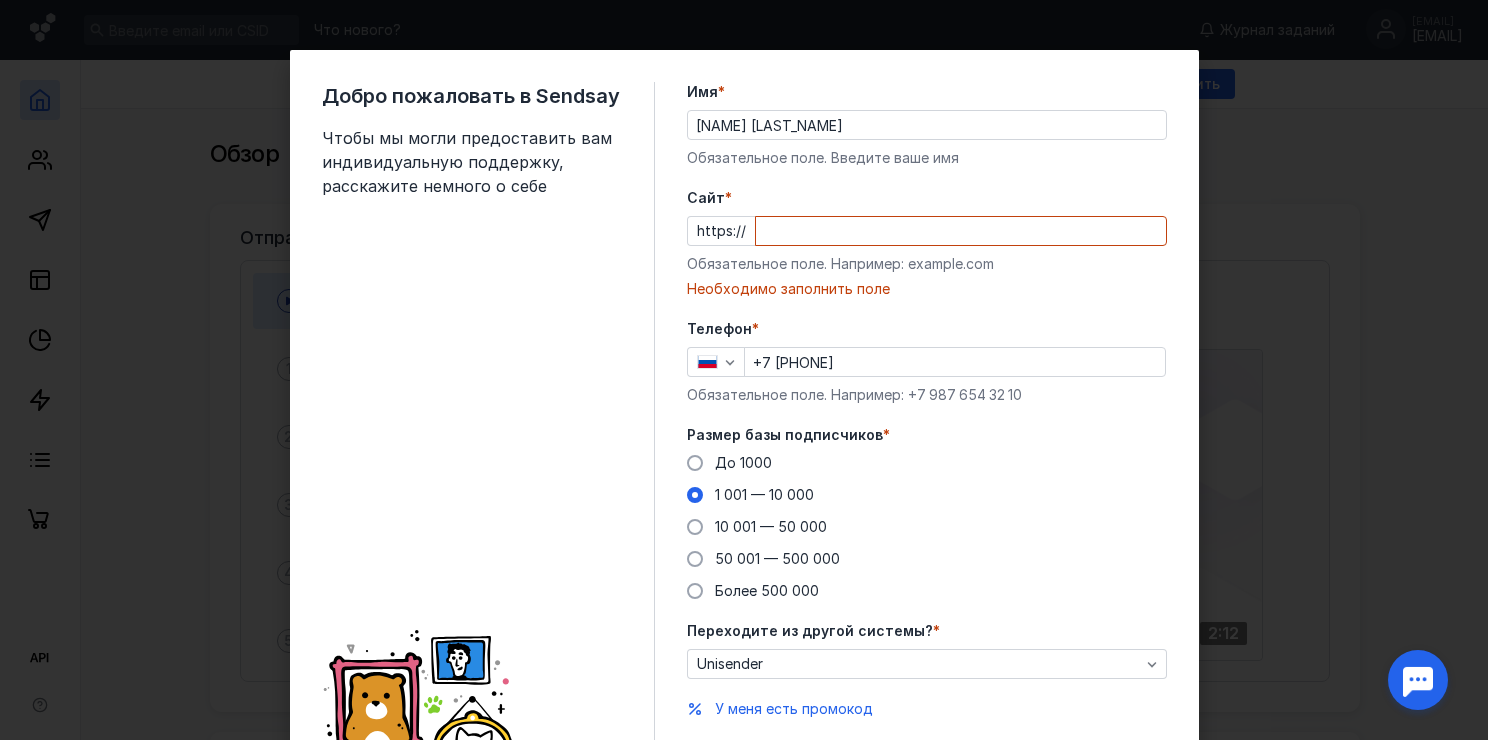 click on "Добро пожаловать в Sendsay Чтобы мы могли предоставить вам индивидуальную поддержку, расскажите немного о себе Имя  * [NAME] Обязательное поле. Введите ваше имя Cайт  * https:// Обязательное поле. Например: example.com Необходимо заполнить поле Телефон  * +7 [PHONE] Обязательное поле. Например: +7 [PHONE] Размер базы подписчиков  * До 1000 1 001 — 10 000 10 001 — 50 000 50 001 — 500 000 Более 500 000 Переходите из другой системы?  * Unisender У меня есть промокод Отправить" at bounding box center (927, 434) 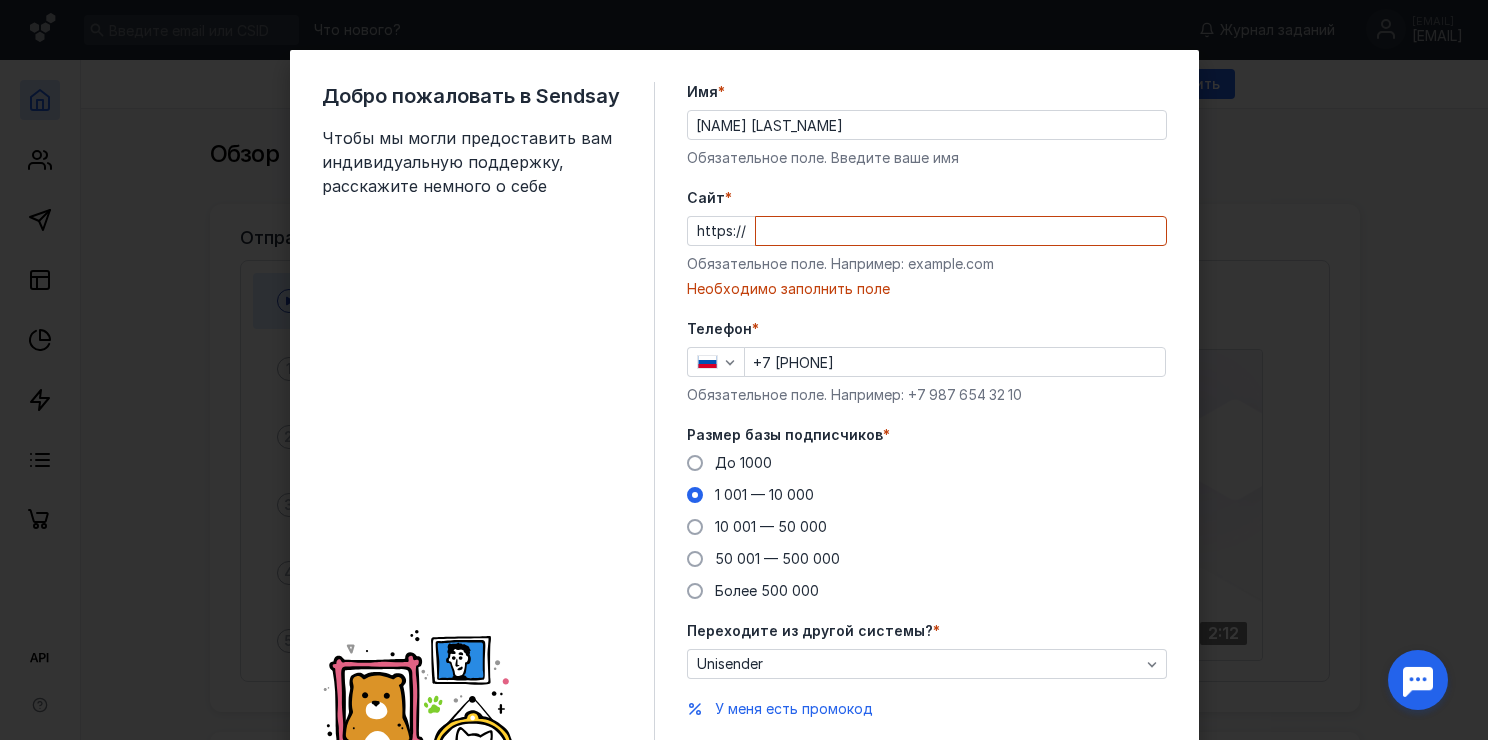 click on "Обязательное поле. Введите ваше имя" at bounding box center [927, 158] 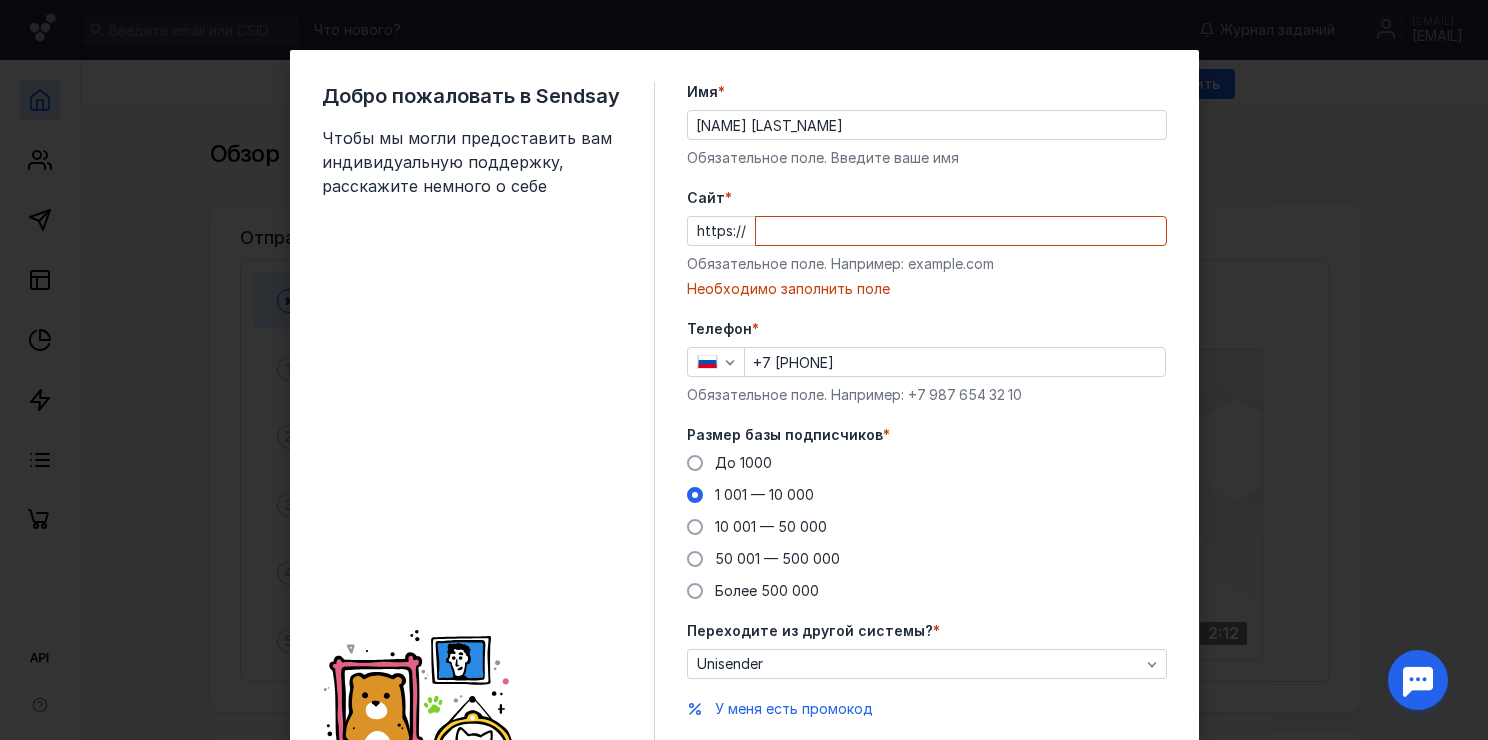 click on "До 1000 1 001 — 10 000 10 001 — 50 000 50 001 — 500 000 Более 500 000" at bounding box center [927, 527] 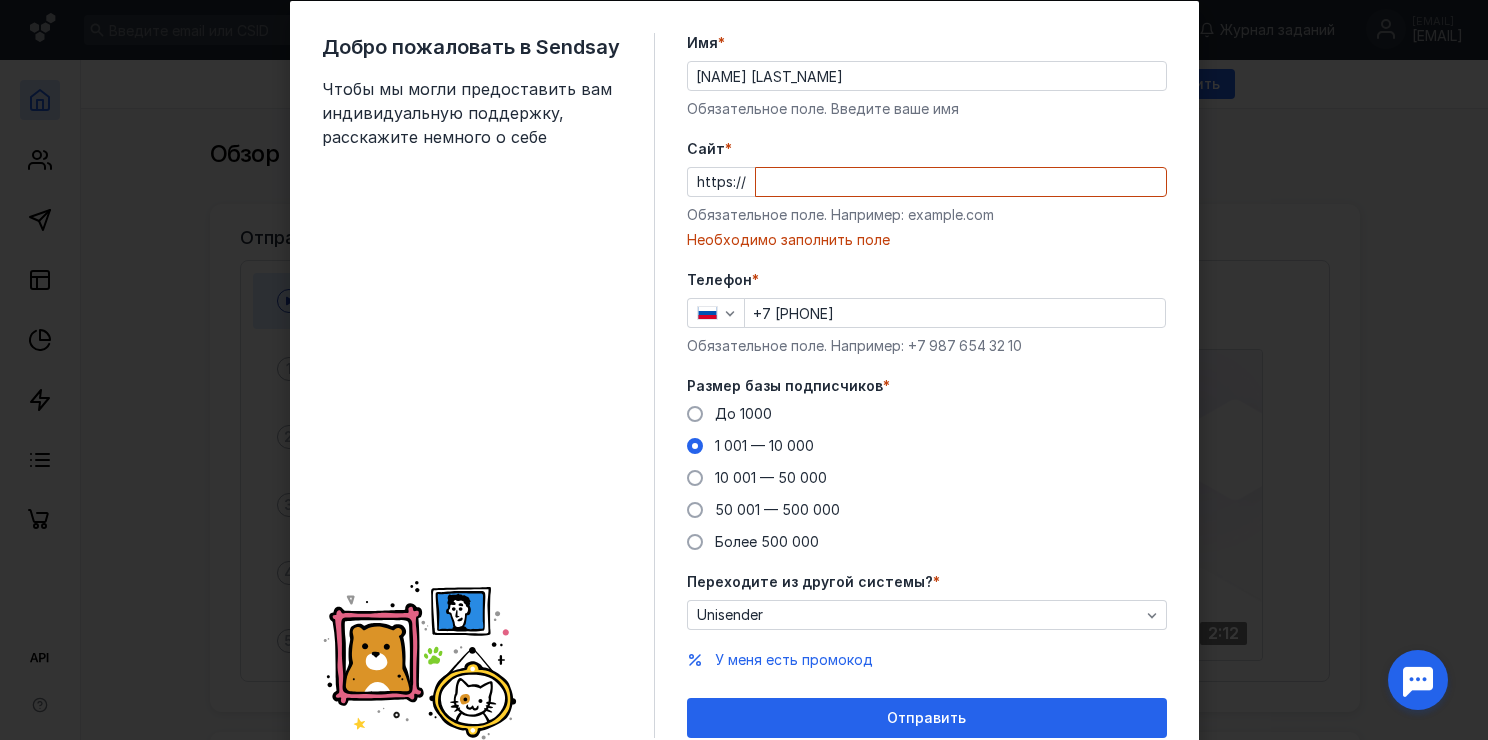 scroll, scrollTop: 128, scrollLeft: 0, axis: vertical 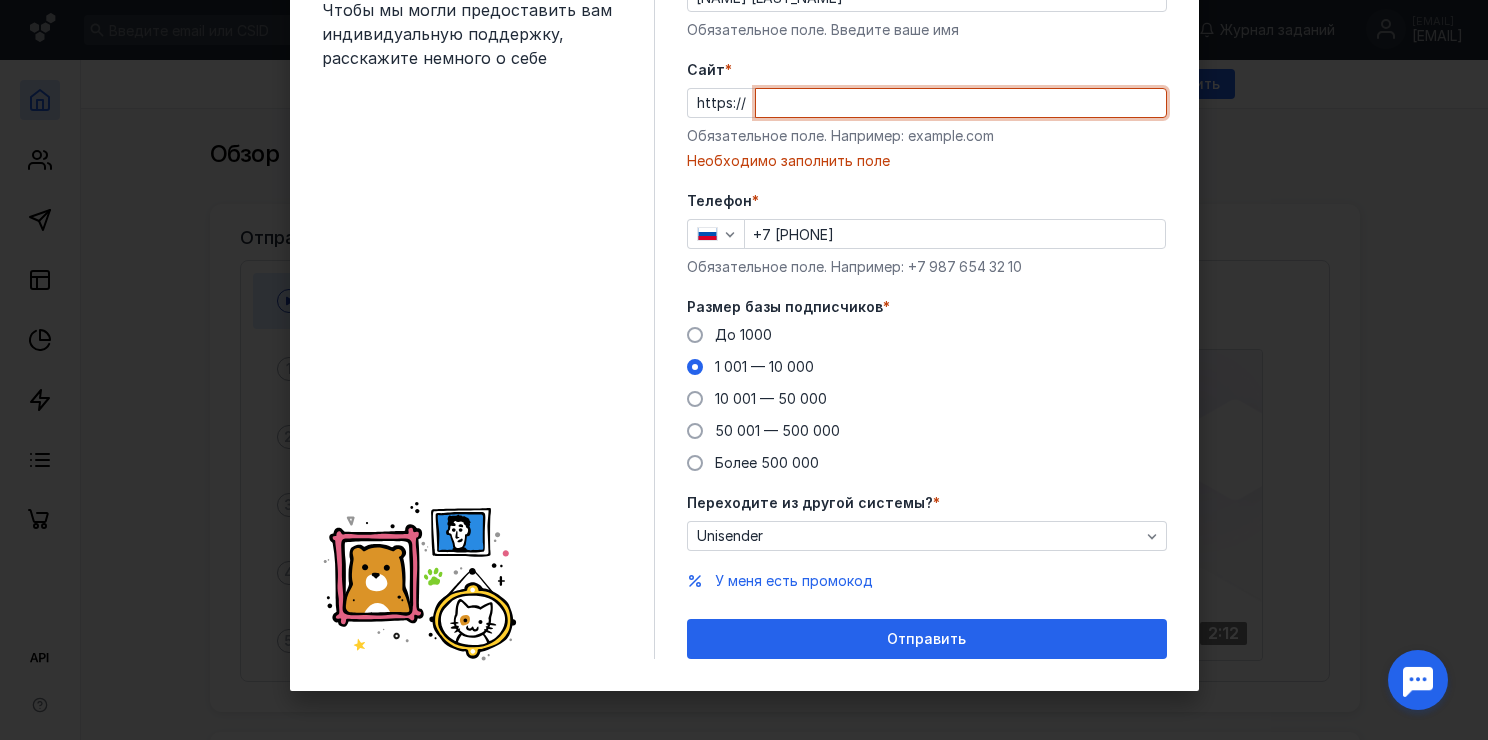 paste on "t.me/[USERNAME]" 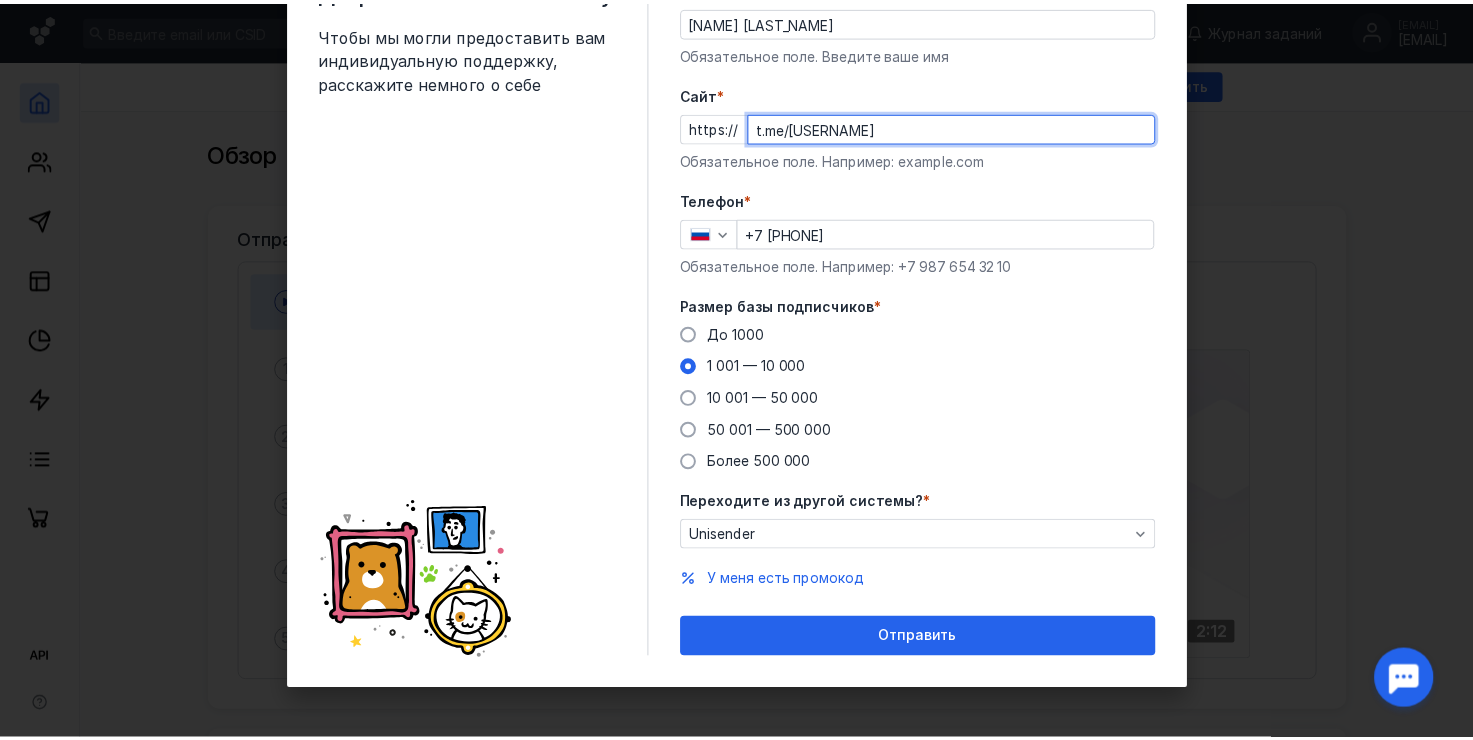 scroll, scrollTop: 104, scrollLeft: 0, axis: vertical 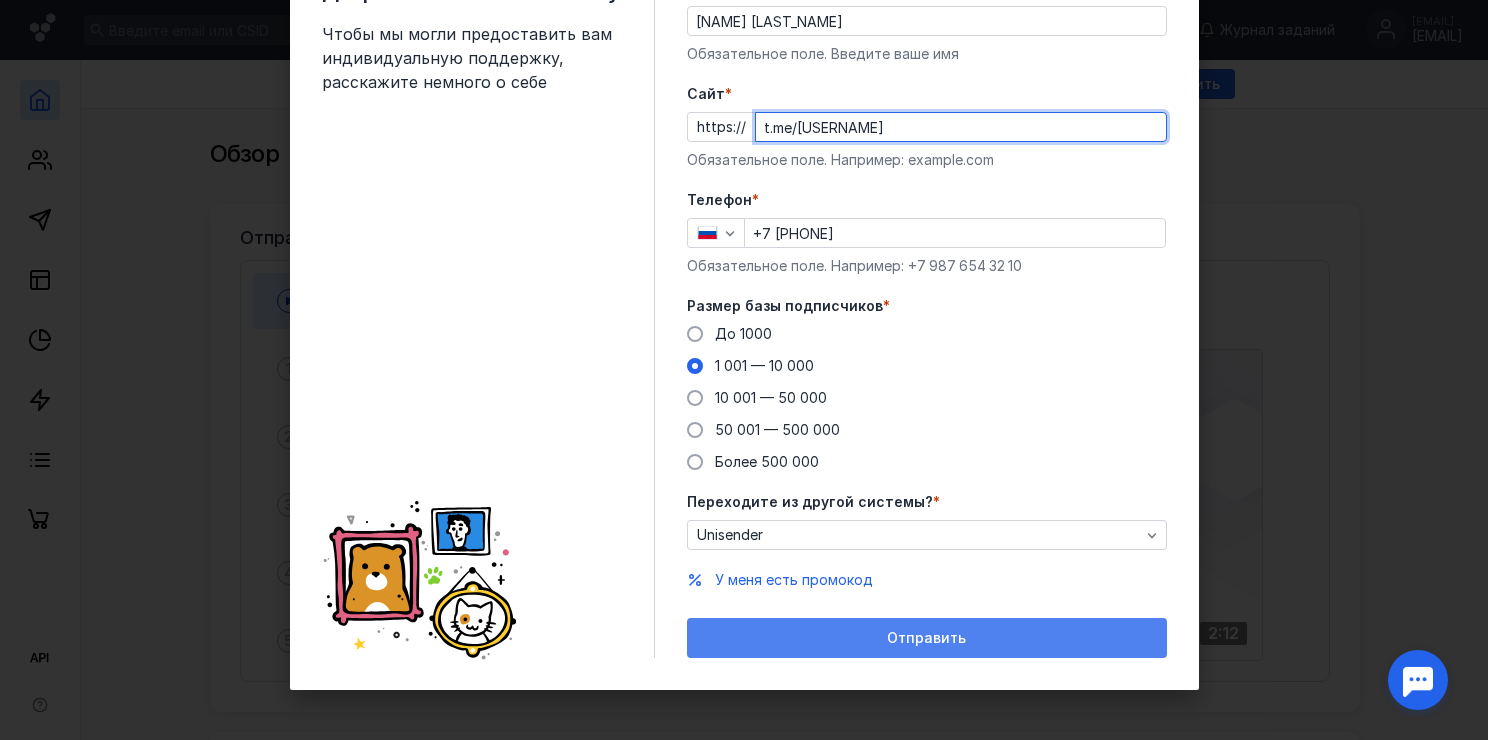 type on "t.me/[USERNAME]" 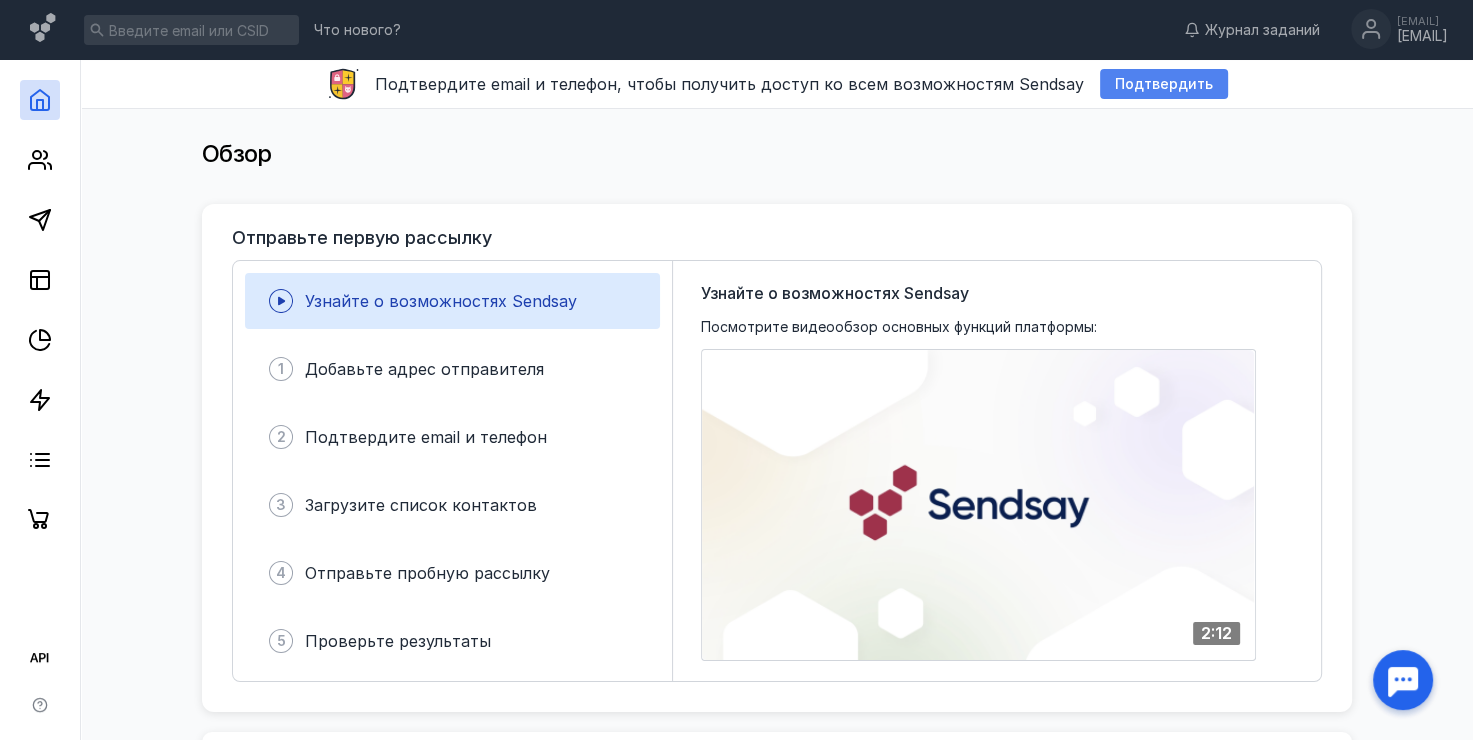 click on "Подтвердить" at bounding box center [1164, 84] 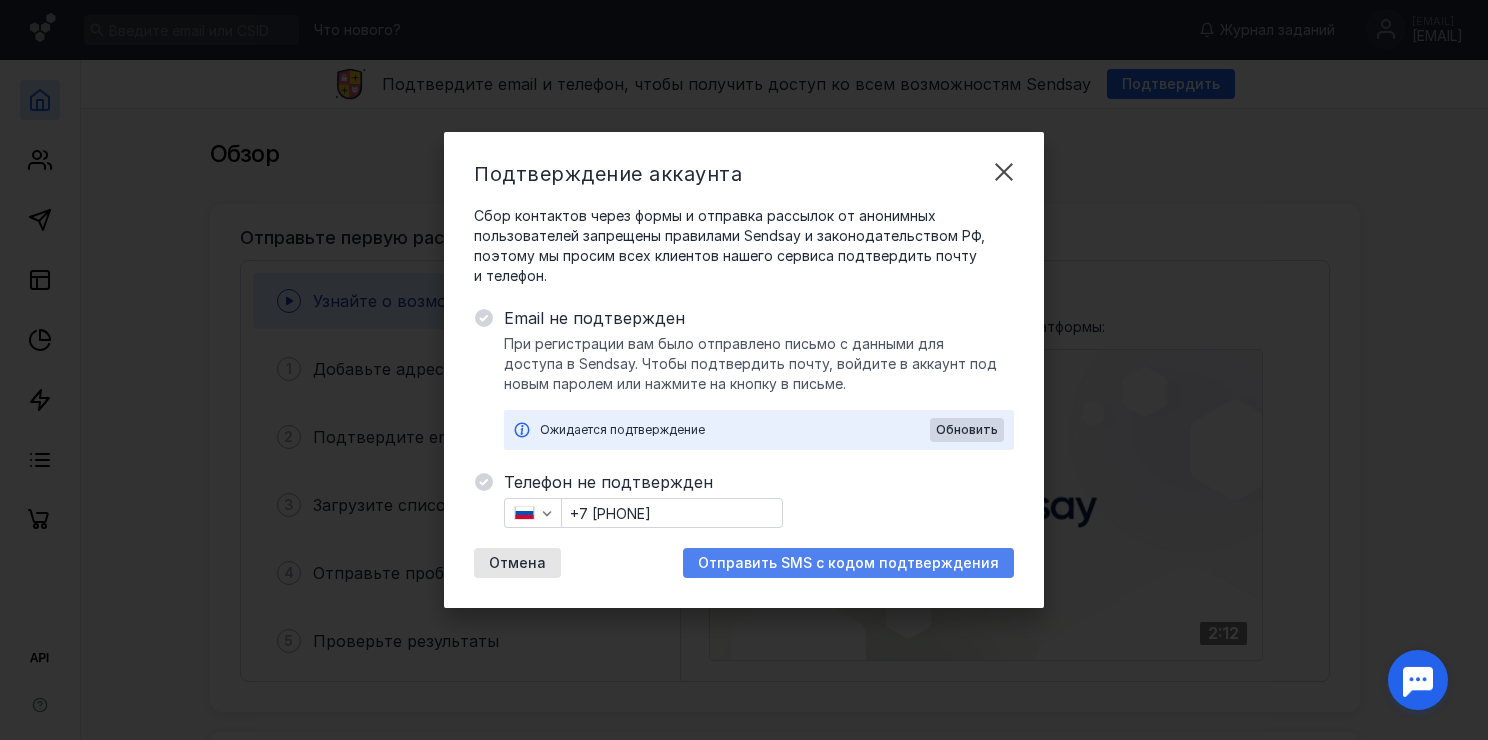 click on "Отправить SMS с кодом подтверждения" at bounding box center (848, 563) 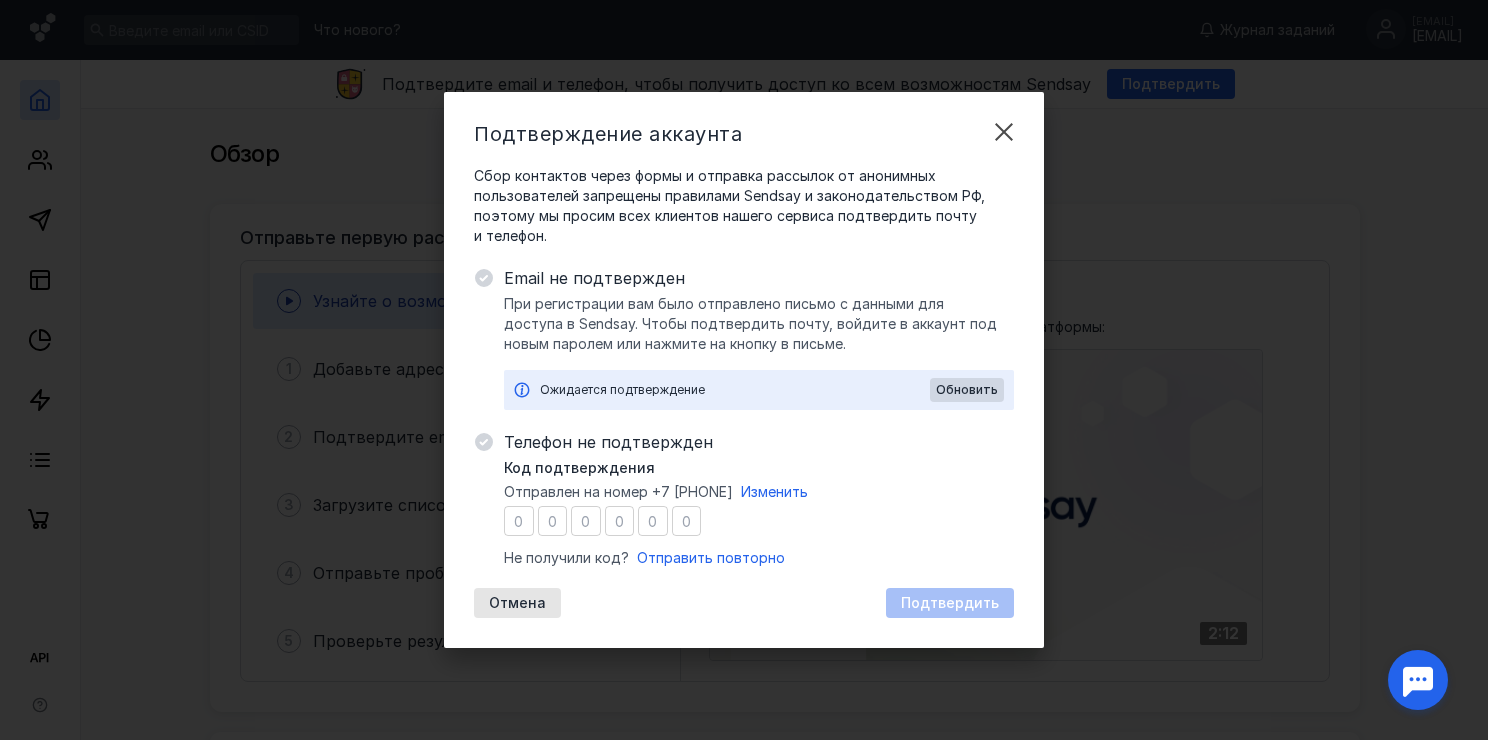 type on "5" 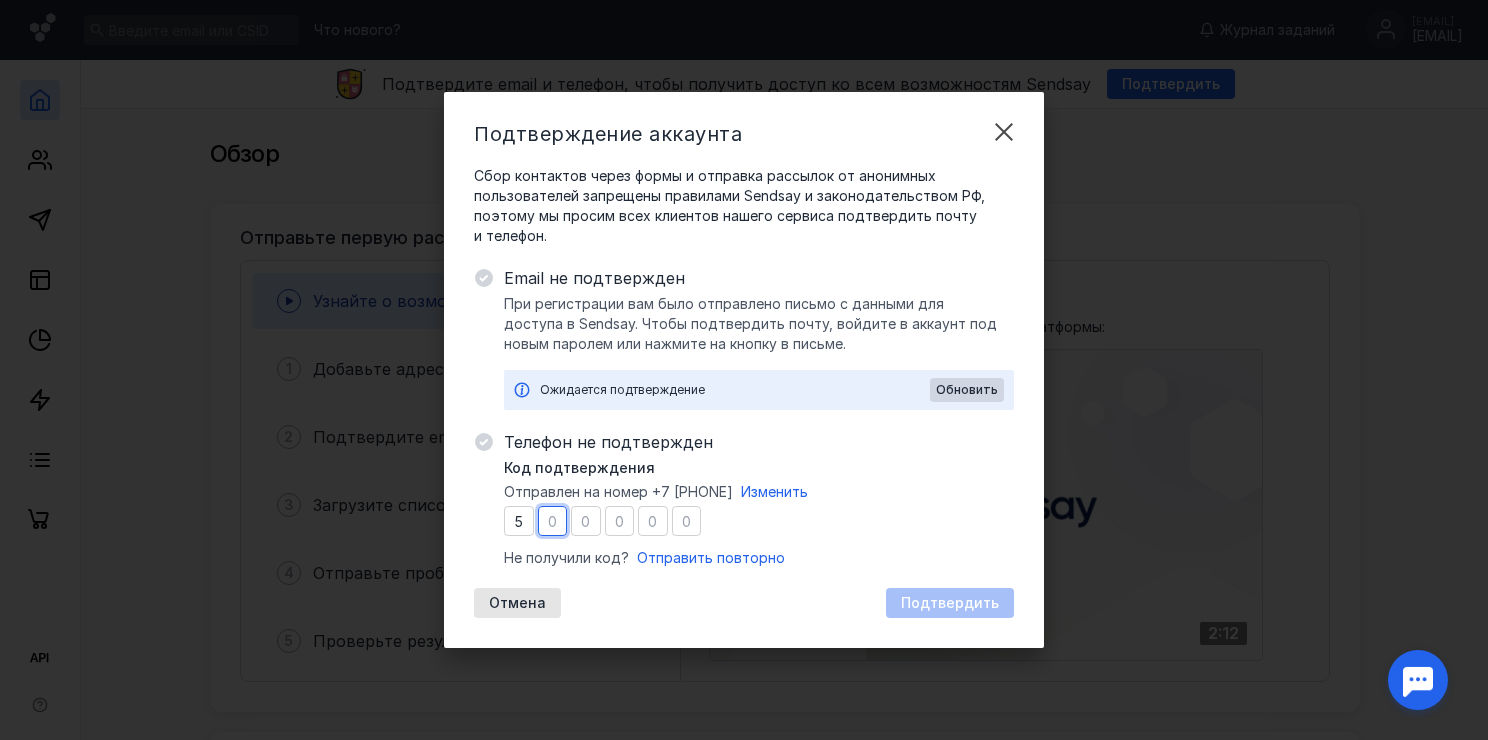 type on "7" 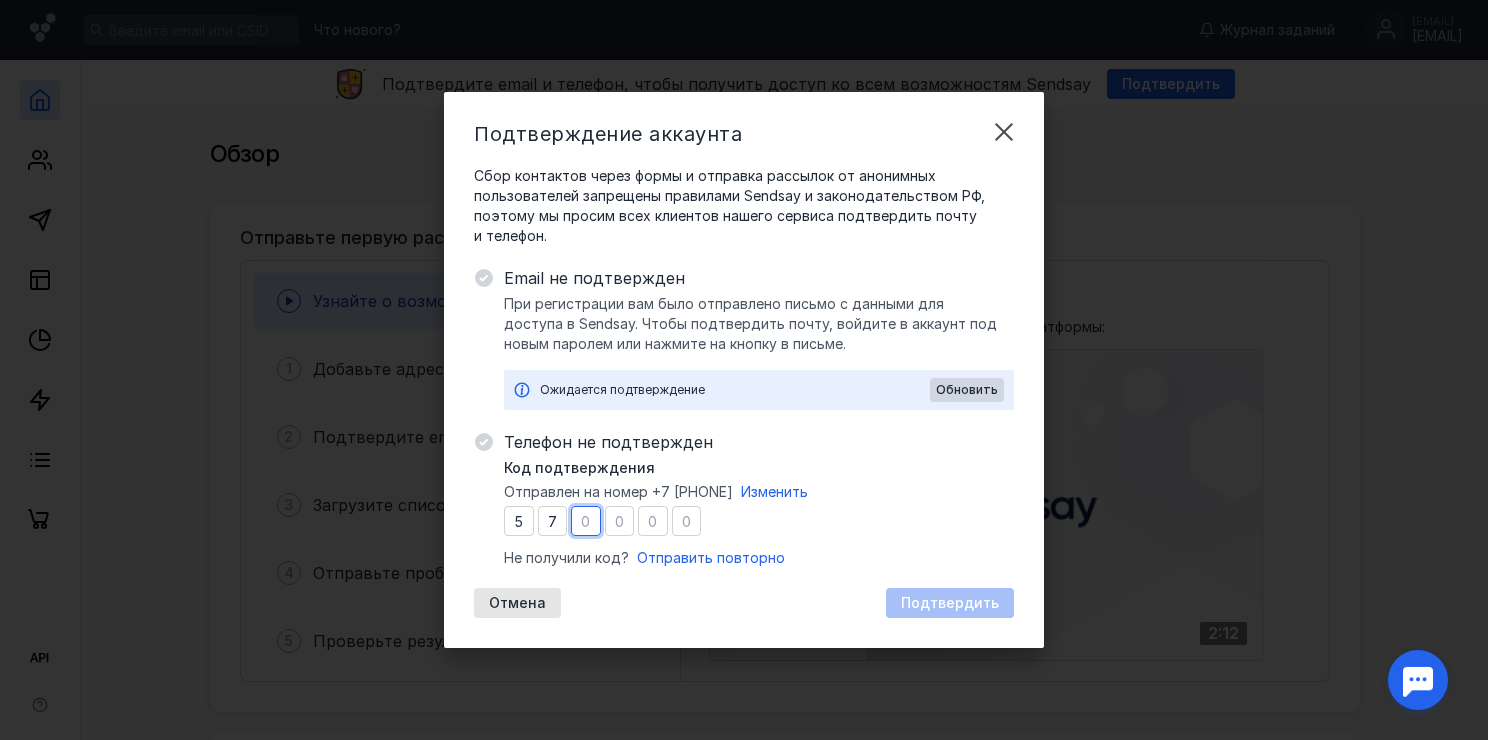 type on "1" 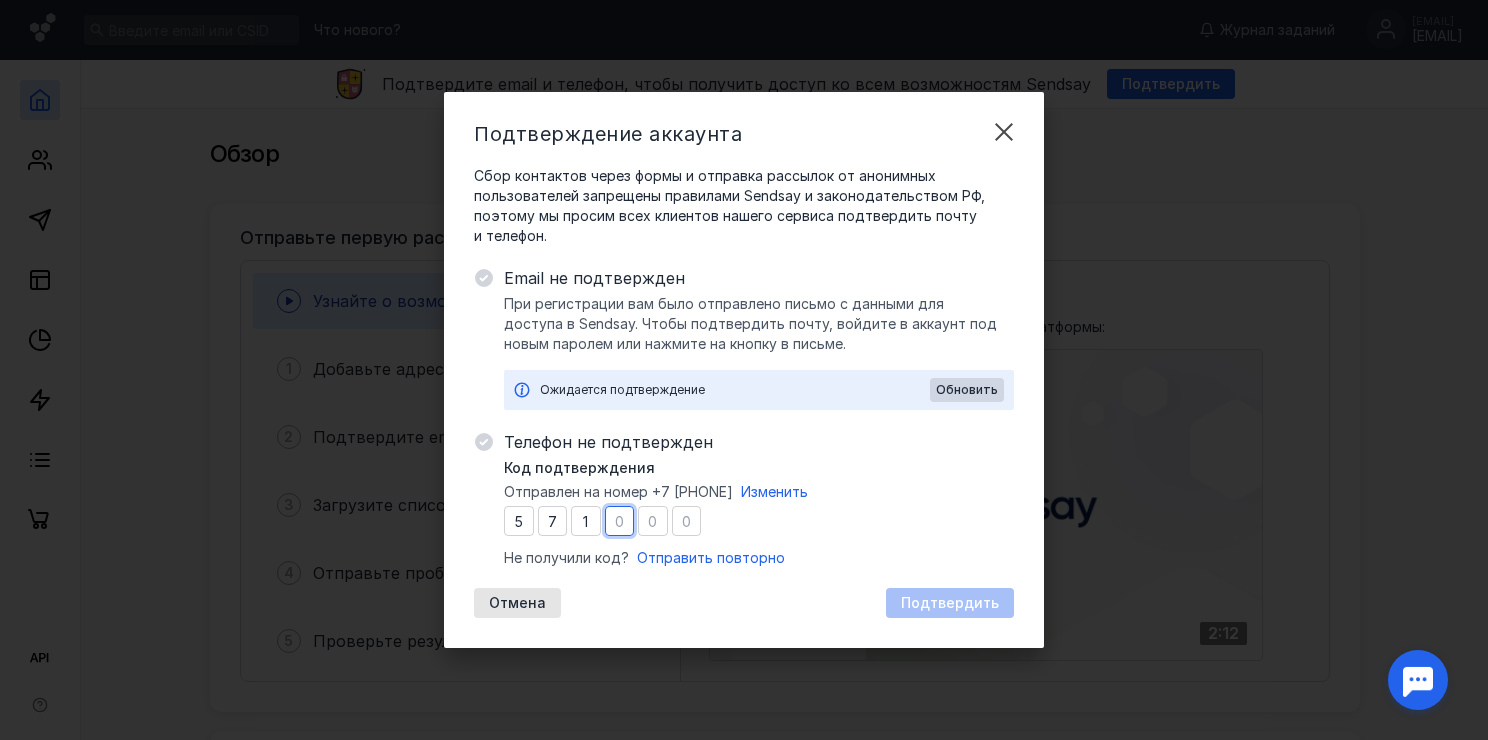 type on "0" 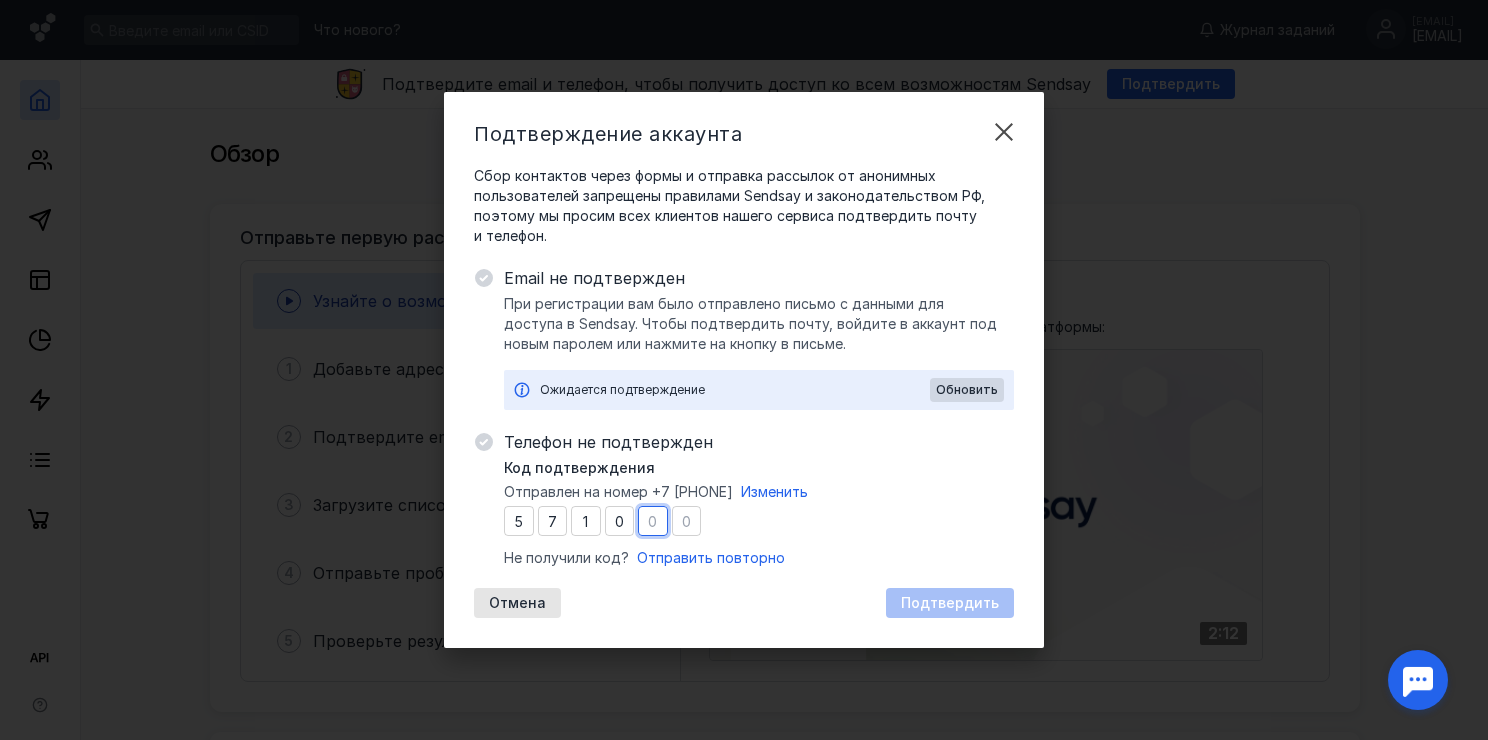 type on "2" 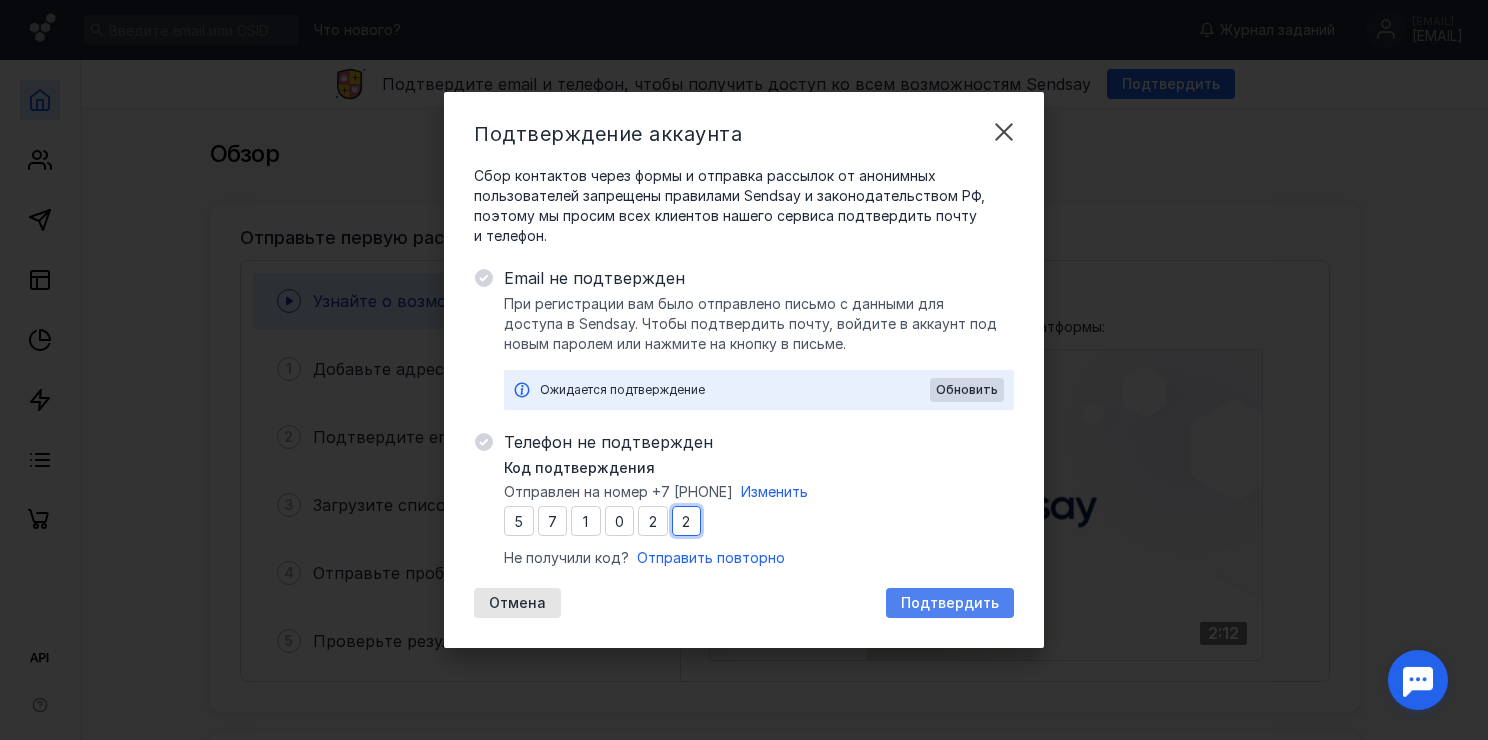 type on "2" 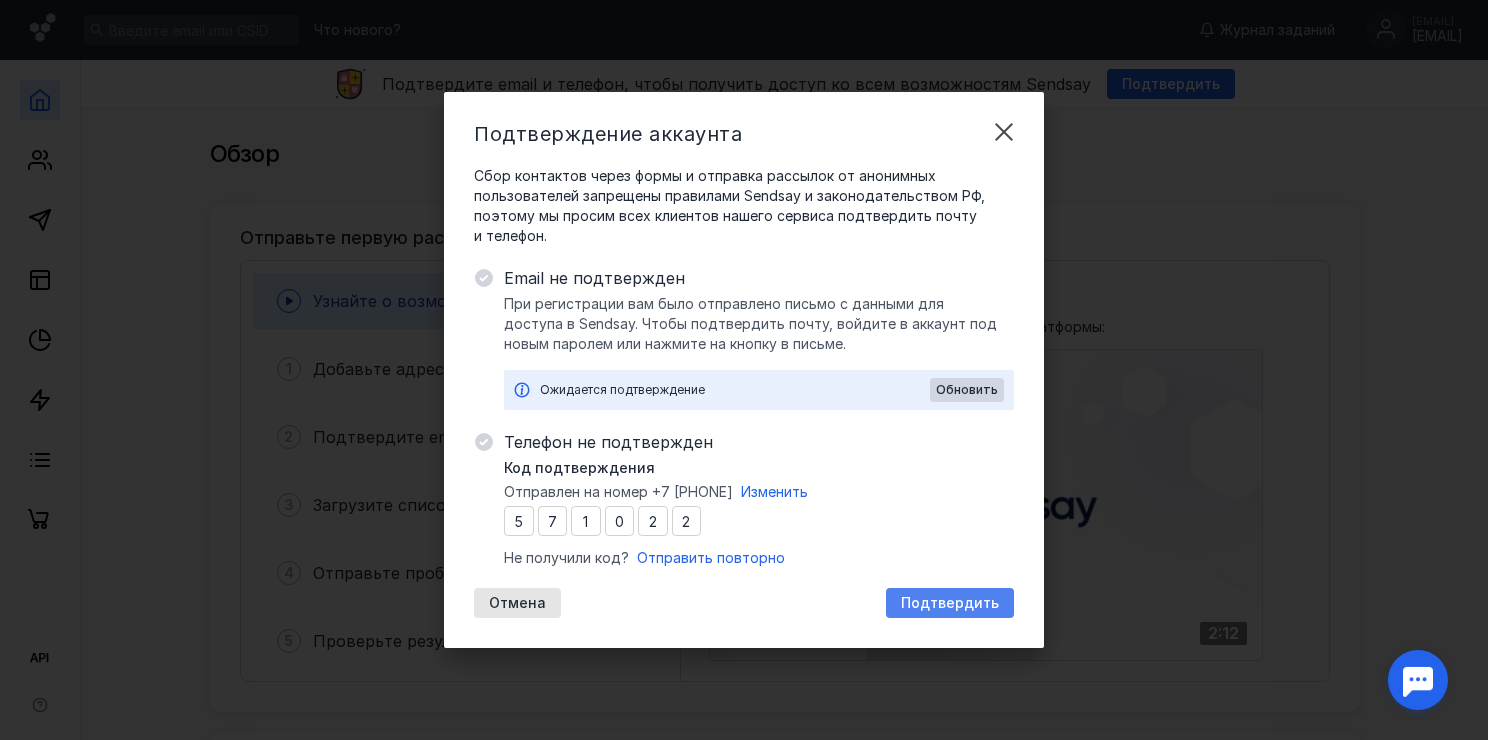 click on "Подтвердить" at bounding box center [950, 603] 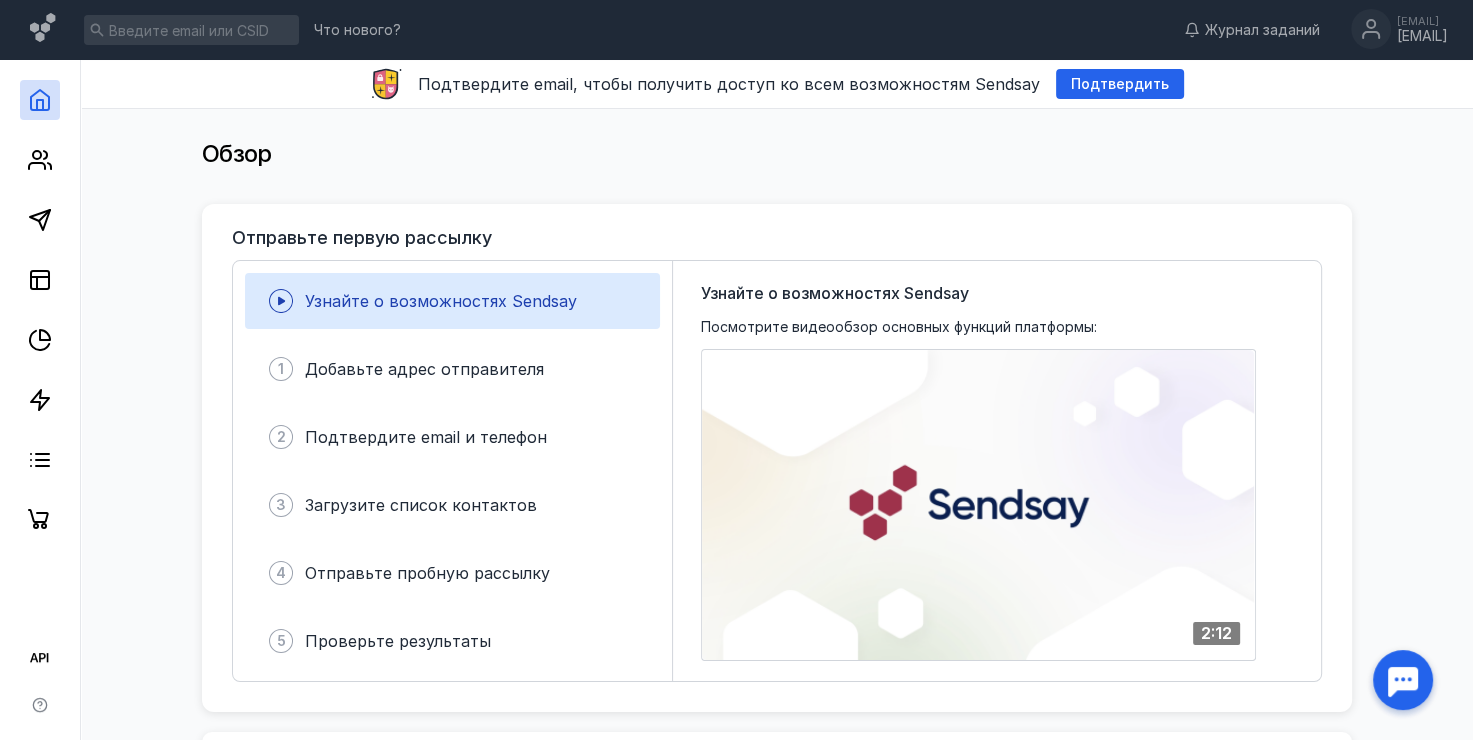 click on "Подтвердите email, чтобы получить доступ ко всем возможностям Sendsay Подтвердить" at bounding box center (777, 84) 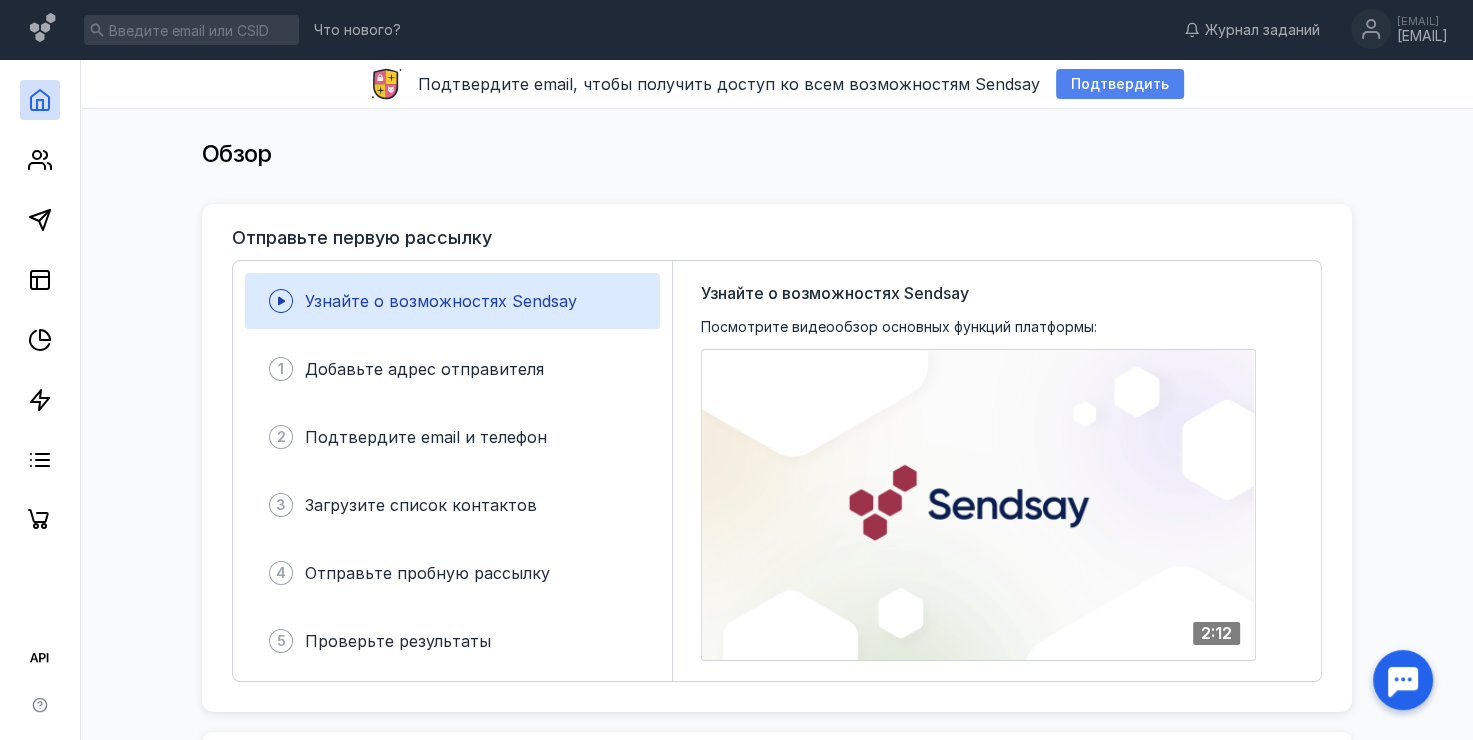 click on "Подтвердить" at bounding box center (1120, 84) 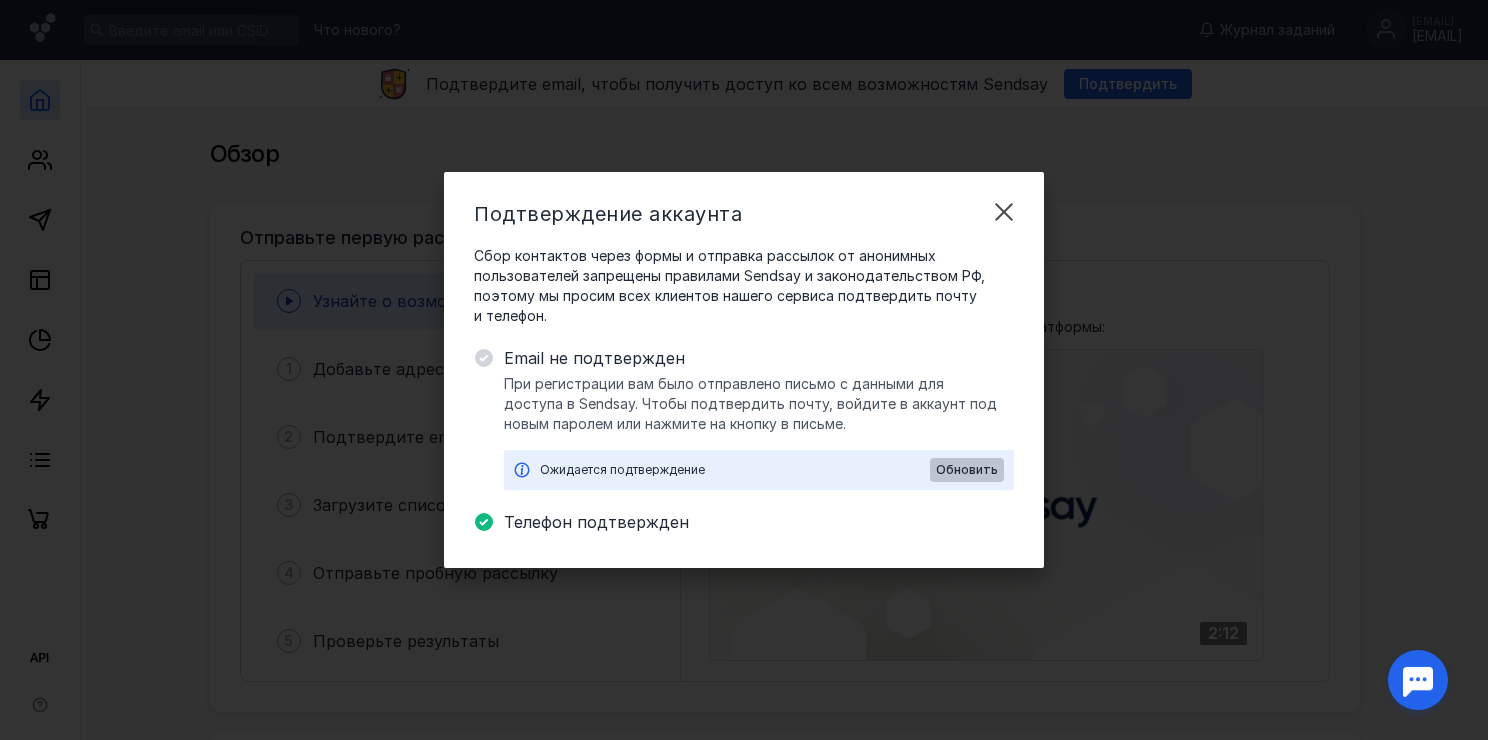 click on "Обновить" at bounding box center (967, 470) 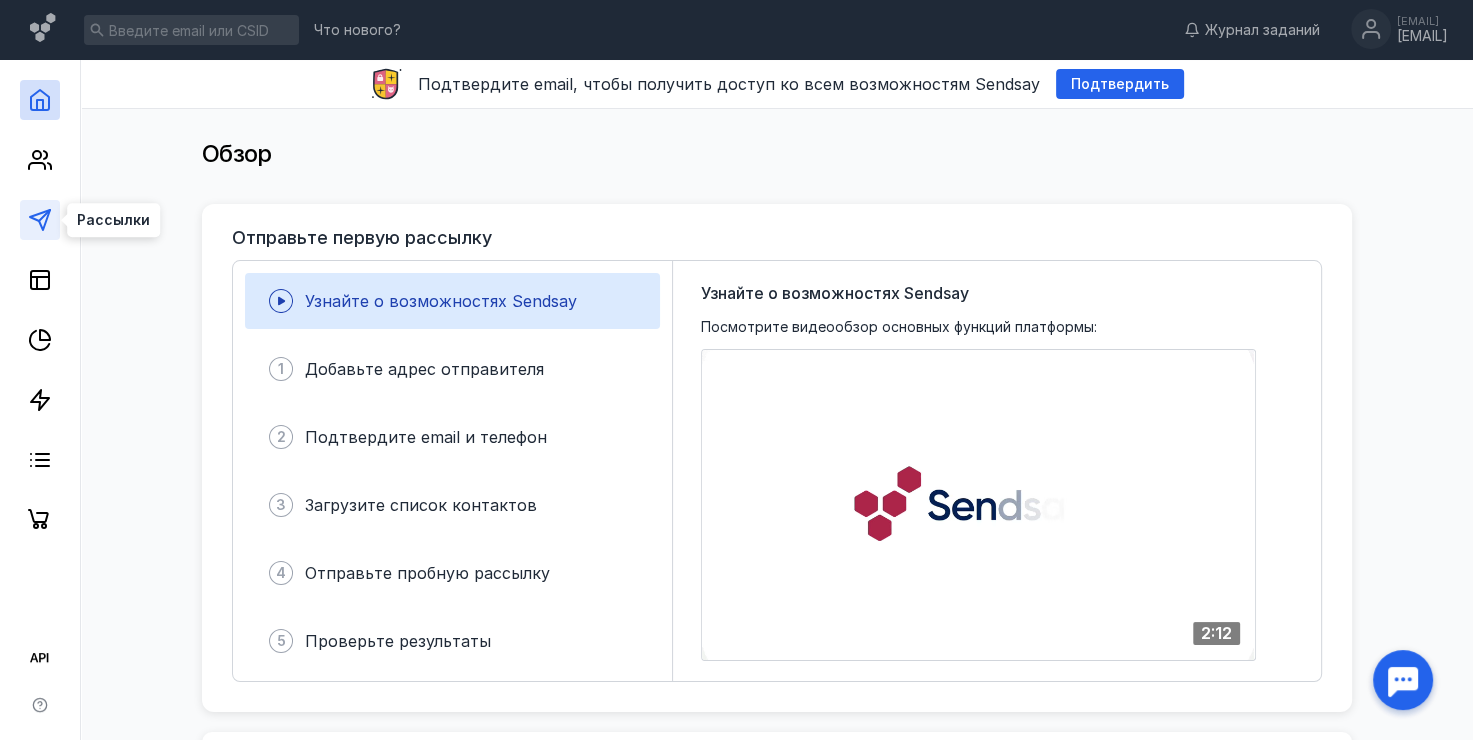 click 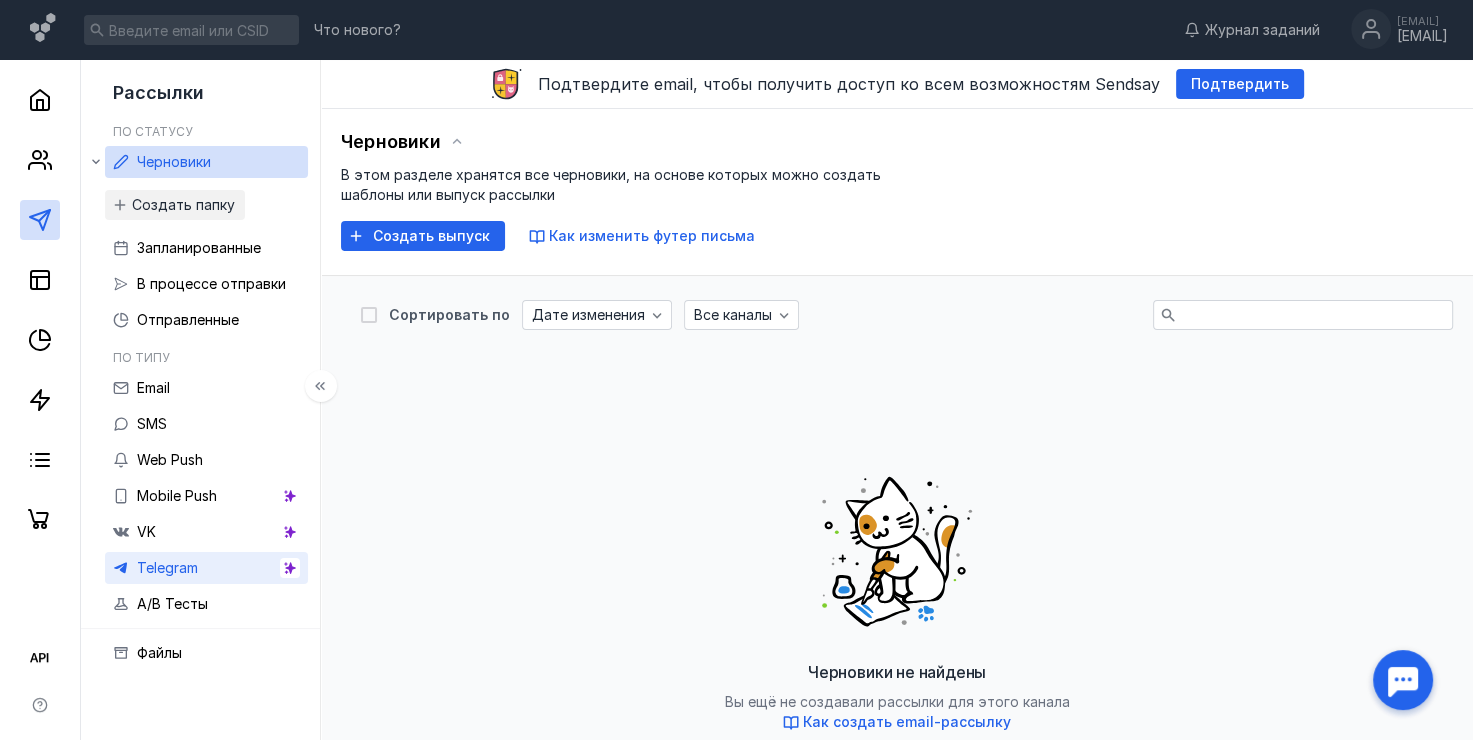 click on "Telegram" at bounding box center (206, 568) 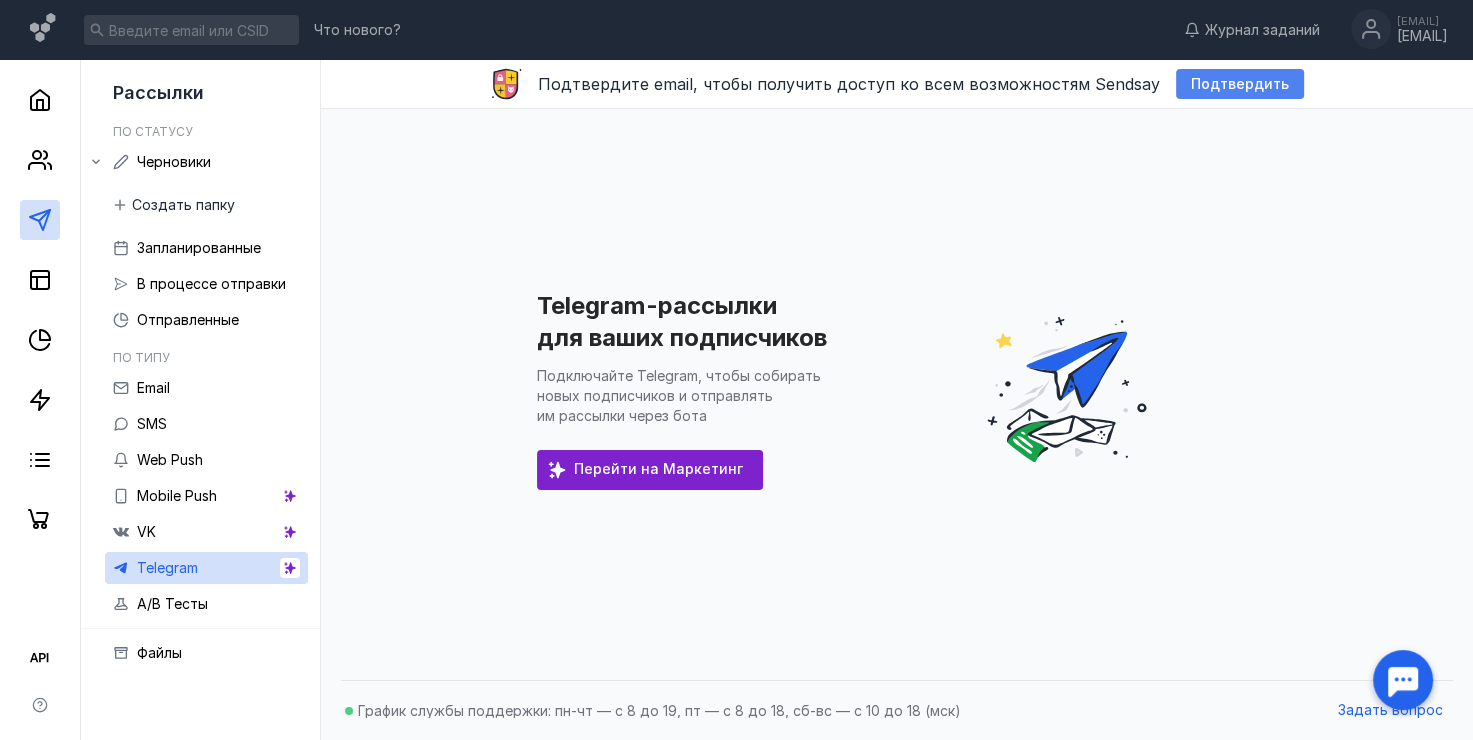 click on "Подтвердить" at bounding box center [1240, 84] 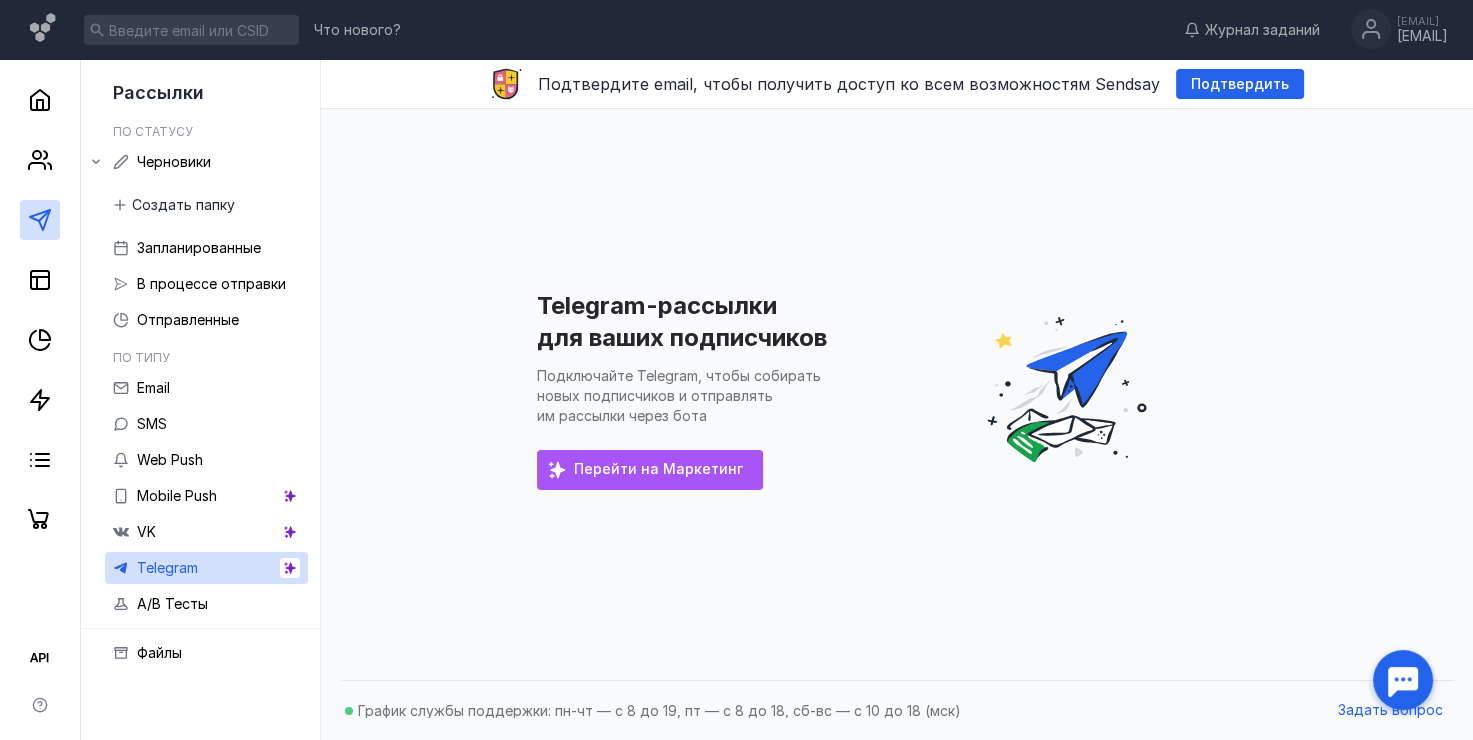 click on "Перейти на Маркетинг" at bounding box center [650, 470] 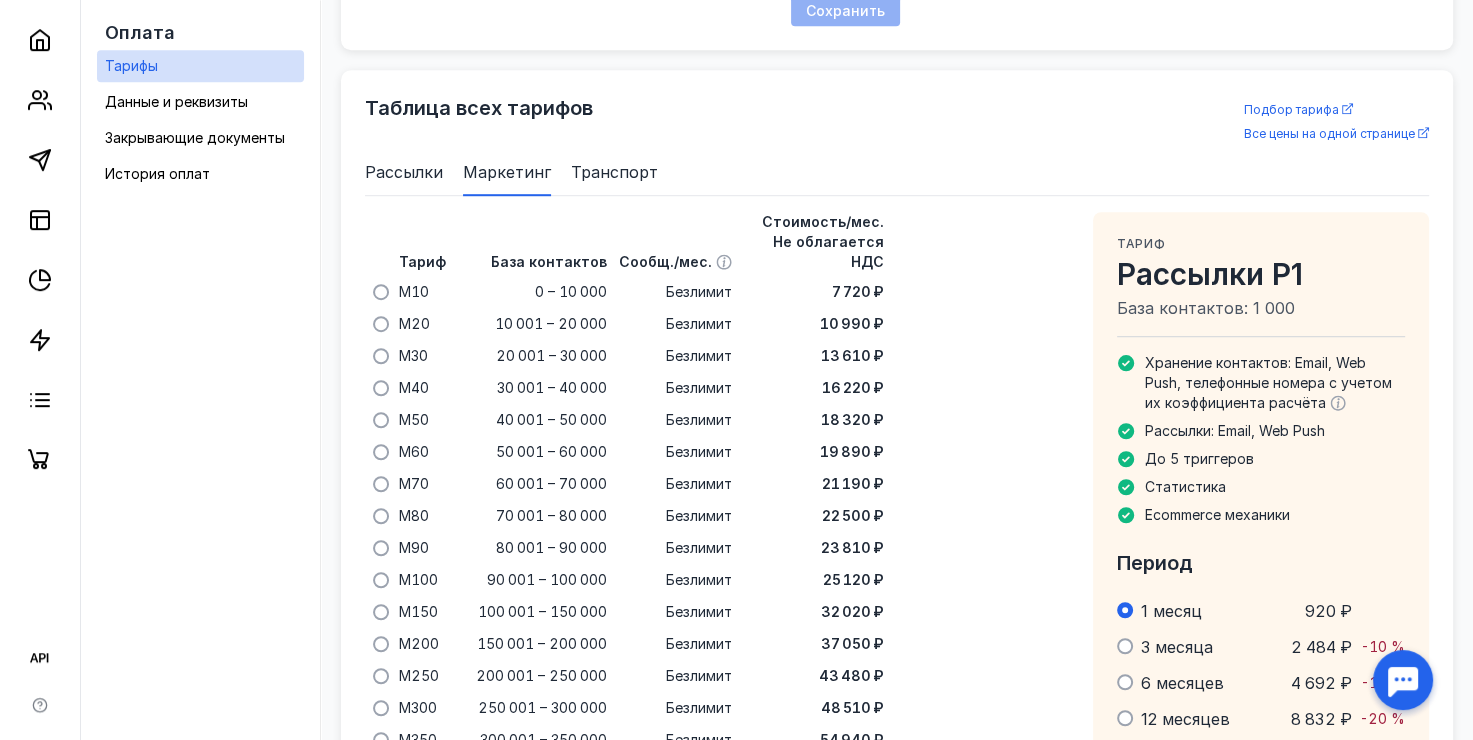 scroll, scrollTop: 1293, scrollLeft: 0, axis: vertical 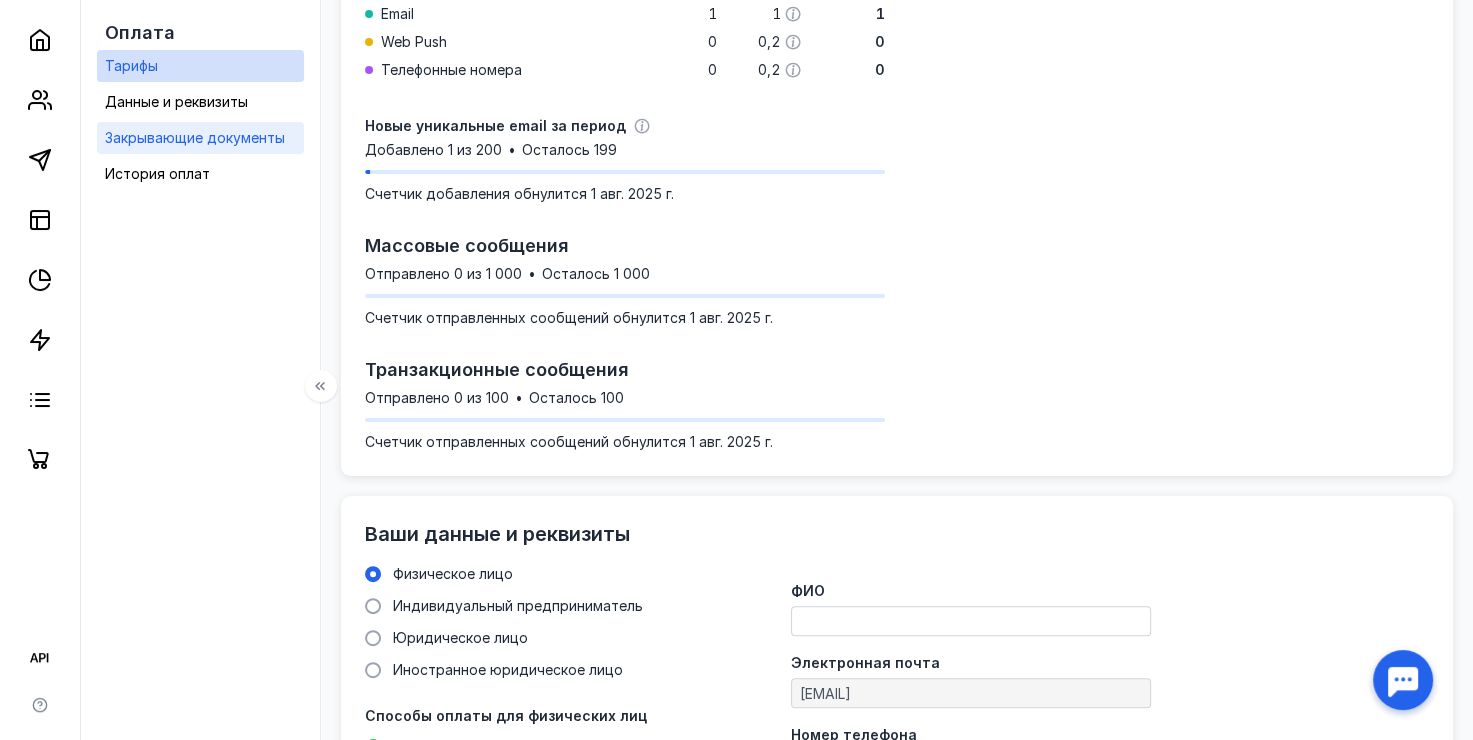 click on "Закрывающие документы" at bounding box center [195, 137] 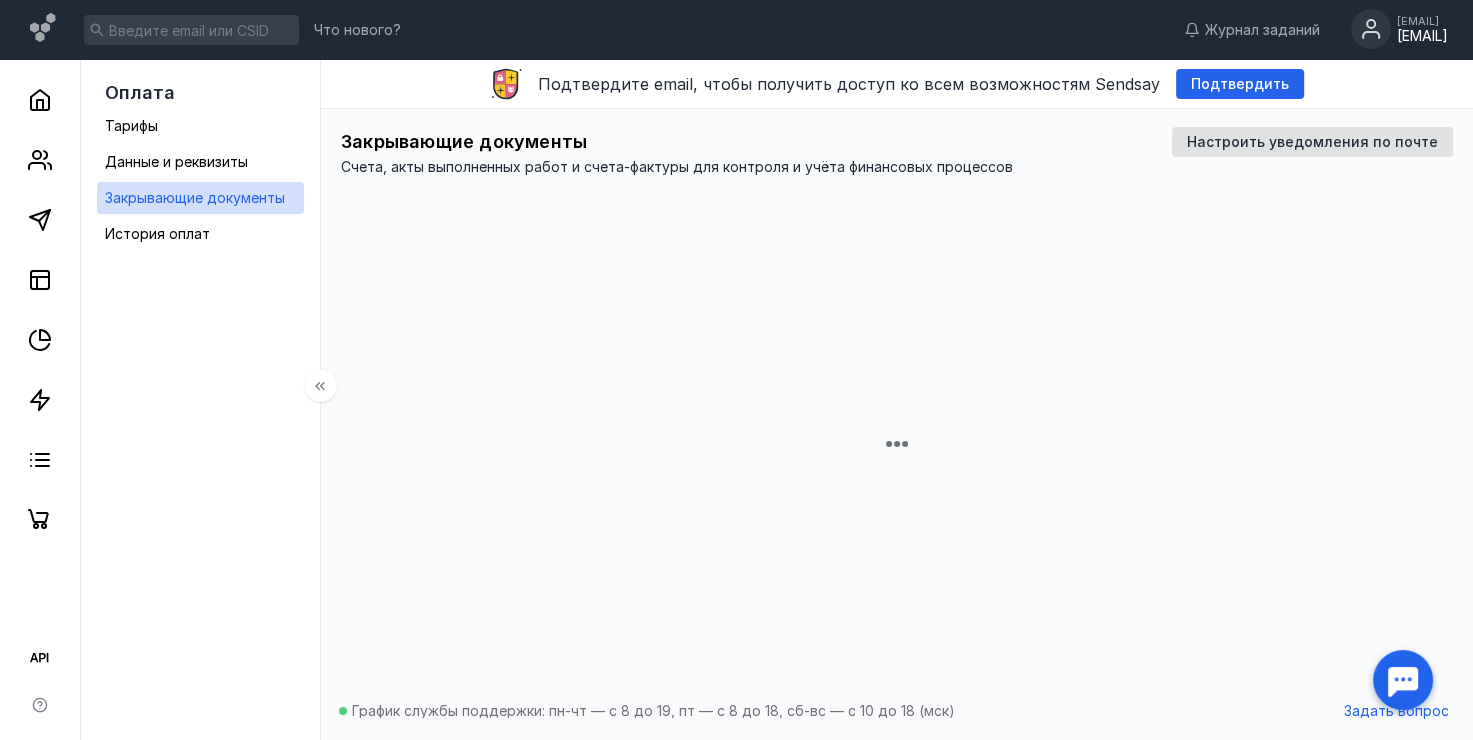 scroll, scrollTop: 0, scrollLeft: 0, axis: both 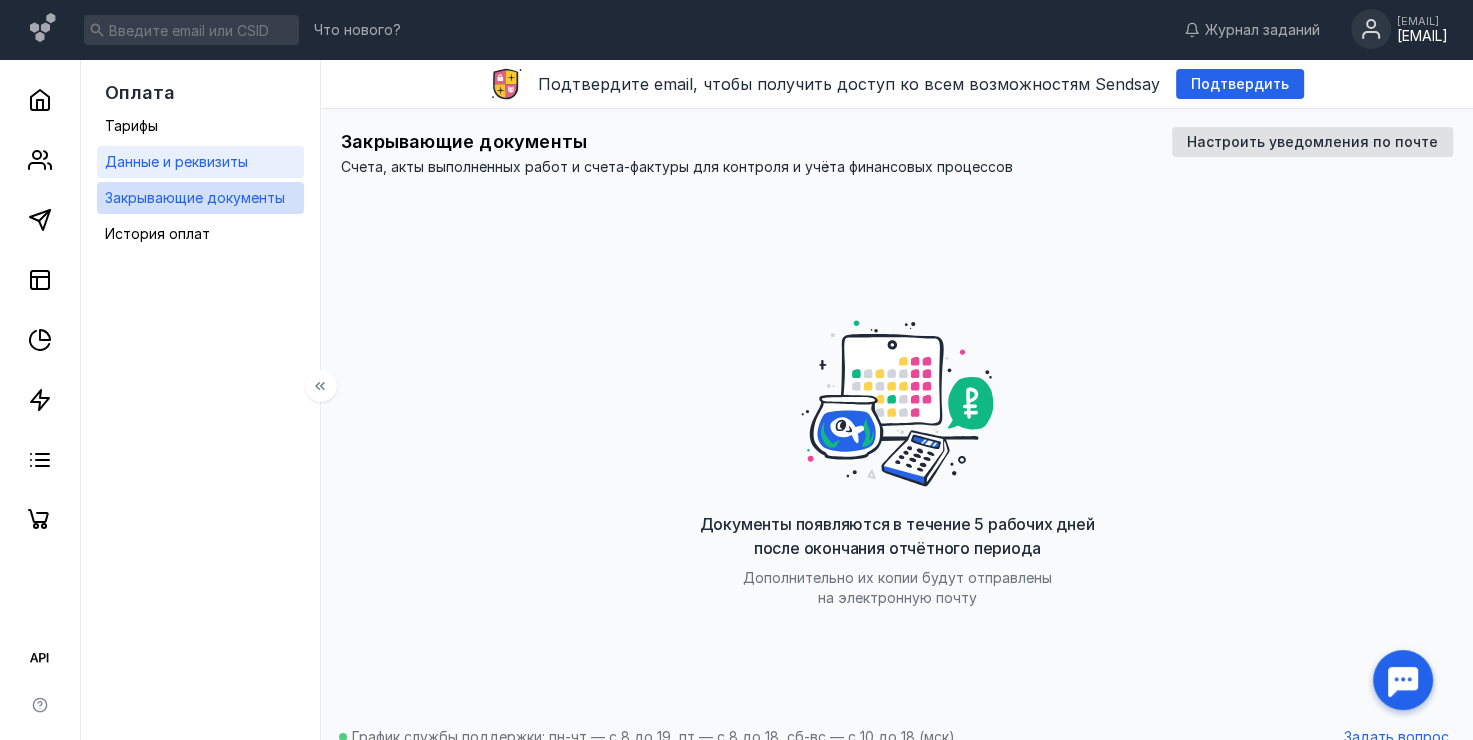 click on "Данные и реквизиты" at bounding box center (176, 161) 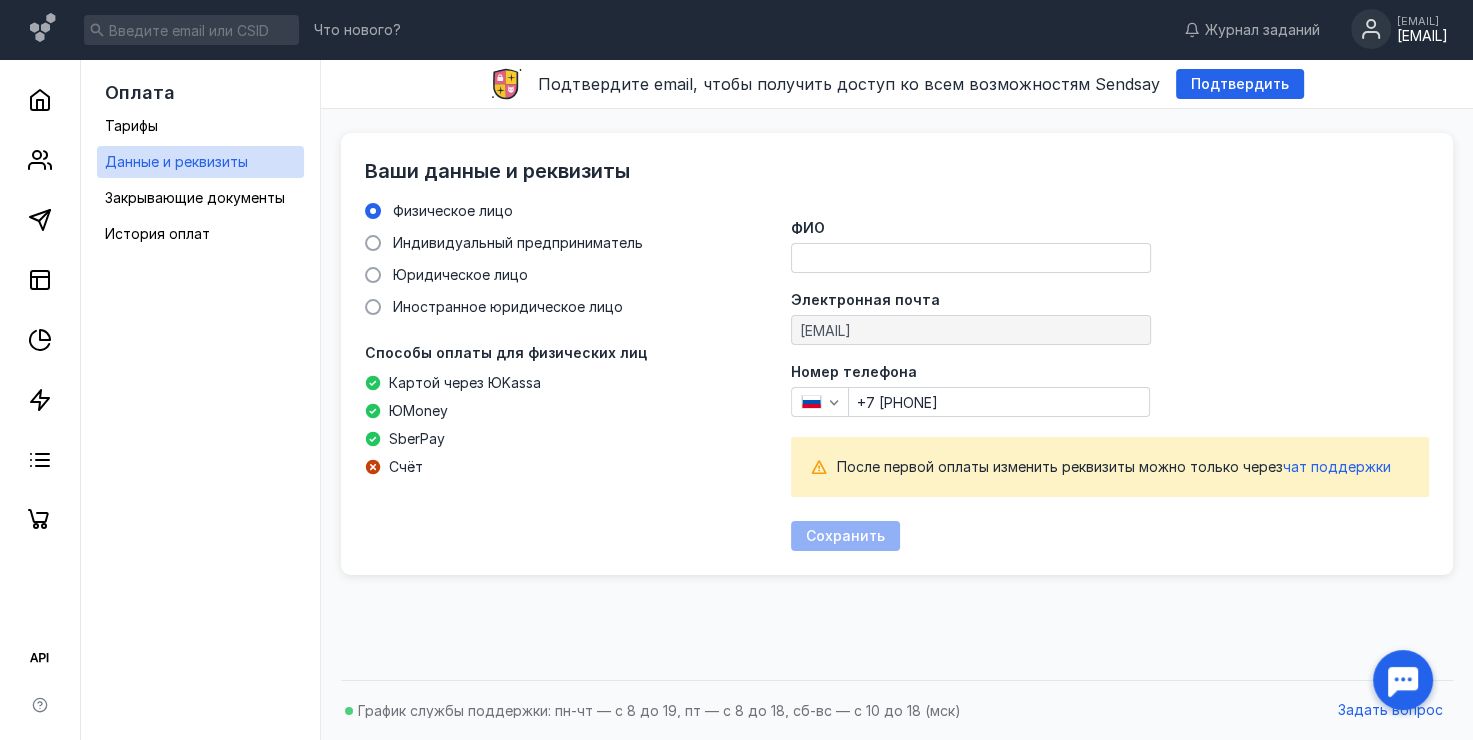 click on "ФИО" at bounding box center [971, 258] 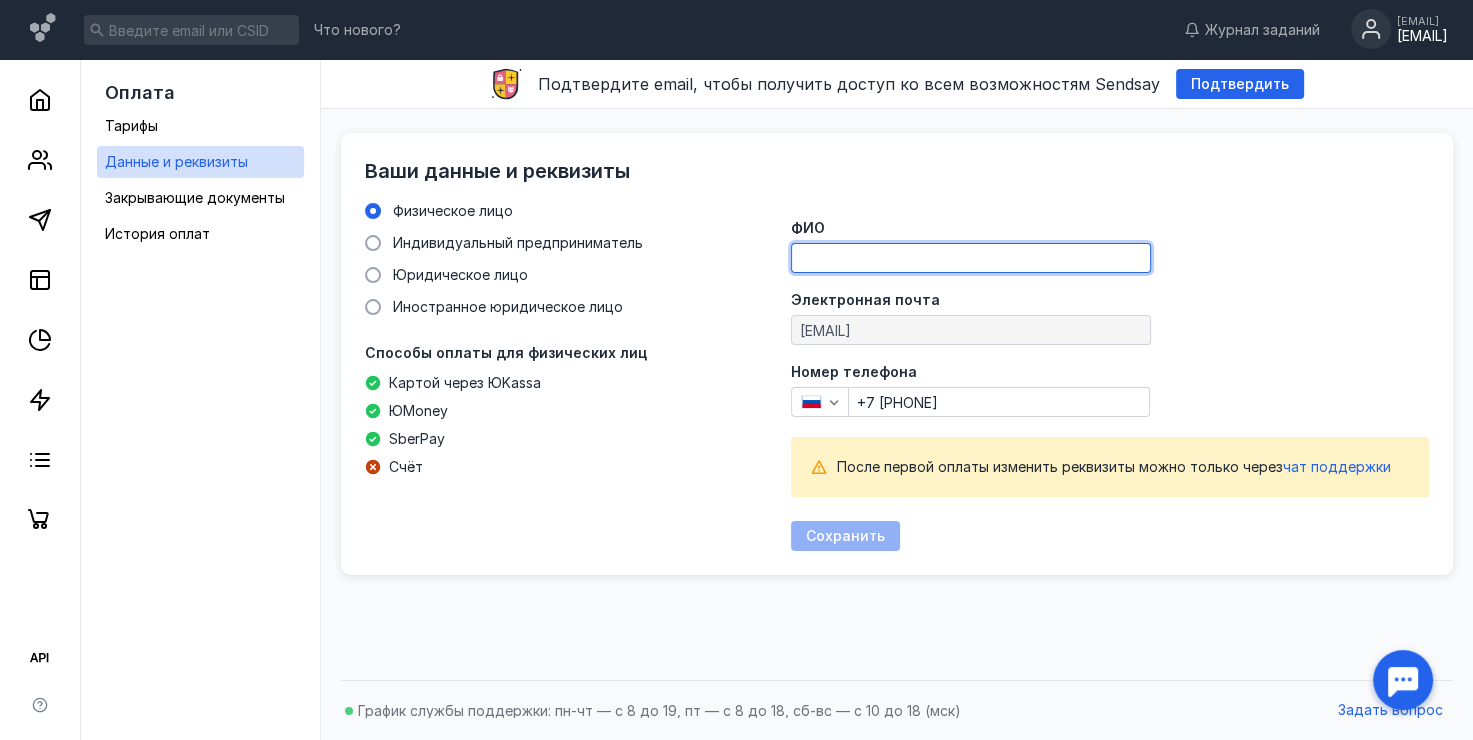 type on "[NAME] [LAST_NAME]" 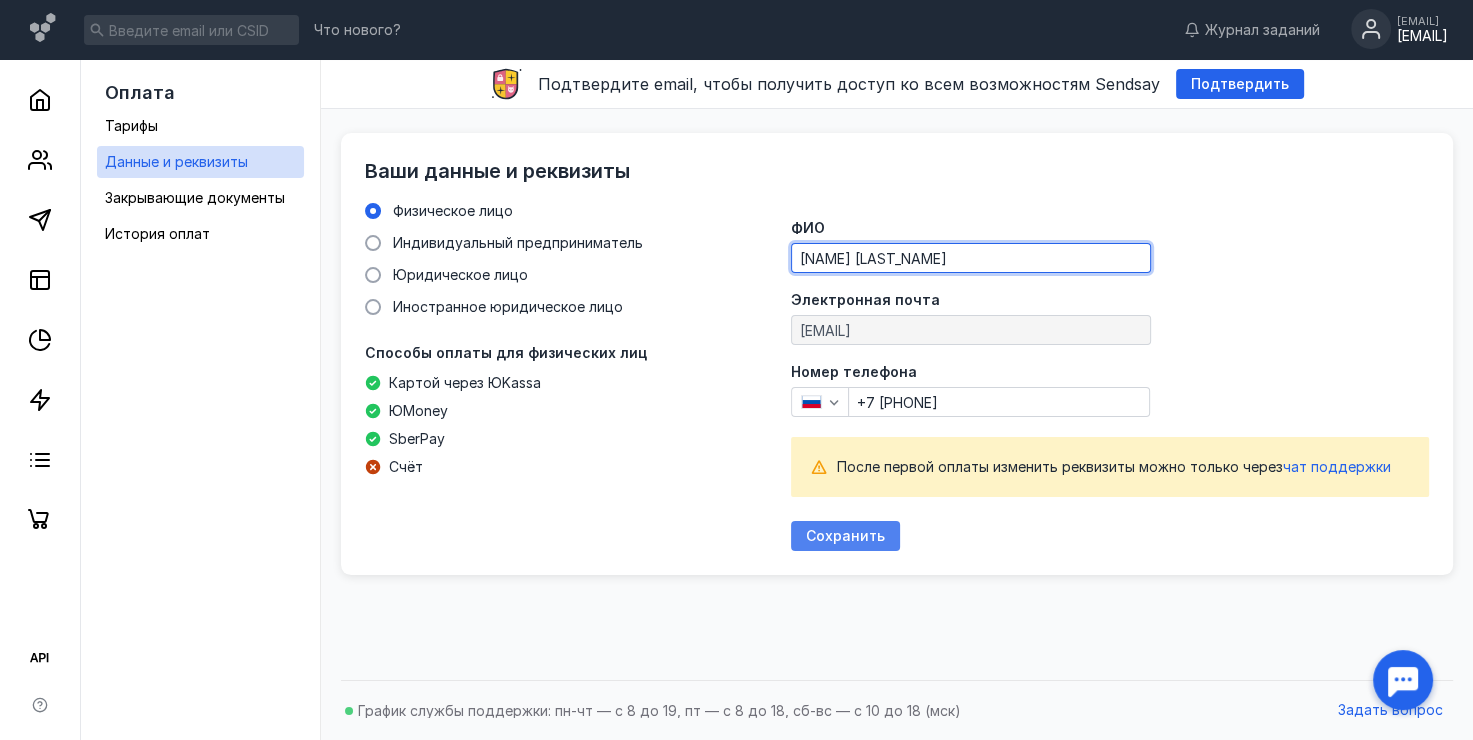 click on "Сохранить" at bounding box center (845, 536) 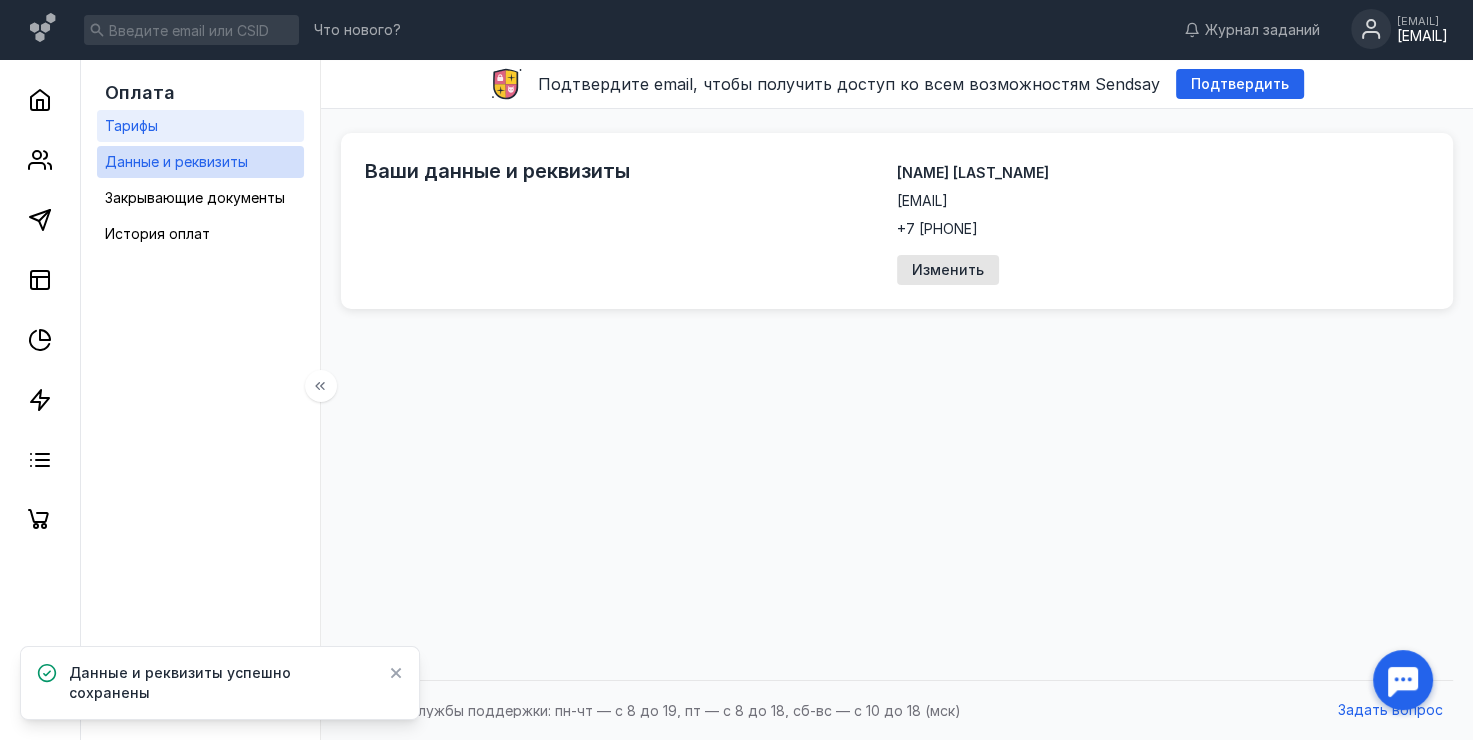 click on "Тарифы" at bounding box center (131, 125) 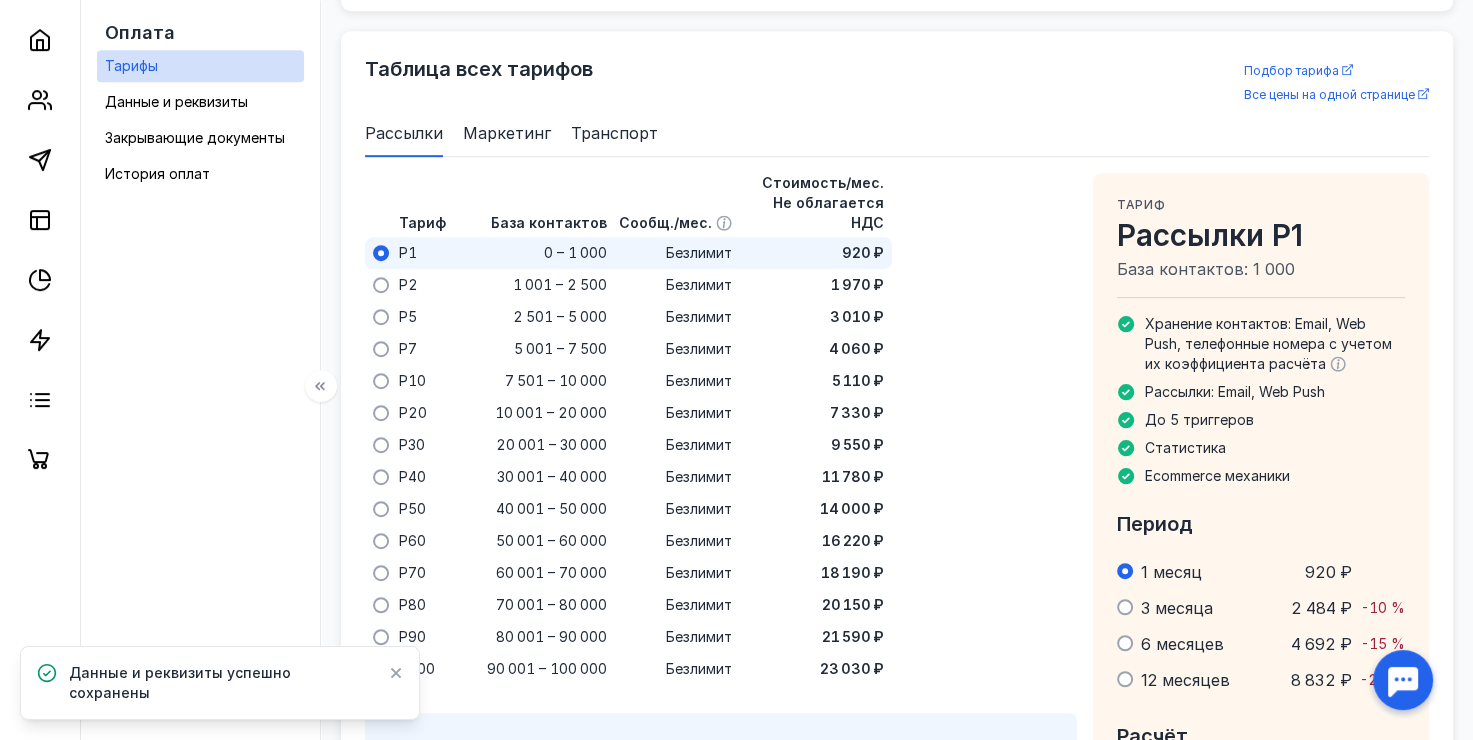 scroll, scrollTop: 1028, scrollLeft: 0, axis: vertical 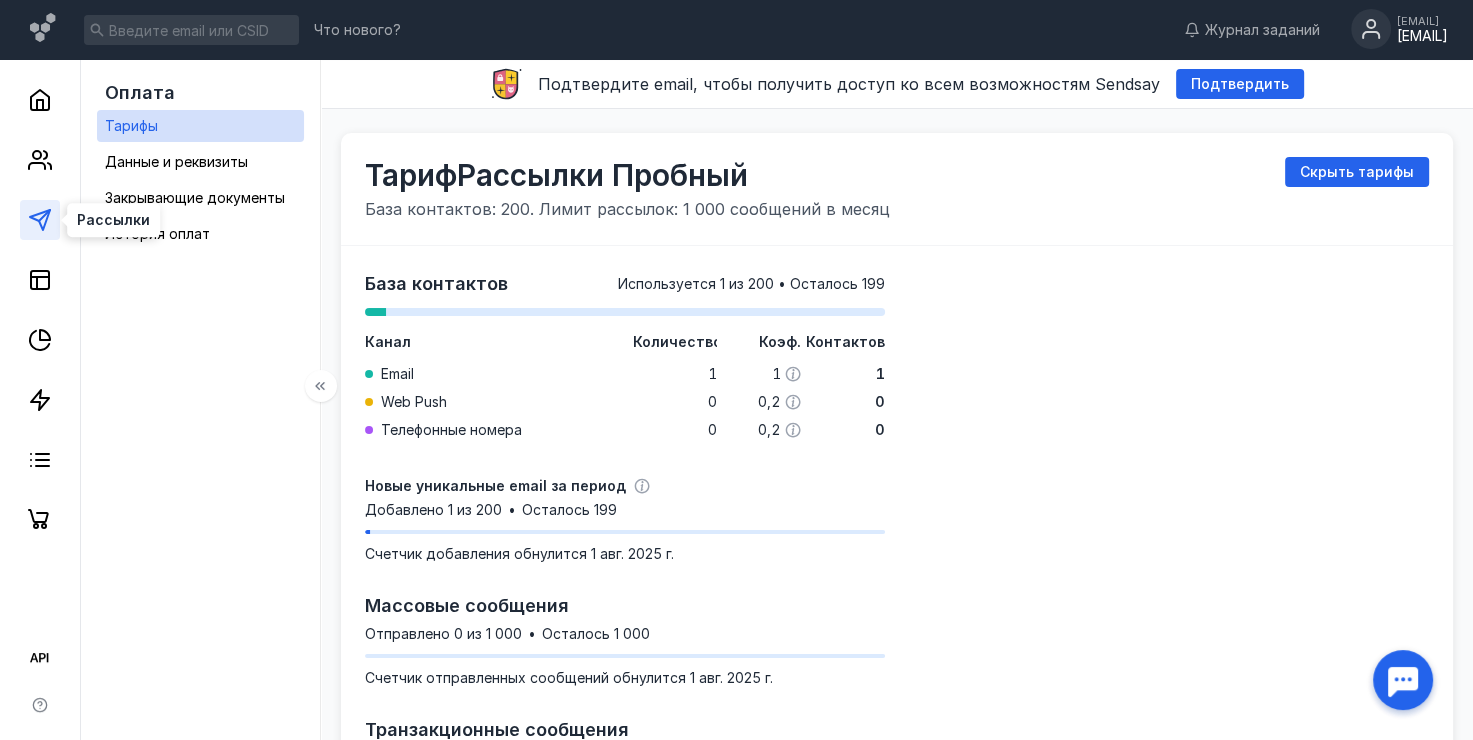 click 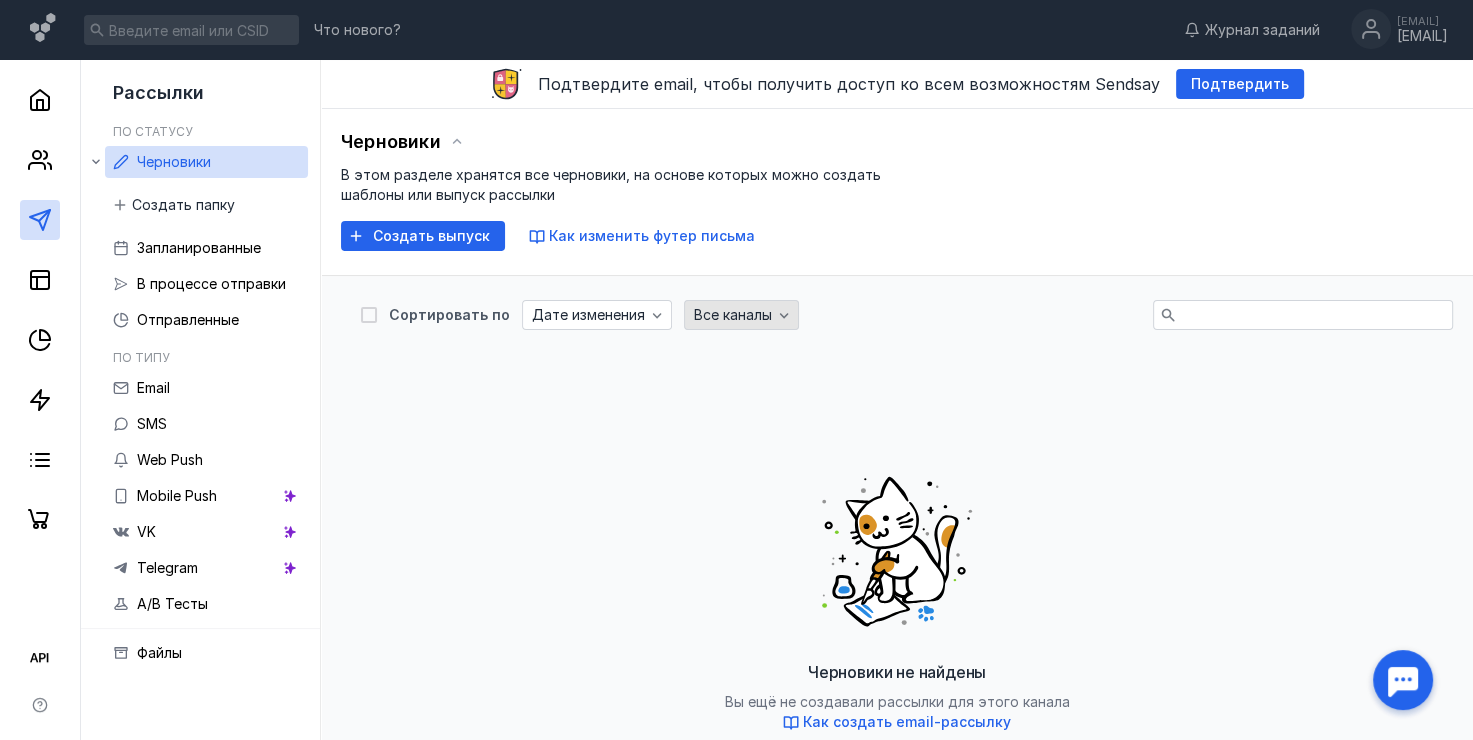 click 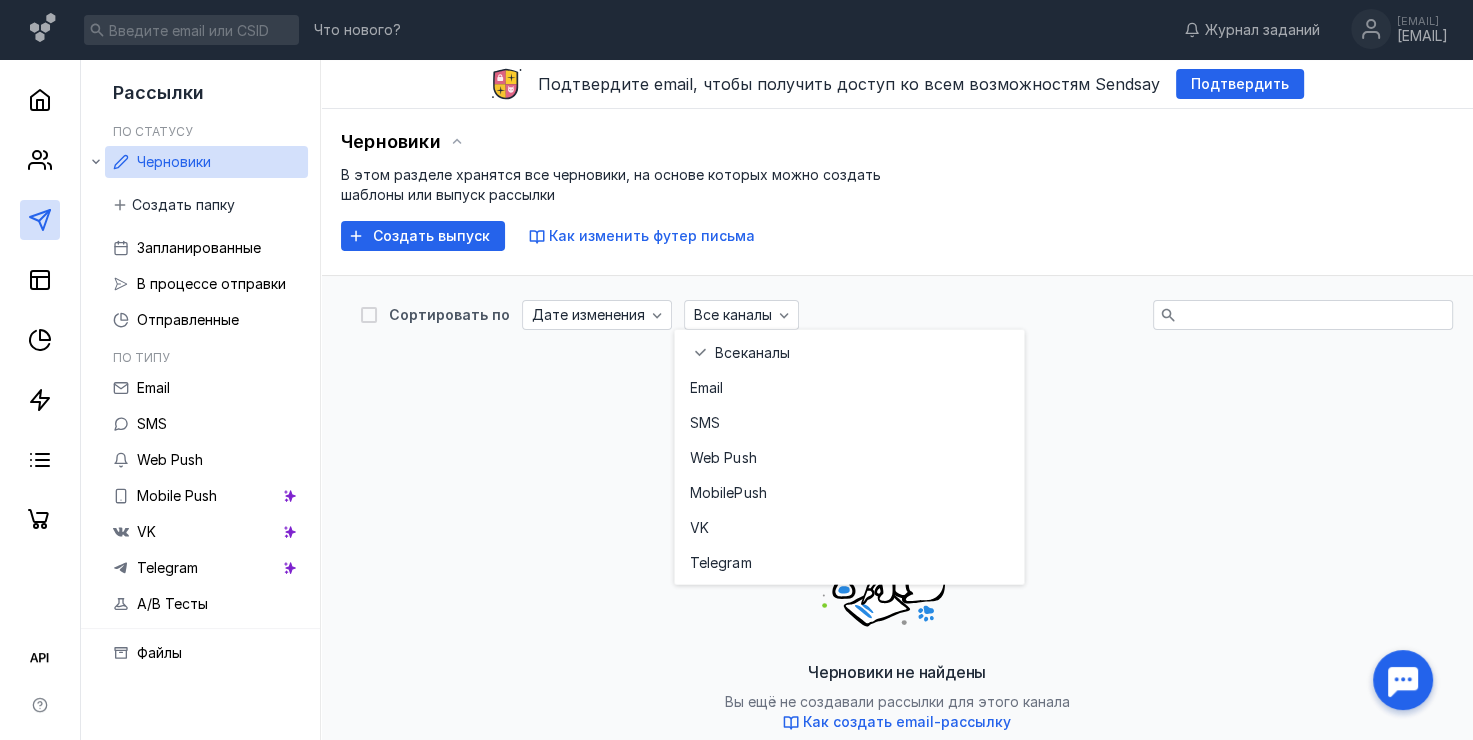 click on "Черновики не найдены Вы ещё не создавали рассылки для этого канала   Как создать email-рассылку Создать выпуск" at bounding box center [897, 616] 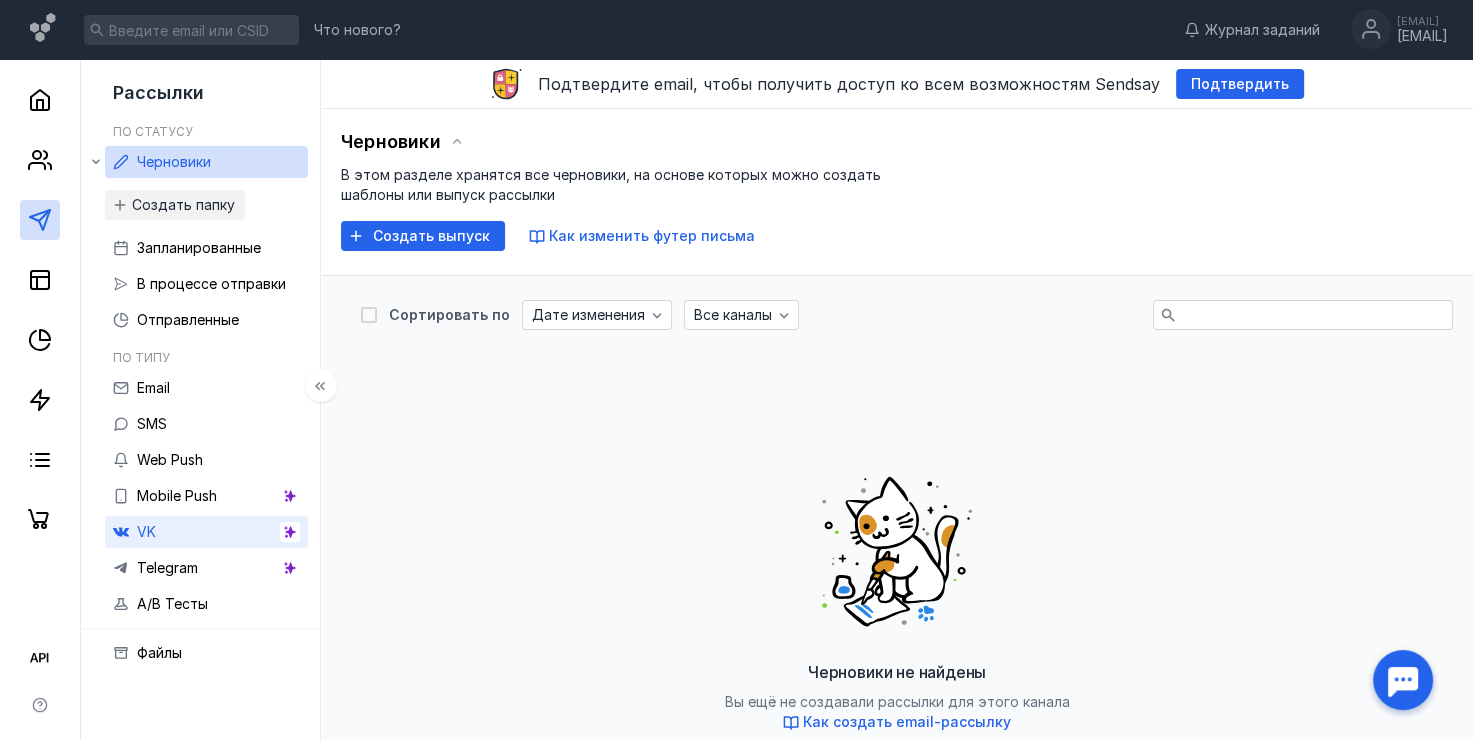 click at bounding box center (290, 532) 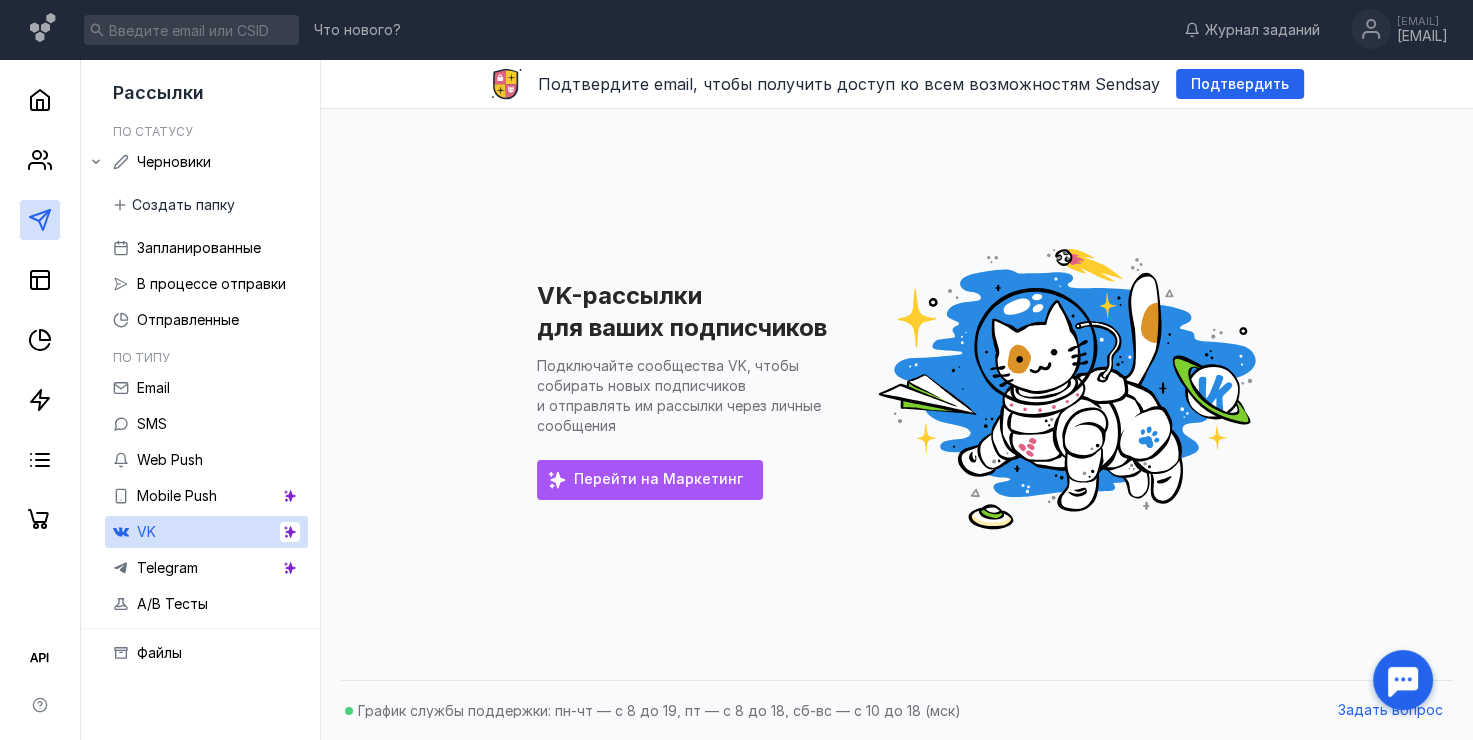 click on "Перейти на Маркетинг" at bounding box center [658, 479] 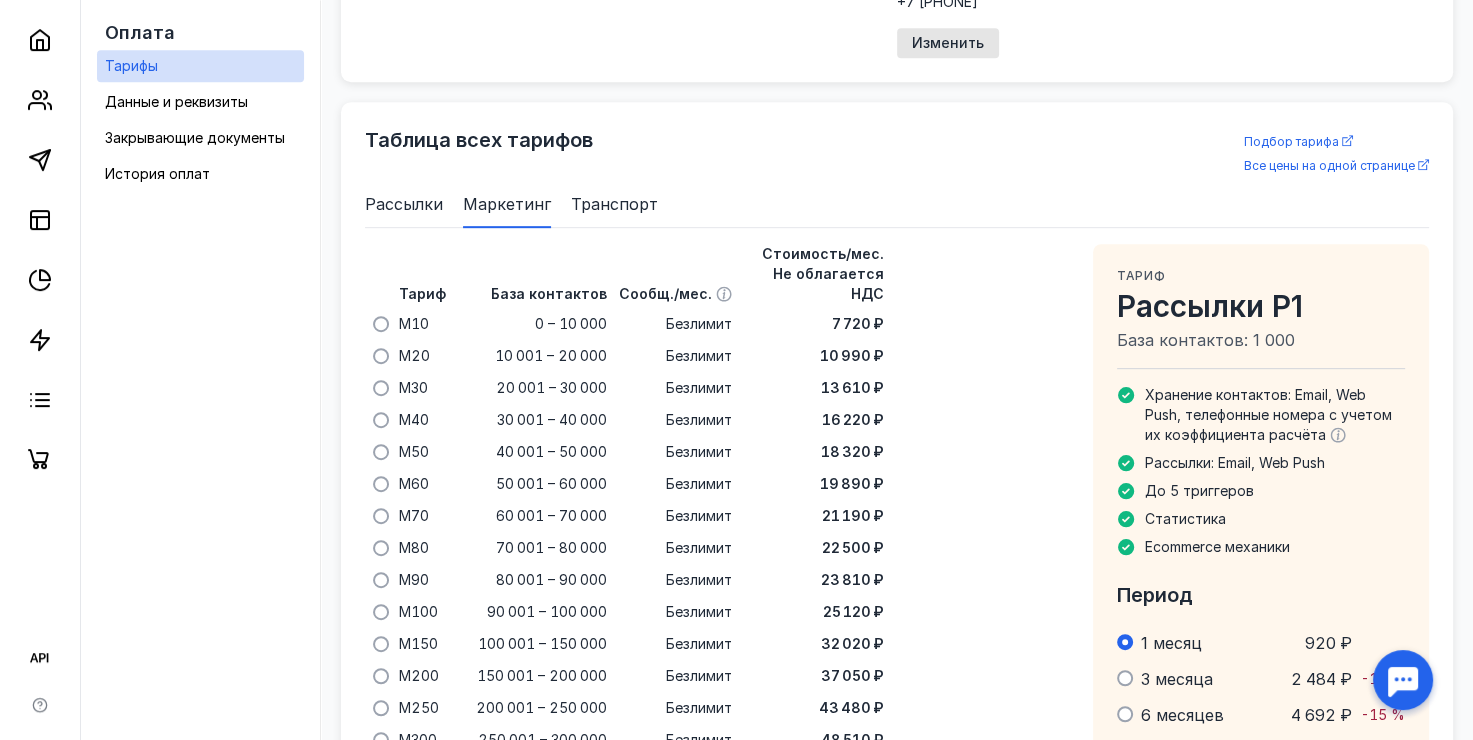 scroll, scrollTop: 1028, scrollLeft: 0, axis: vertical 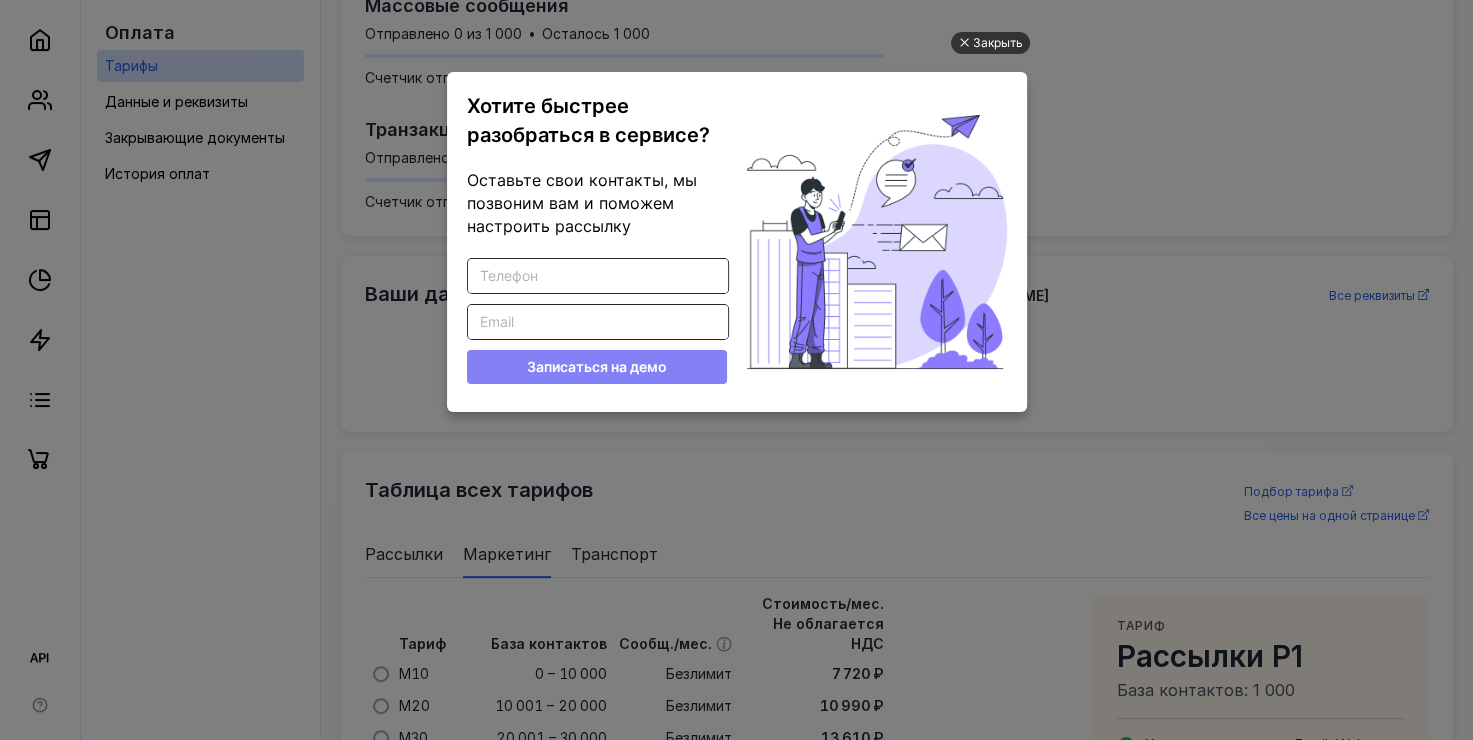 click on "Закрыть" at bounding box center (998, 43) 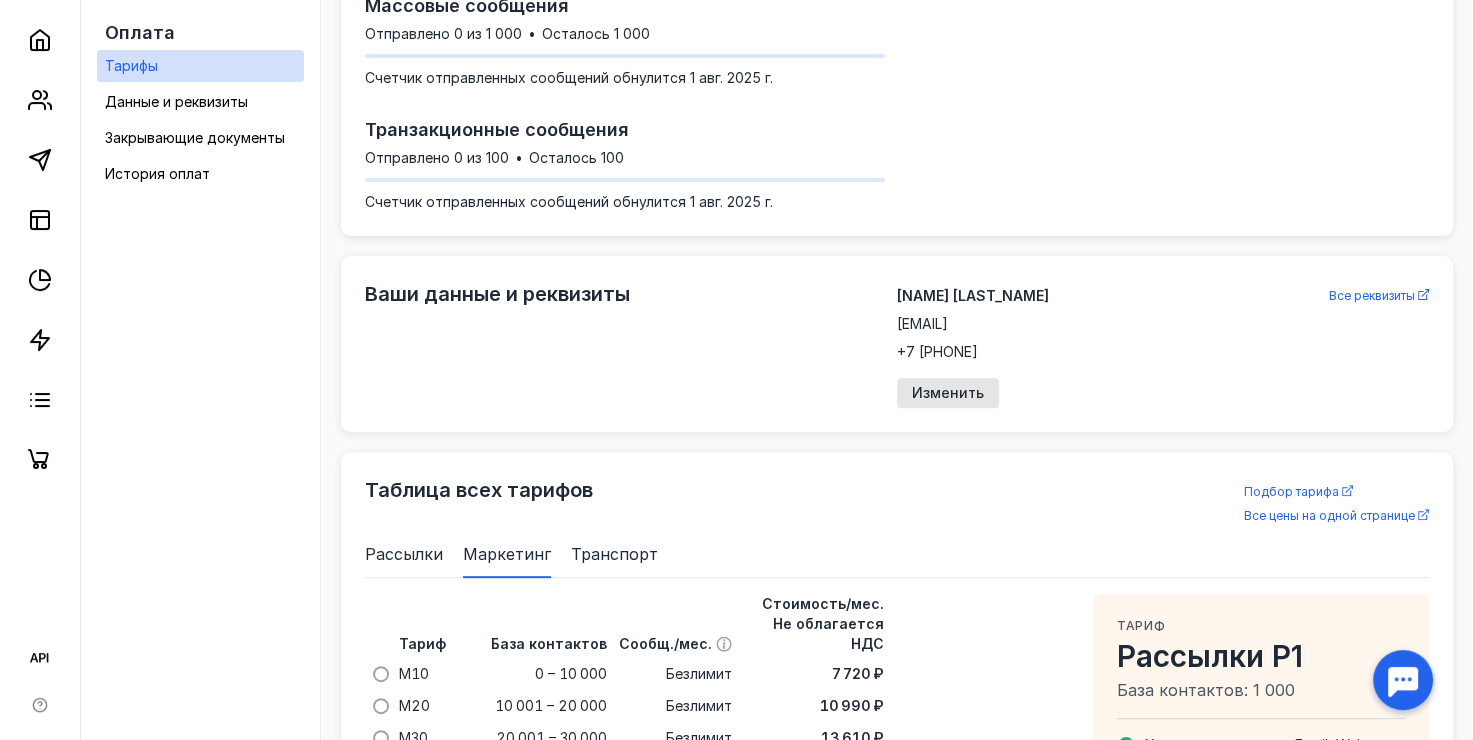 scroll, scrollTop: 0, scrollLeft: 0, axis: both 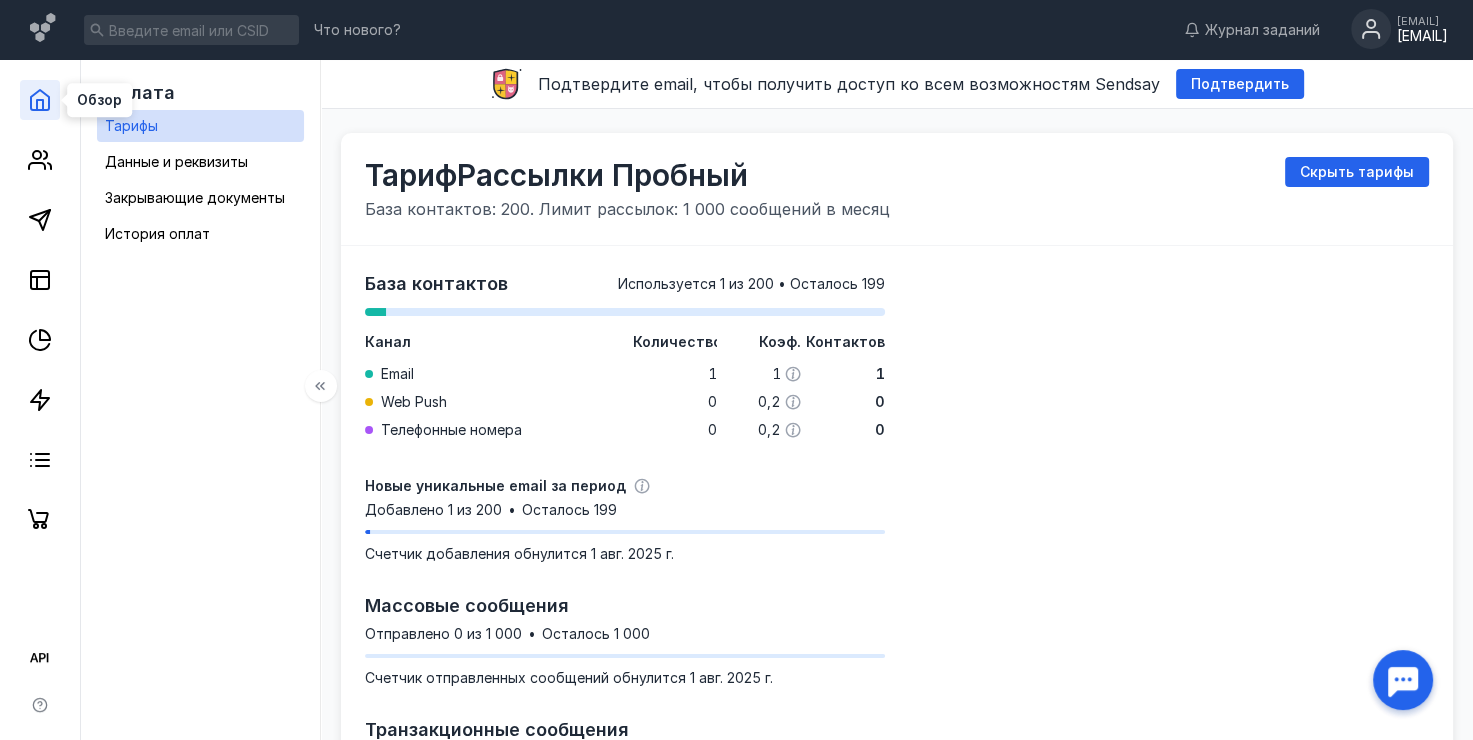click 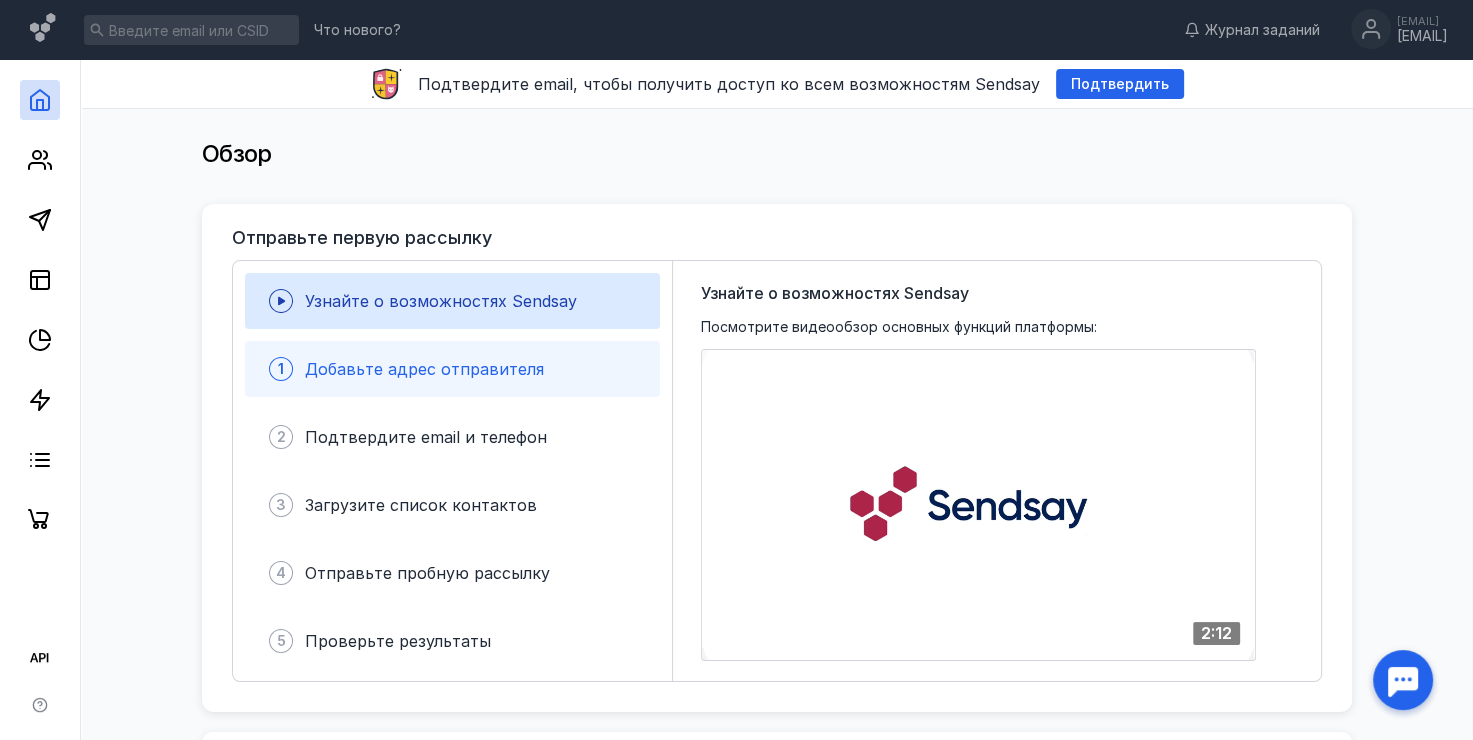click on "Добавьте адрес отправителя" at bounding box center [424, 369] 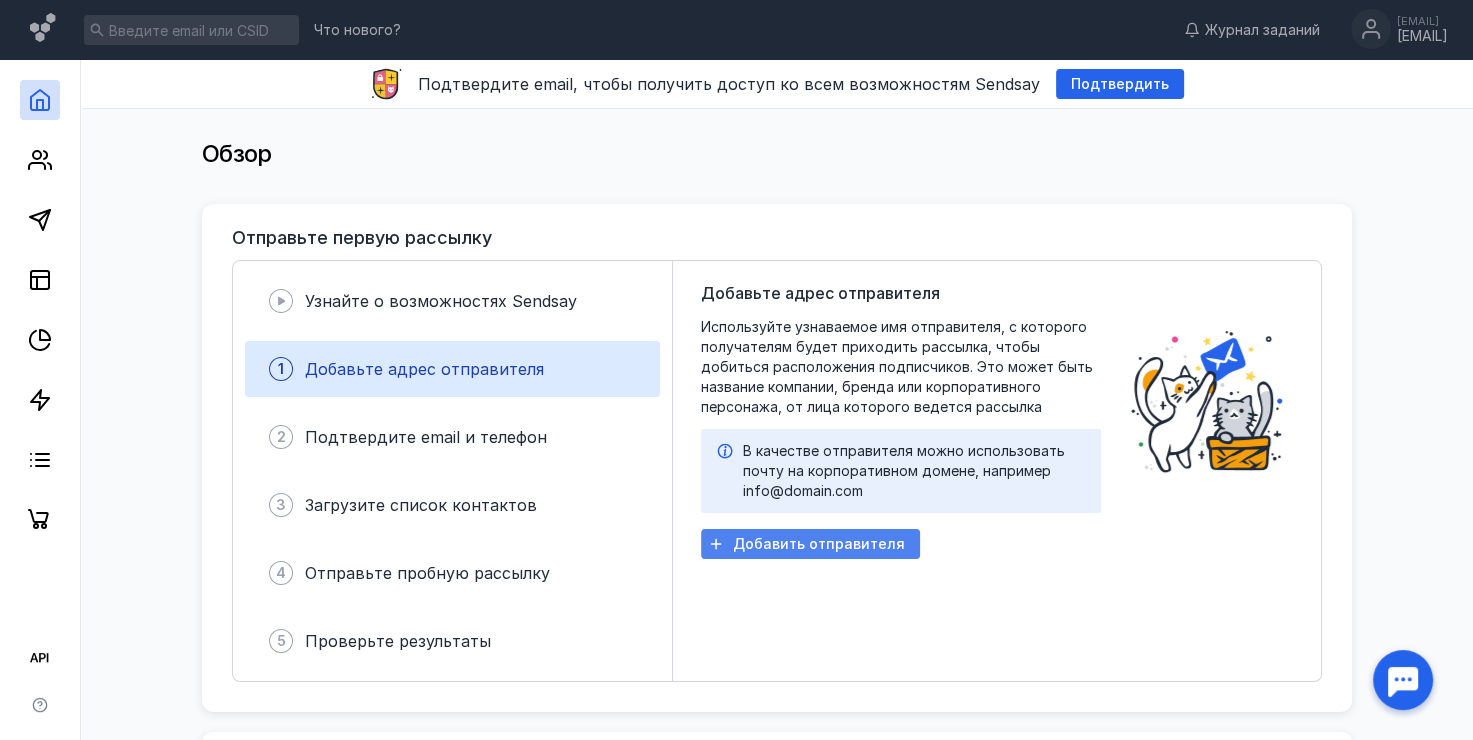 click on "Добавить отправителя" at bounding box center (810, 544) 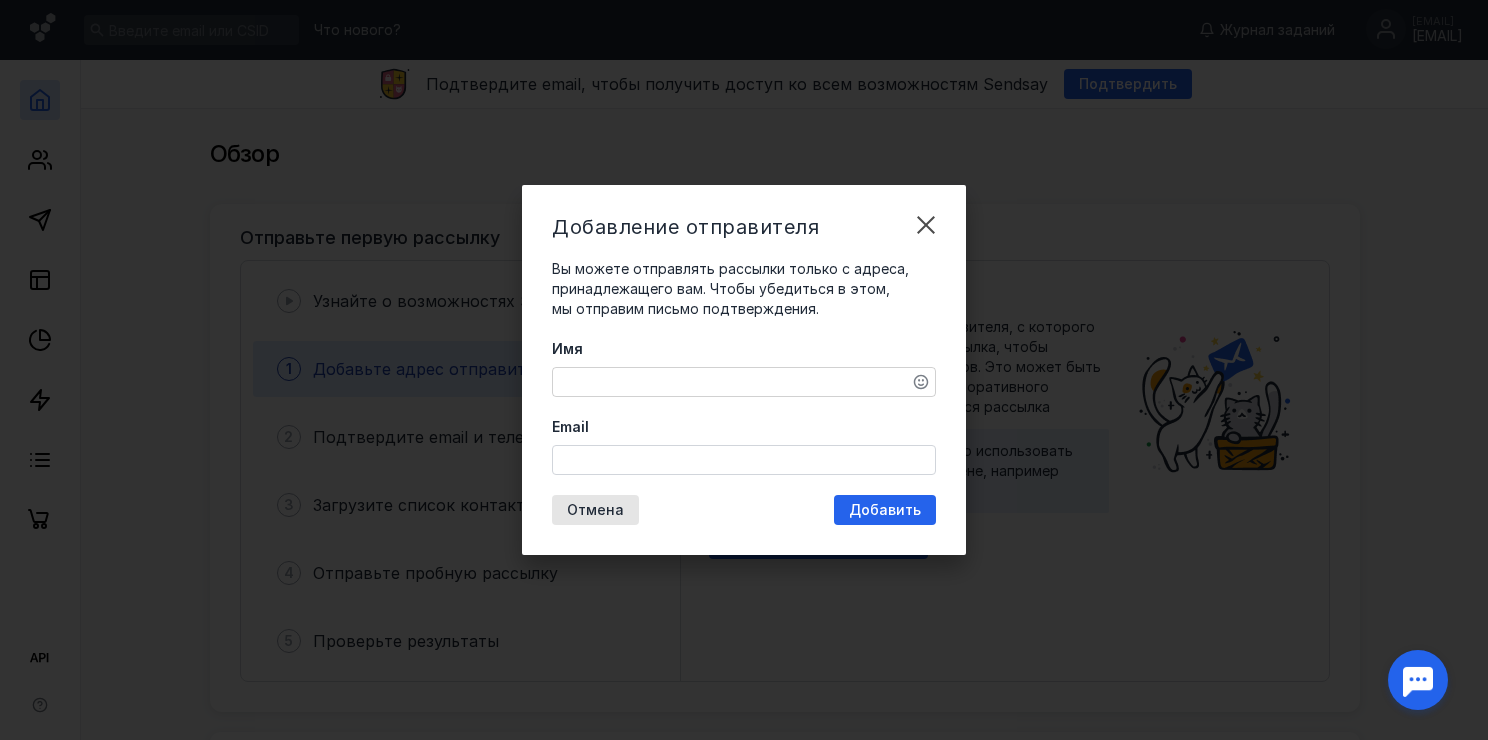 click on "Имя" at bounding box center [744, 382] 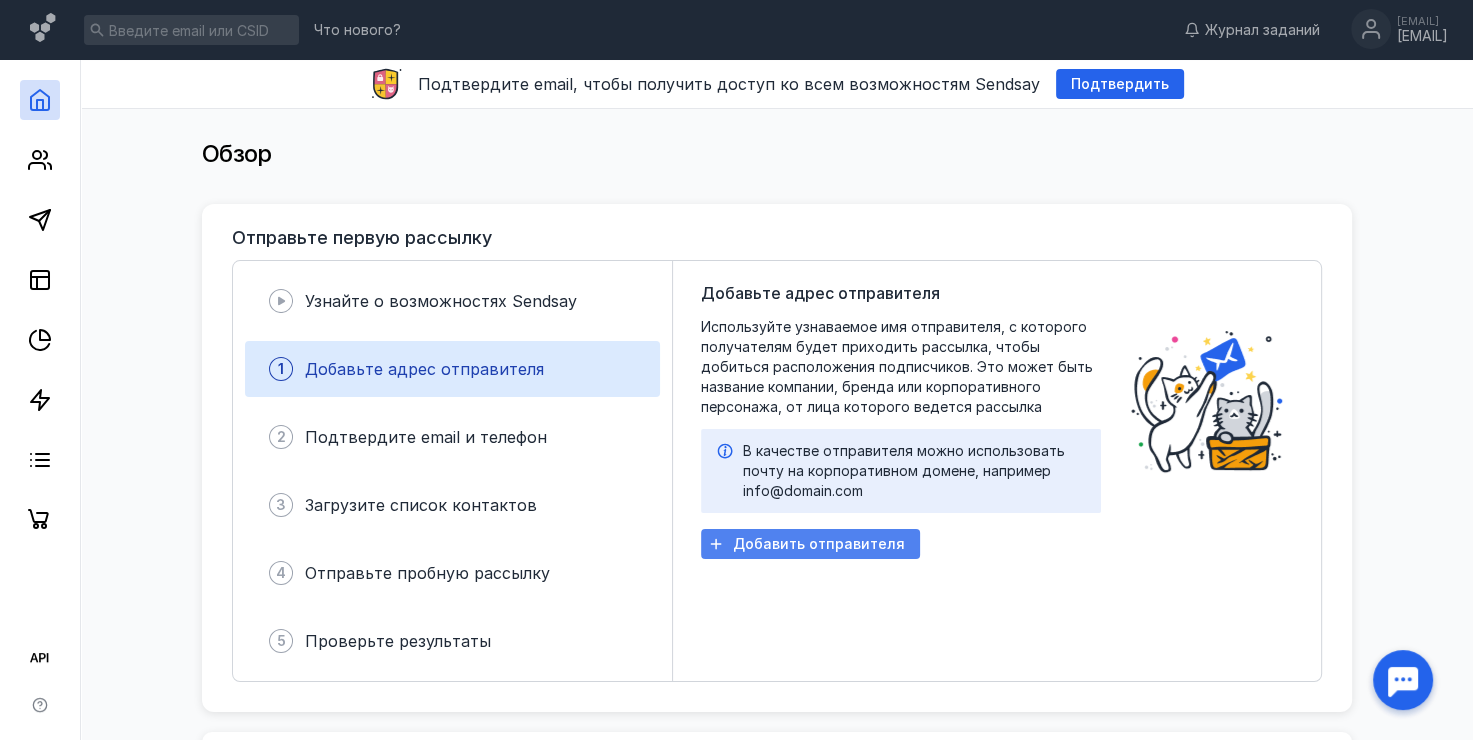 click on "Добавить отправителя" at bounding box center (819, 544) 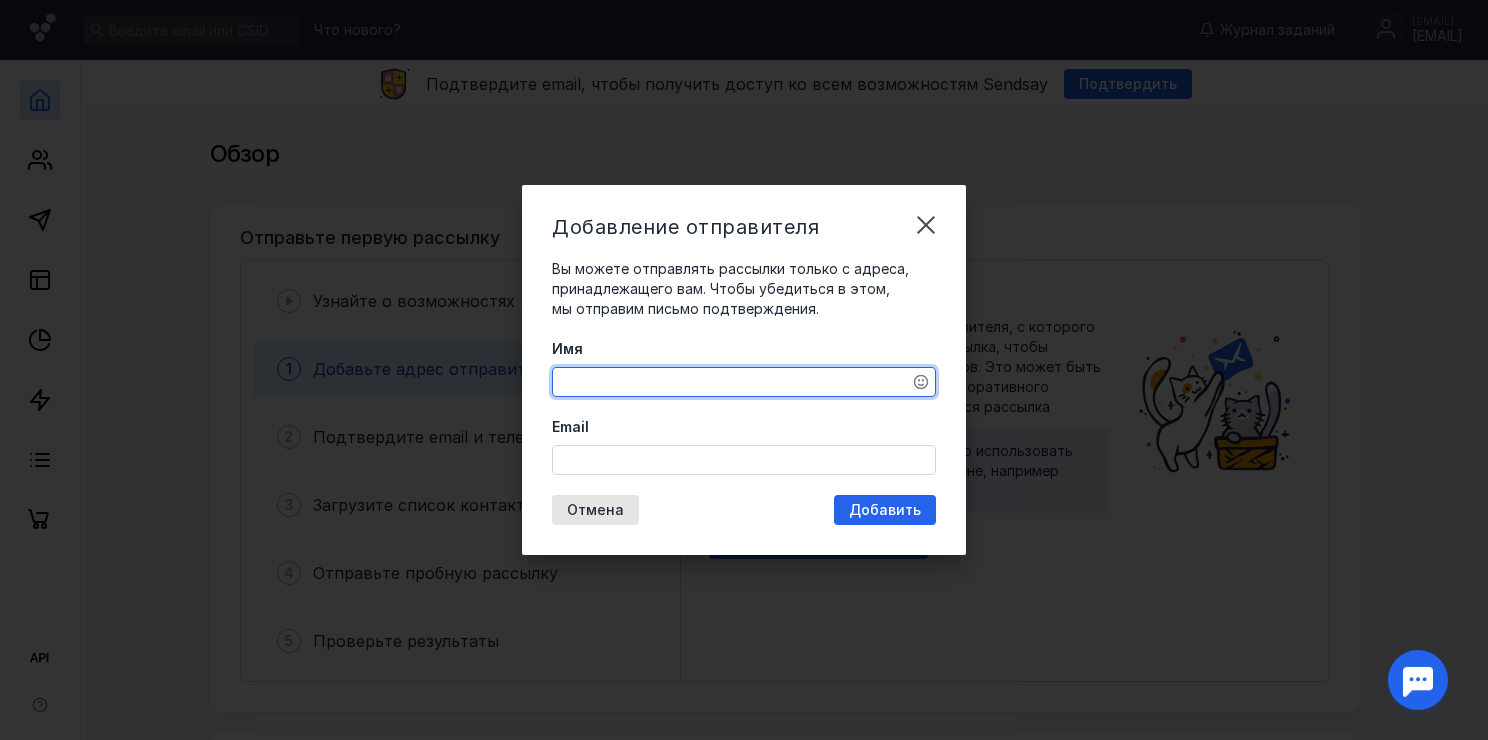 paste on "https://t.me/[USERNAME]" 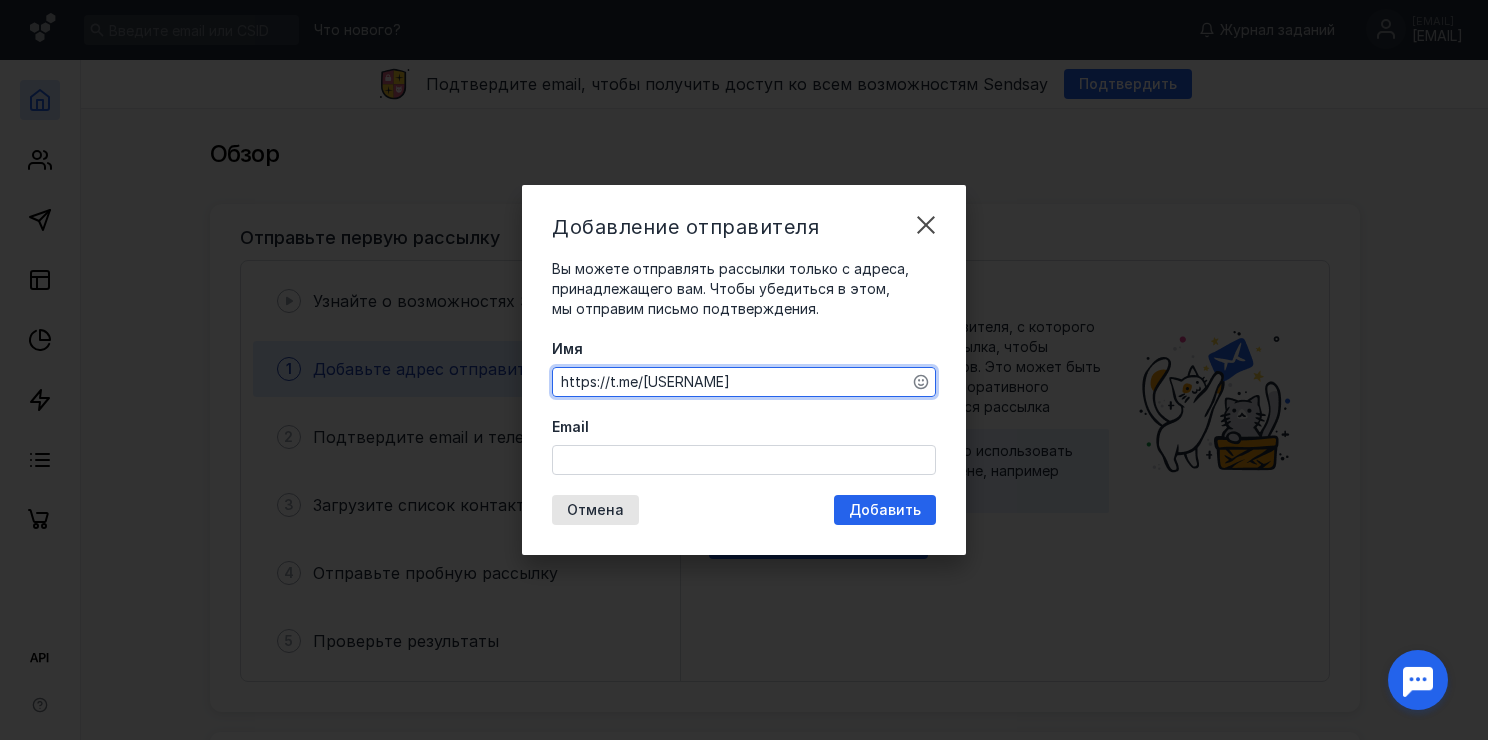 type on "https://t.me/[USERNAME]" 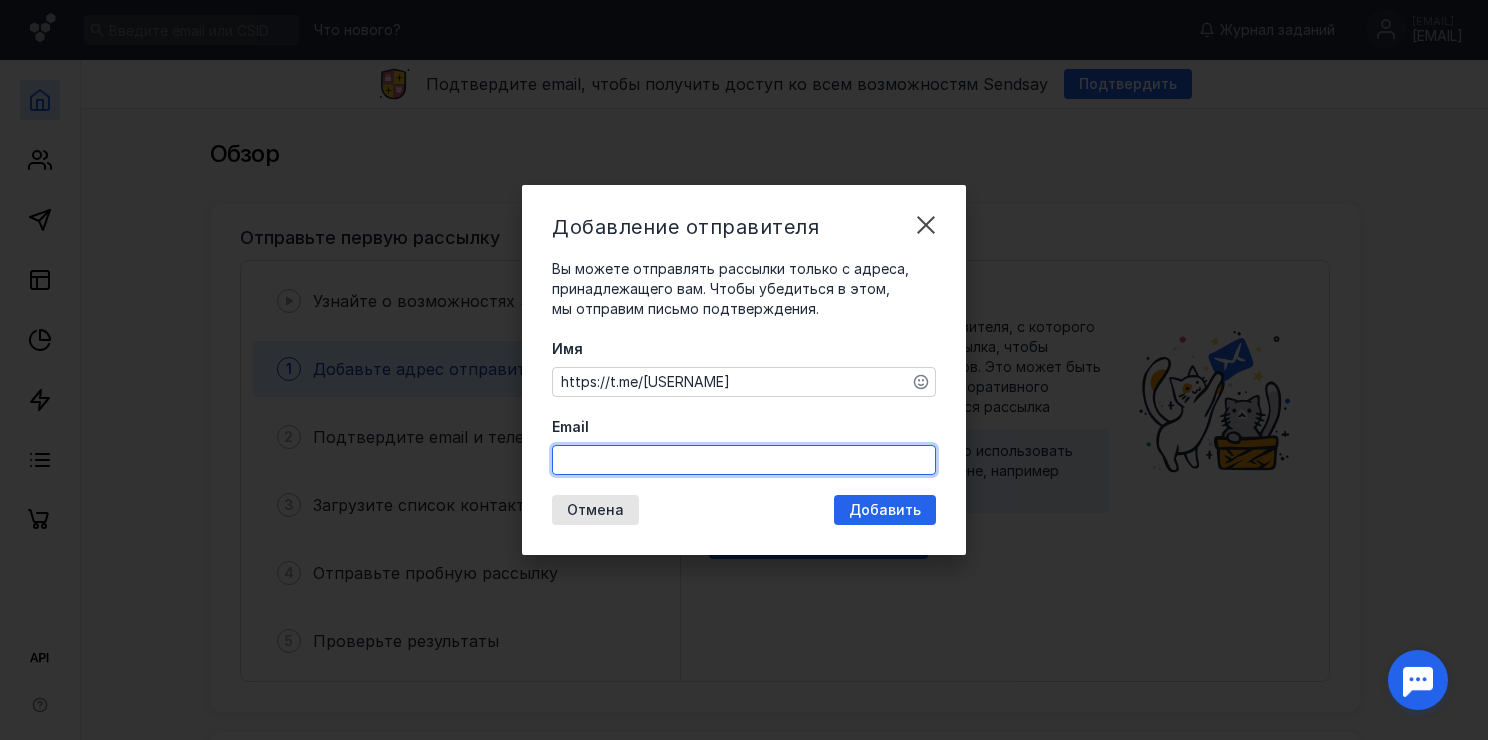 type on "[EMAIL]" 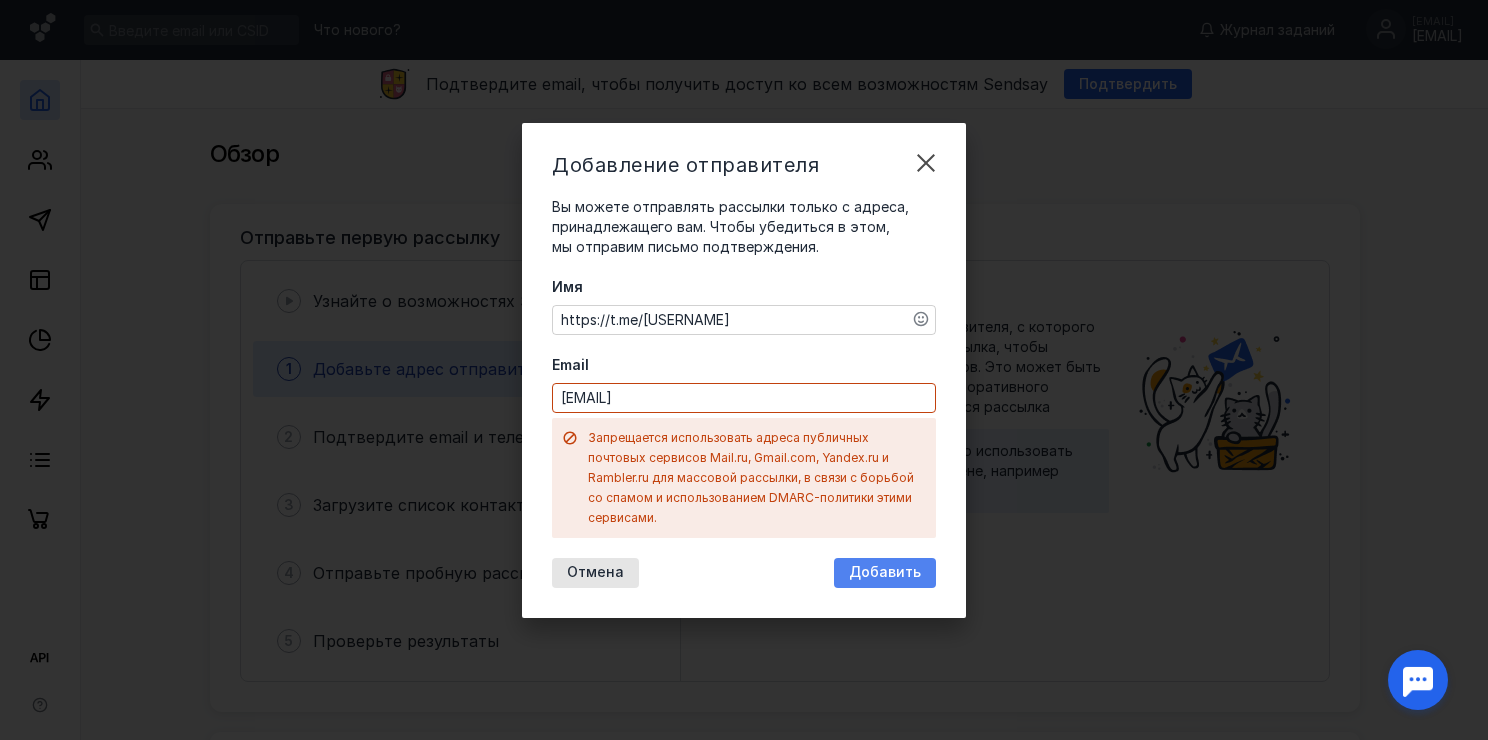 click on "Добавление отправителя Вы можете отправлять рассылки только с адреса, принадлежащего вам. Чтобы убедиться в этом, мы отправим письмо подтверждения. Имя https://t.me/[USERNAME] Email [EMAIL] Запрещается использовать адреса публичных почтовых сервисов Mail.ru, Gmail.com, Yandex.ru и Rambler.ru для массовой рассылки, в связи с борьбой со спамом и использованием DMARC-политики этими сервисами. Отмена Добавить" at bounding box center [744, 370] 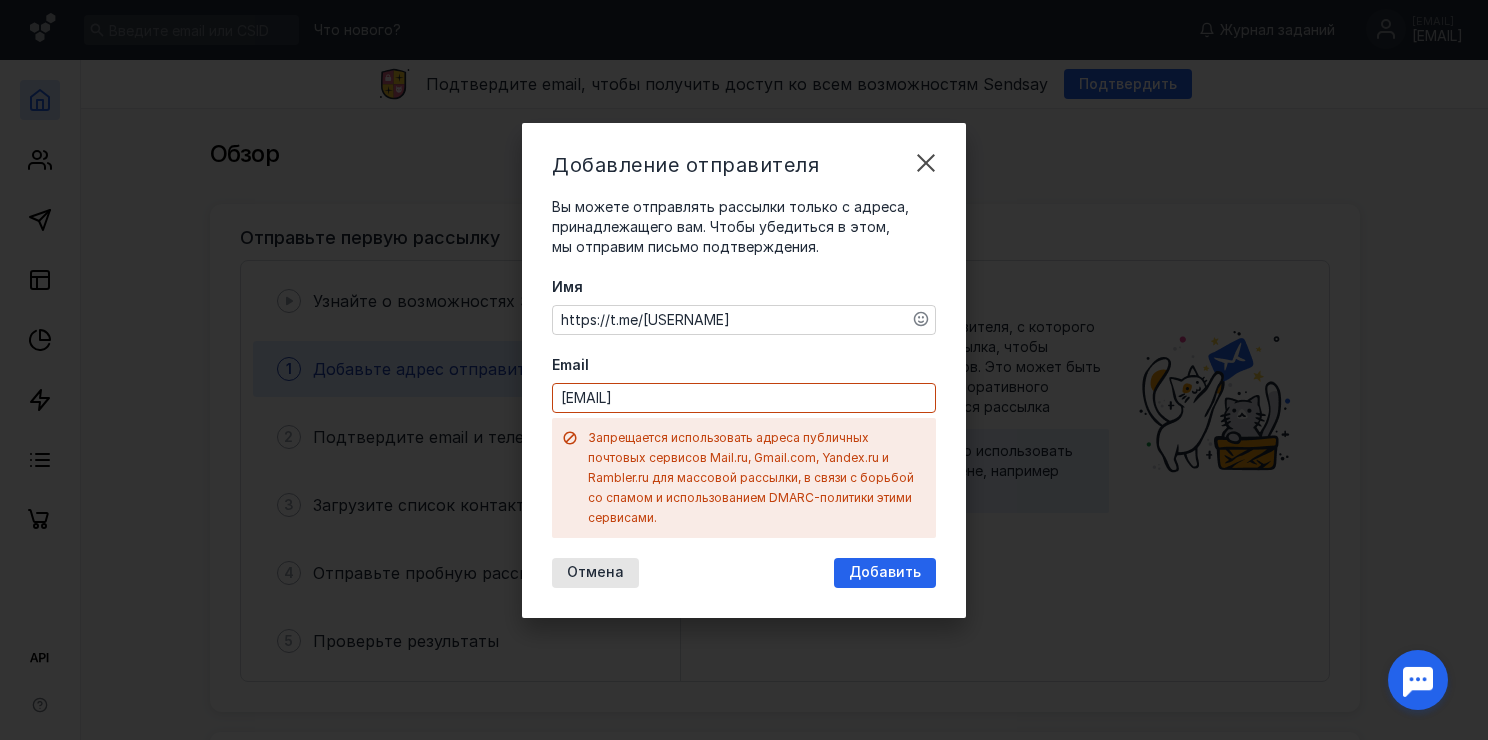 click on "https://t.me/[USERNAME]" at bounding box center [744, 320] 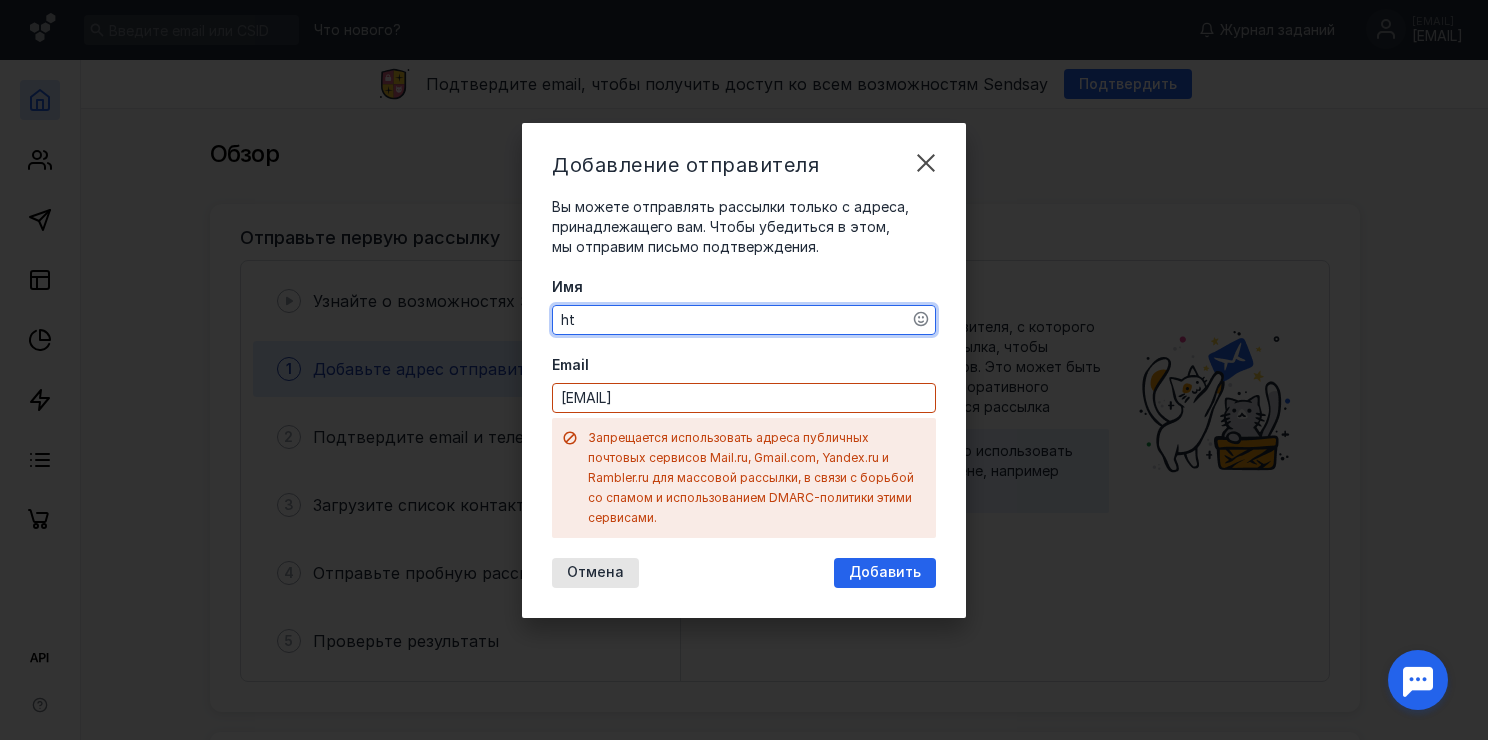 type on "h" 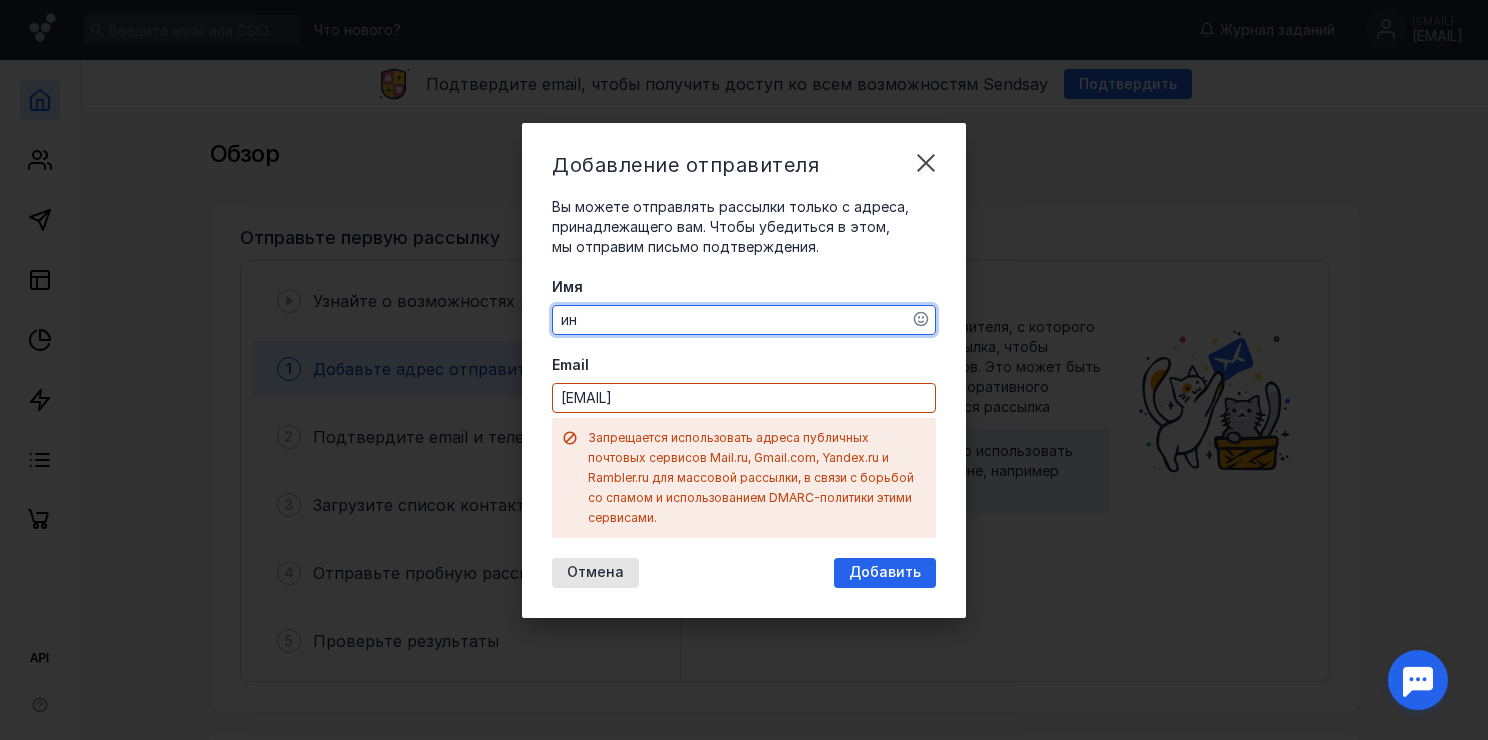type on "и" 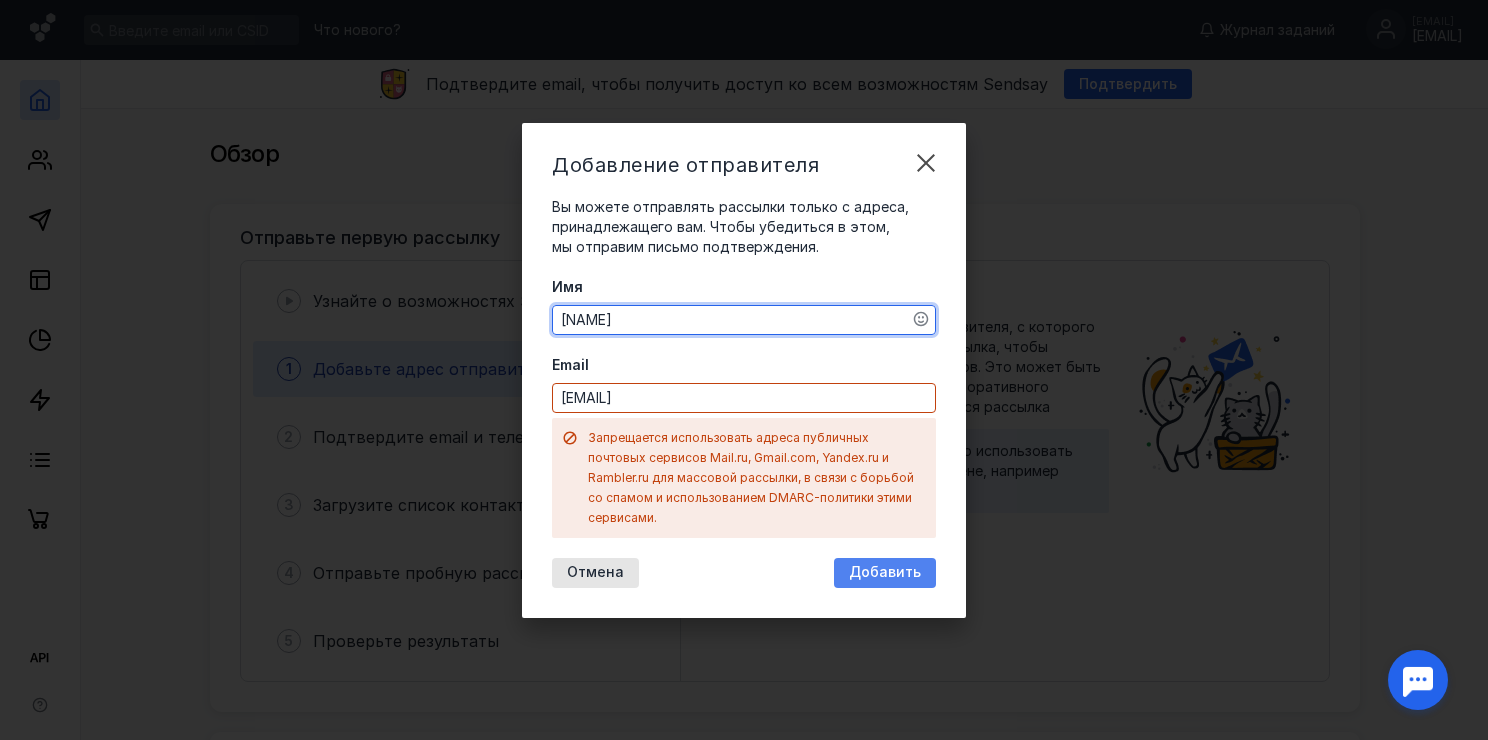 type on "[NAME]" 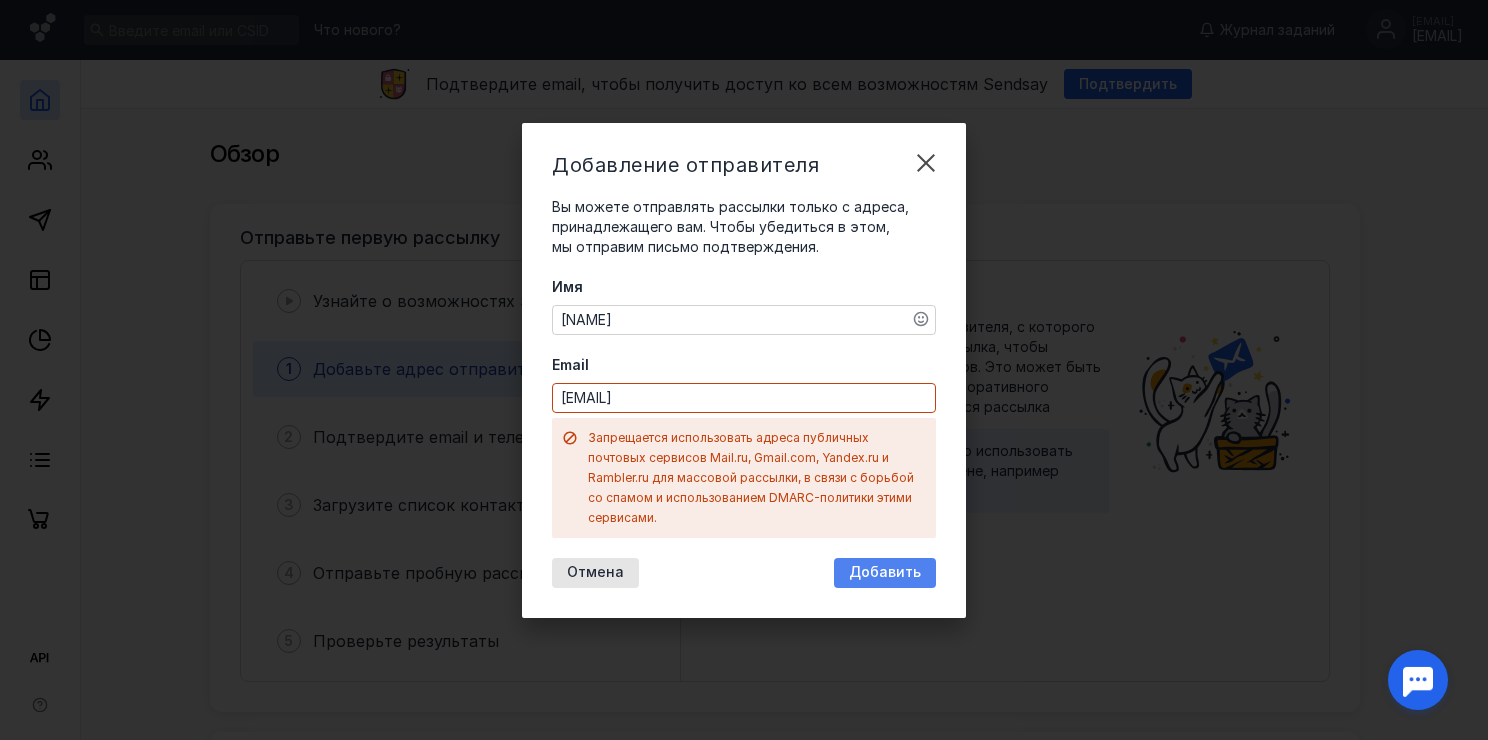 click on "Добавить" at bounding box center (885, 572) 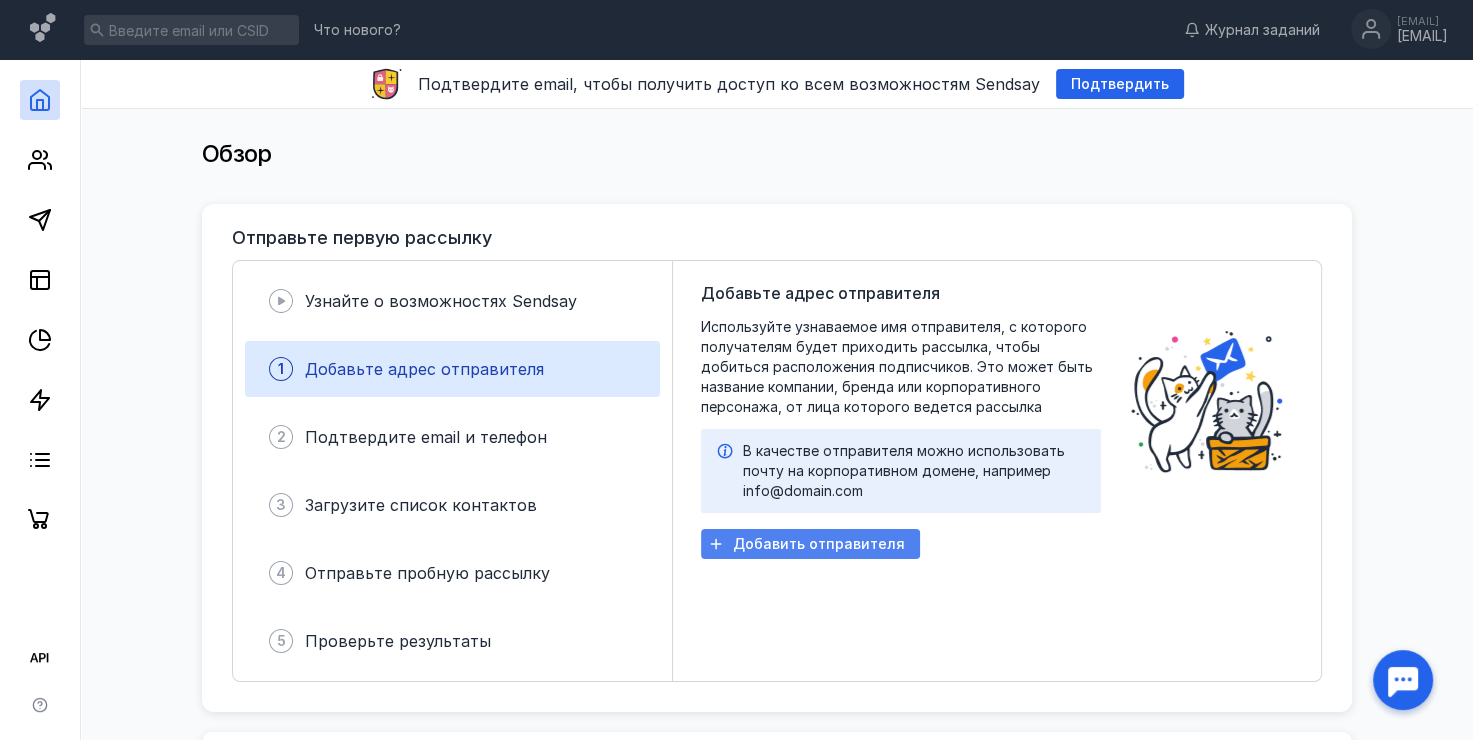 click on "Добавить отправителя" at bounding box center [819, 544] 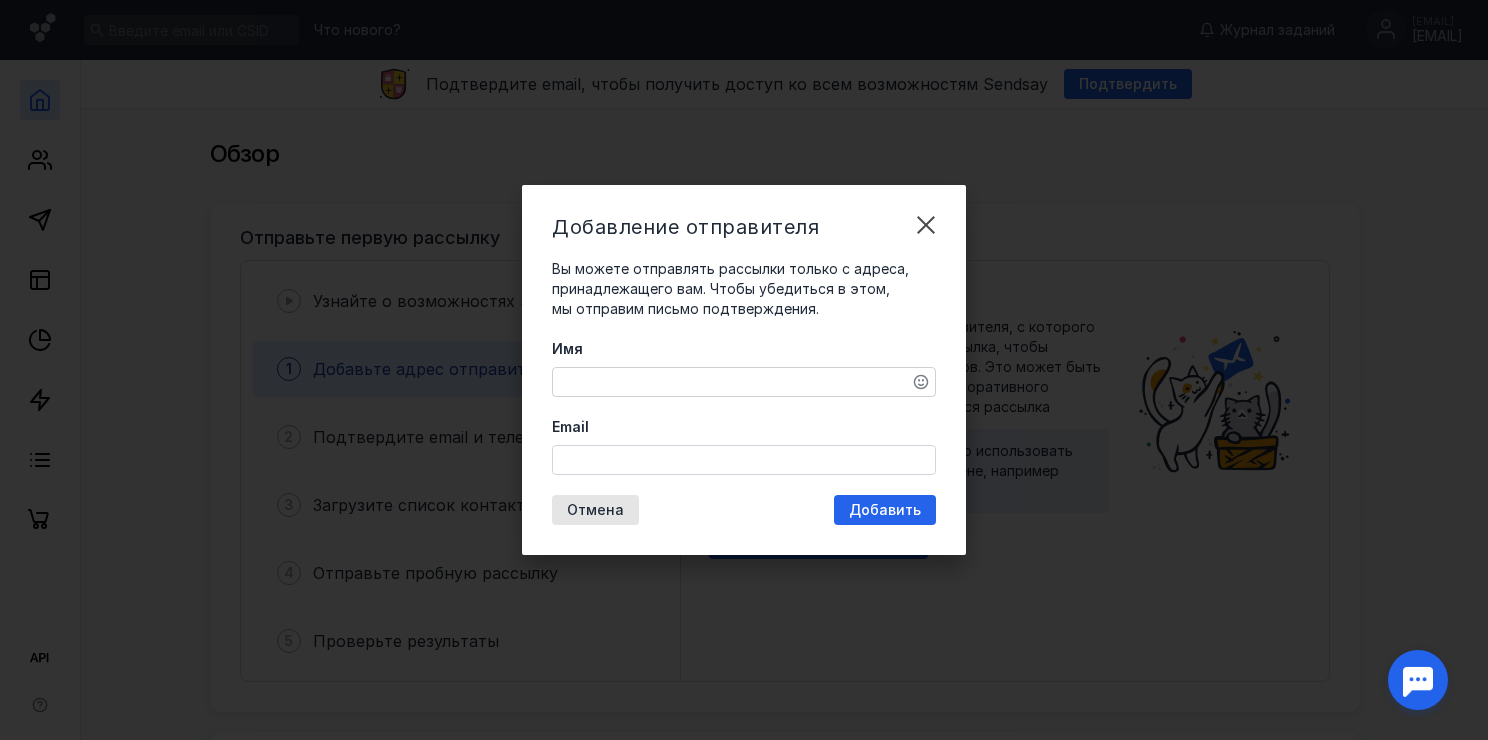 click on "Имя" at bounding box center (744, 382) 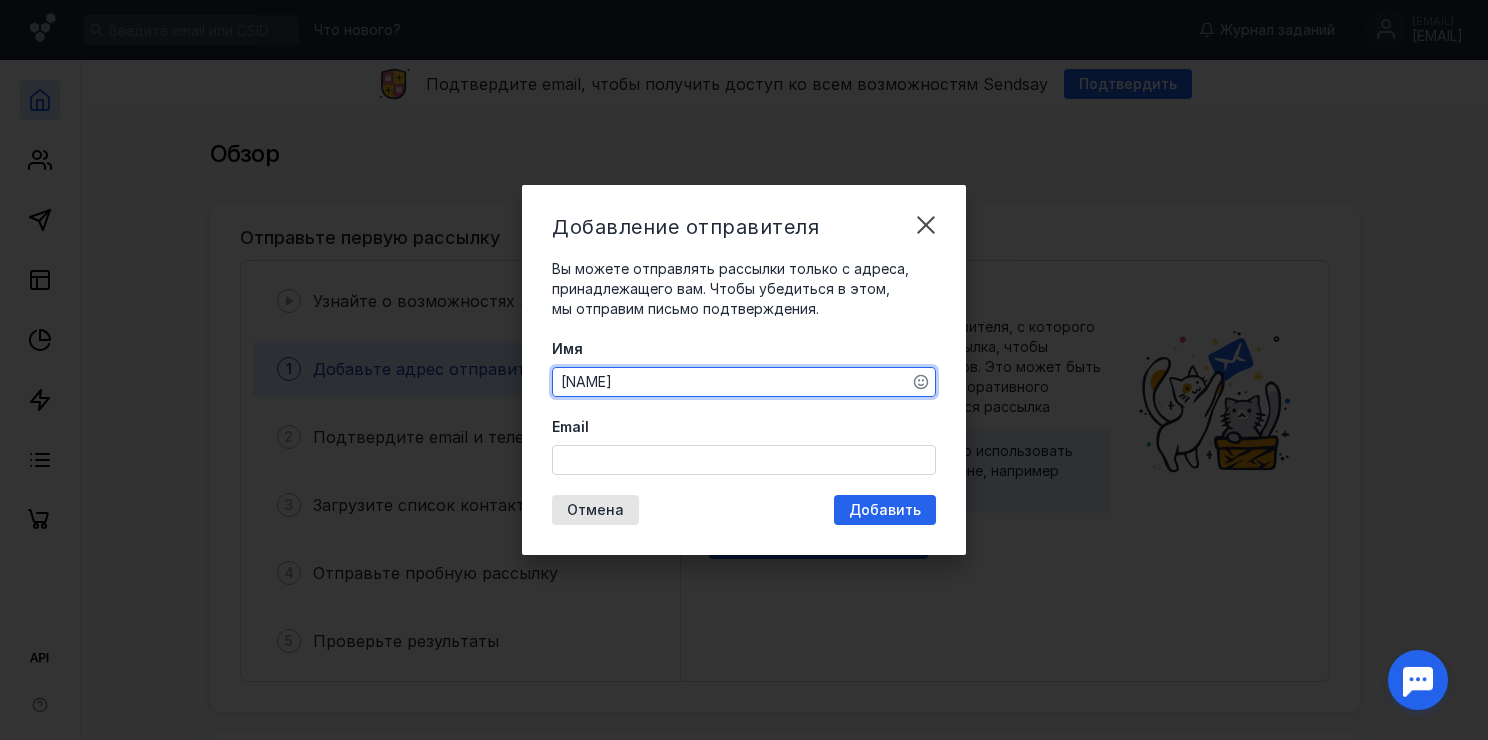 type on "[NAME]" 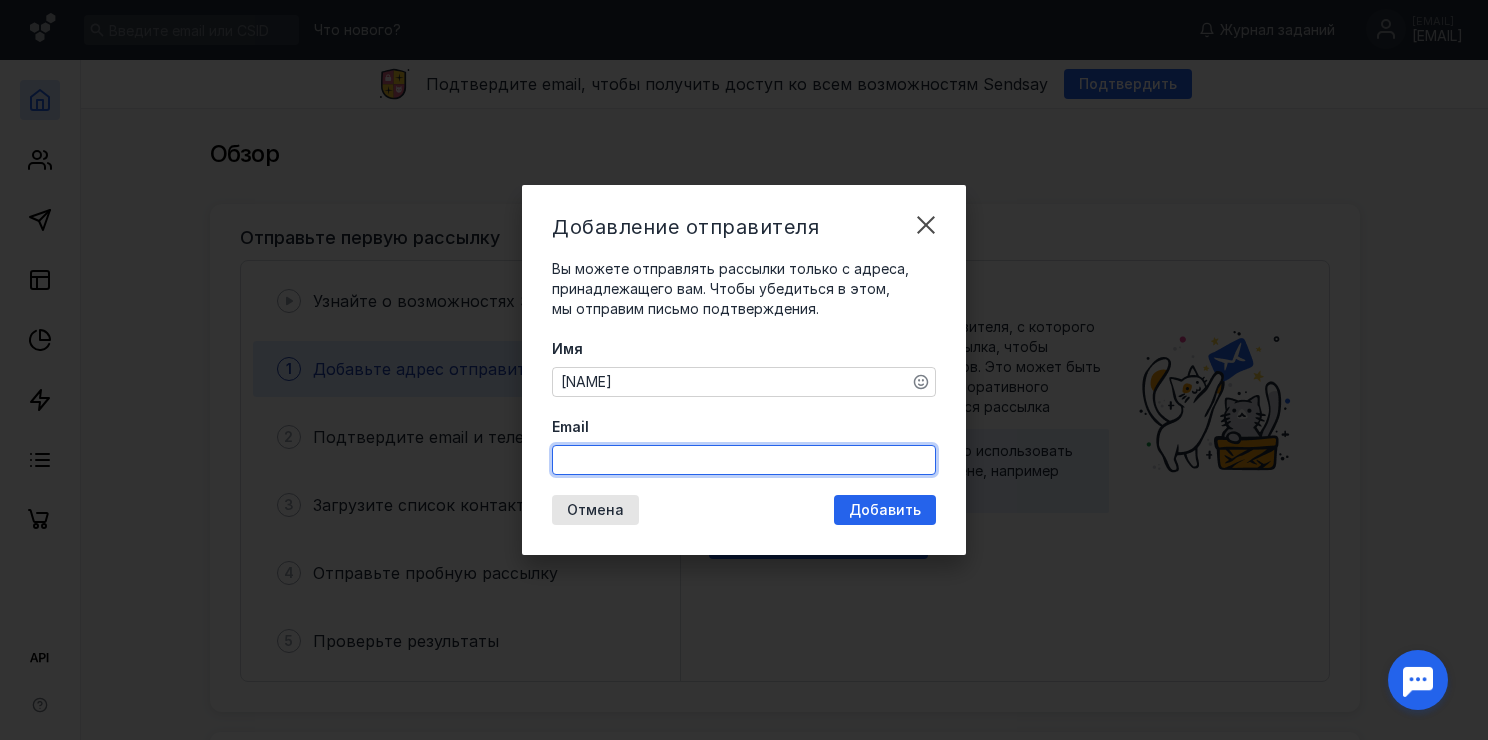 click on "Email" at bounding box center [744, 460] 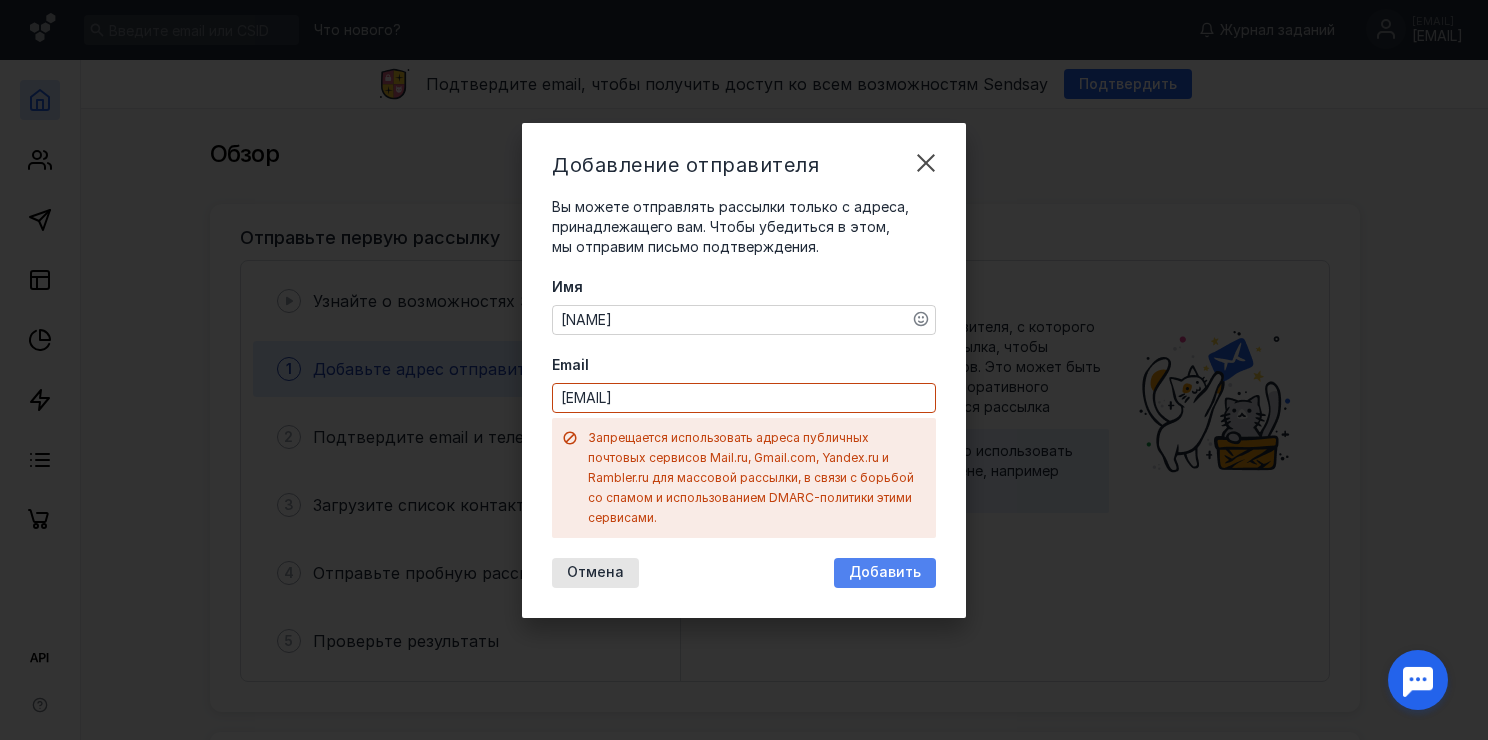 click on "Добавление отправителя Вы можете отправлять рассылки только с адреса, принадлежащего вам. Чтобы убедиться в этом, мы отправим письмо подтверждения. Имя [NAME] Email [EMAIL] Запрещается использовать адреса публичных почтовых сервисов Mail.ru, Gmail.com, Yandex.ru и Rambler.ru для массовой рассылки, в связи с борьбой со спамом и использованием DMARC-политики этими сервисами. Отмена Добавить" at bounding box center [744, 370] 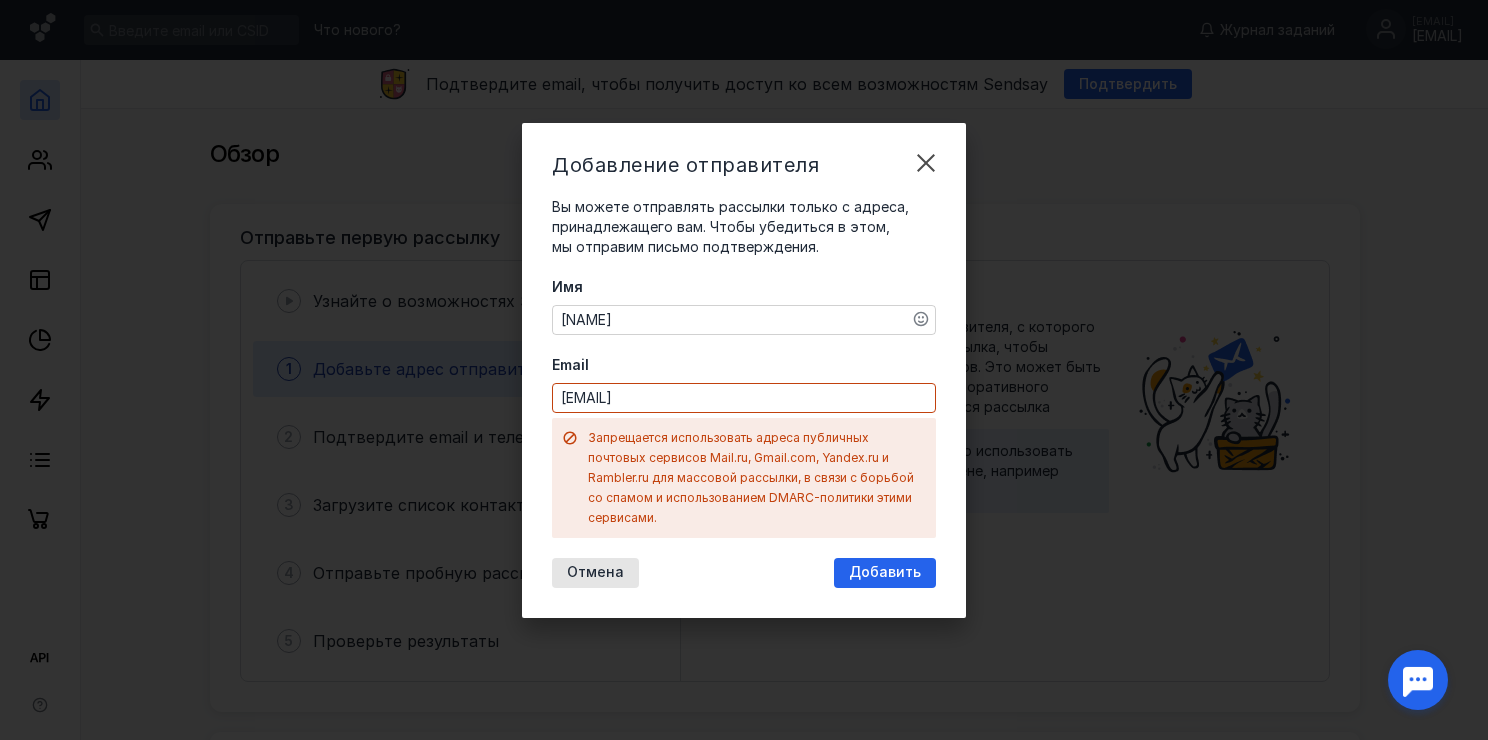 click on "[EMAIL]" at bounding box center [744, 398] 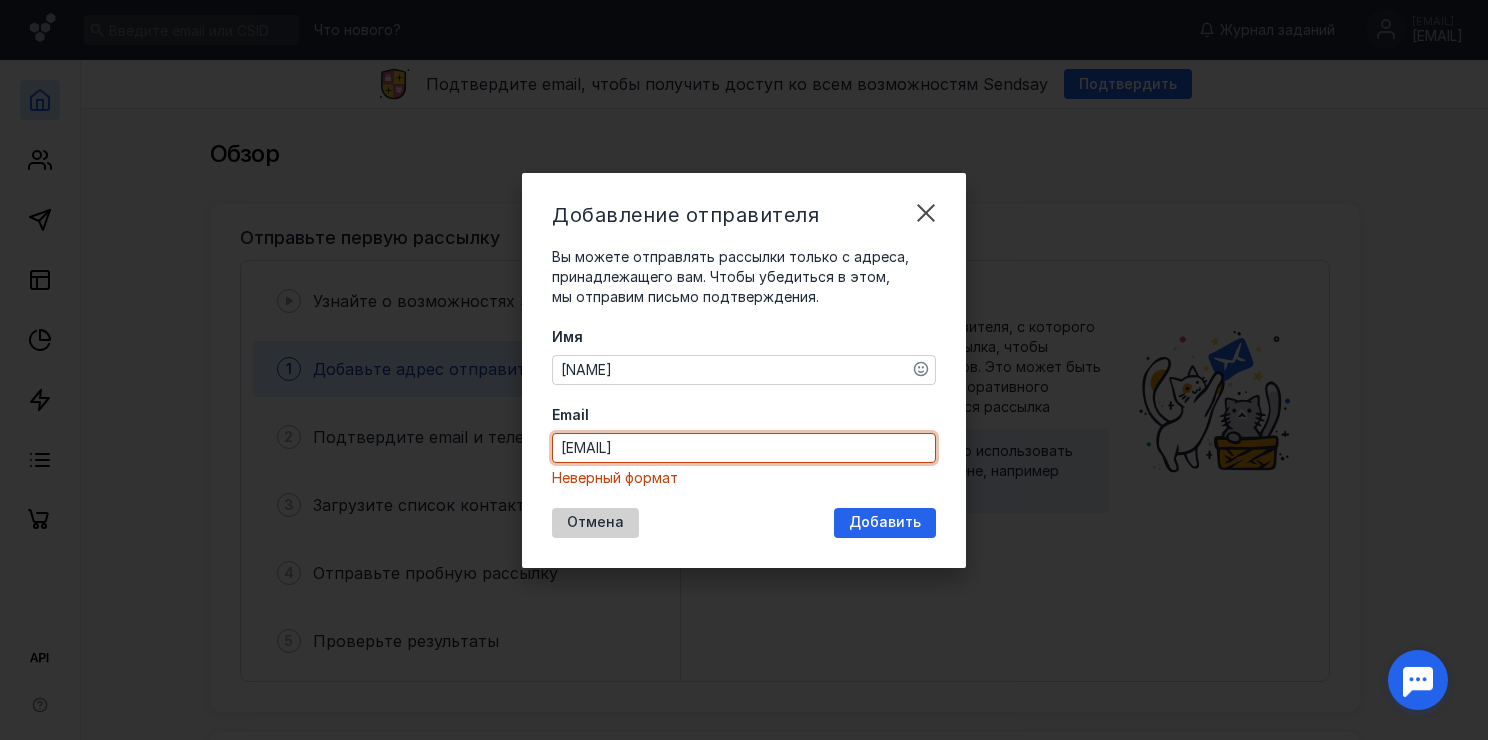 type on "[EMAIL]" 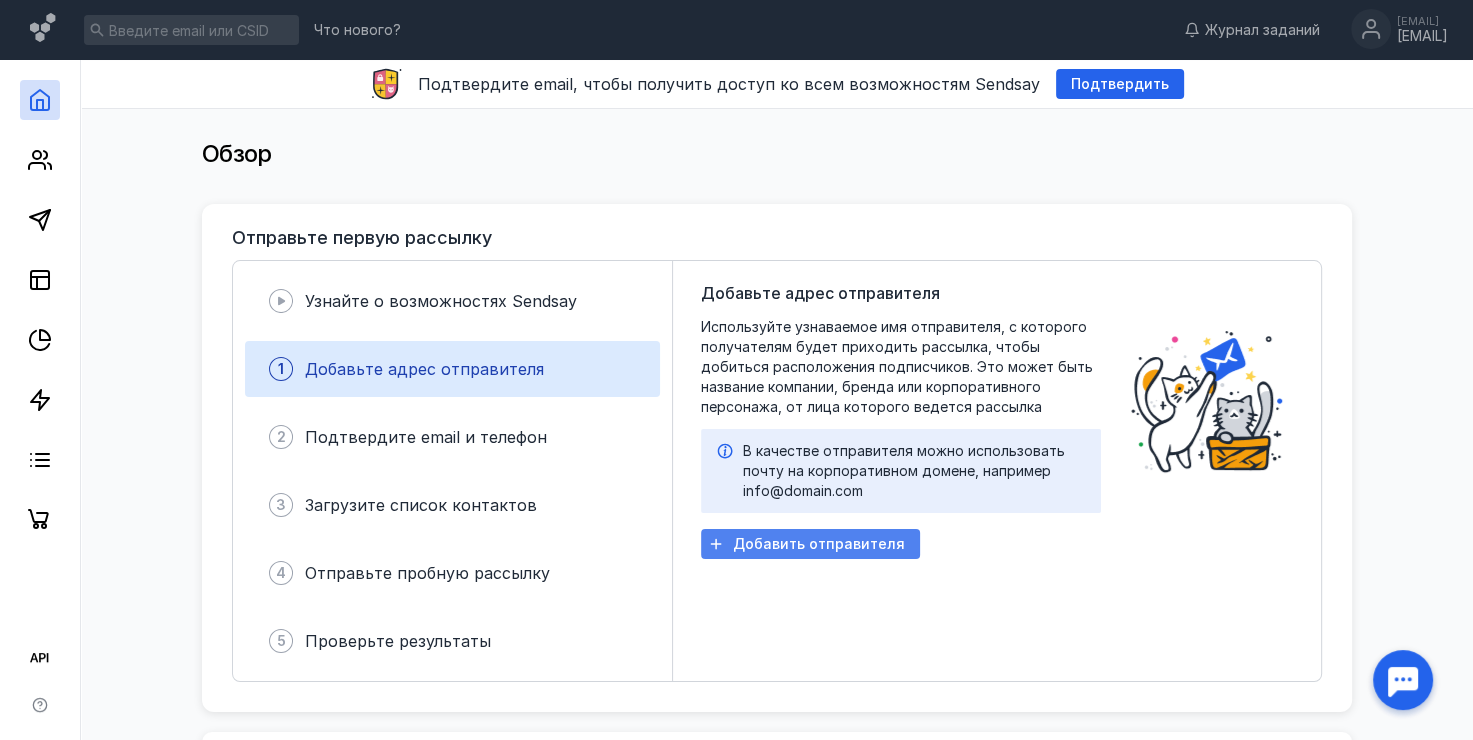 click on "Добавить отправителя" at bounding box center [819, 544] 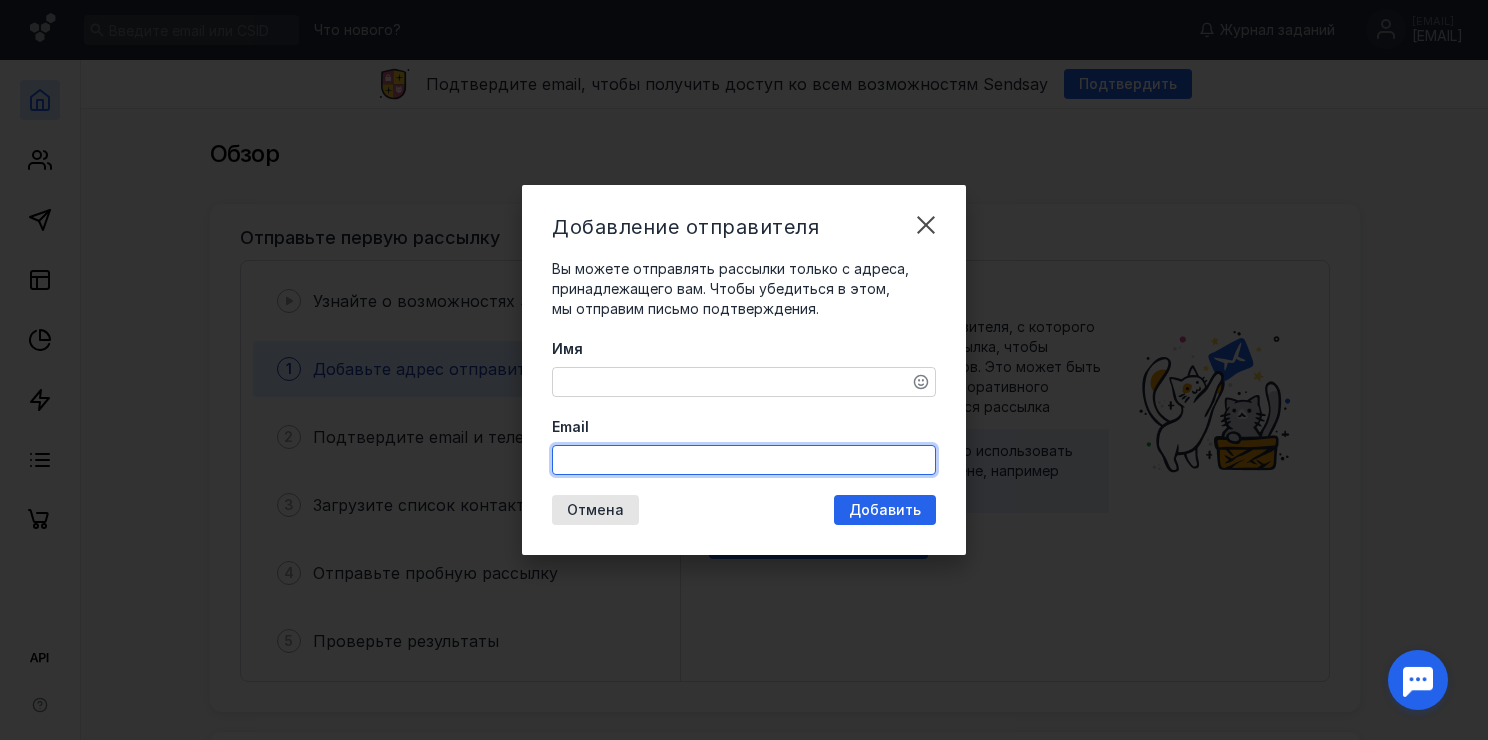 paste on "https://t.me/[USERNAME]" 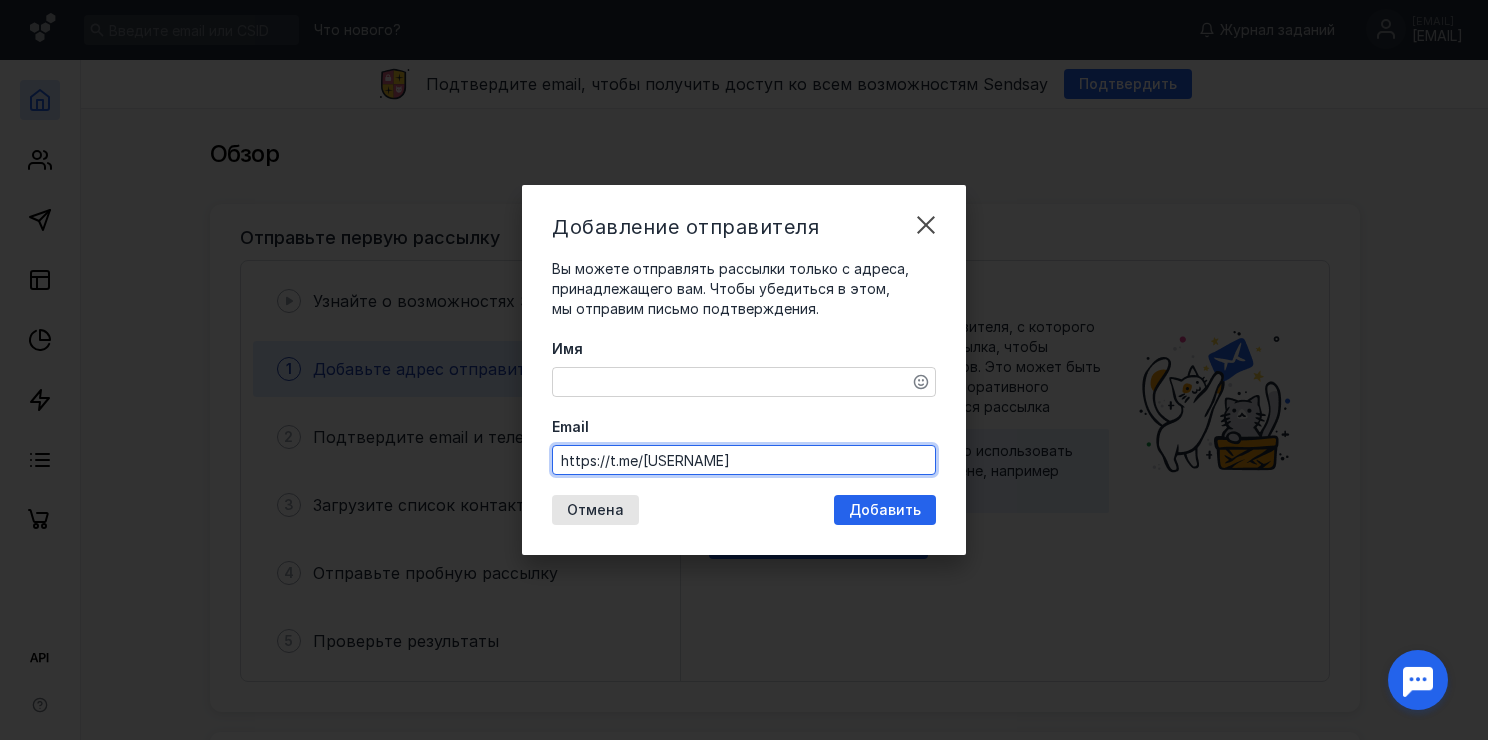 type on "https://t.me/[USERNAME]" 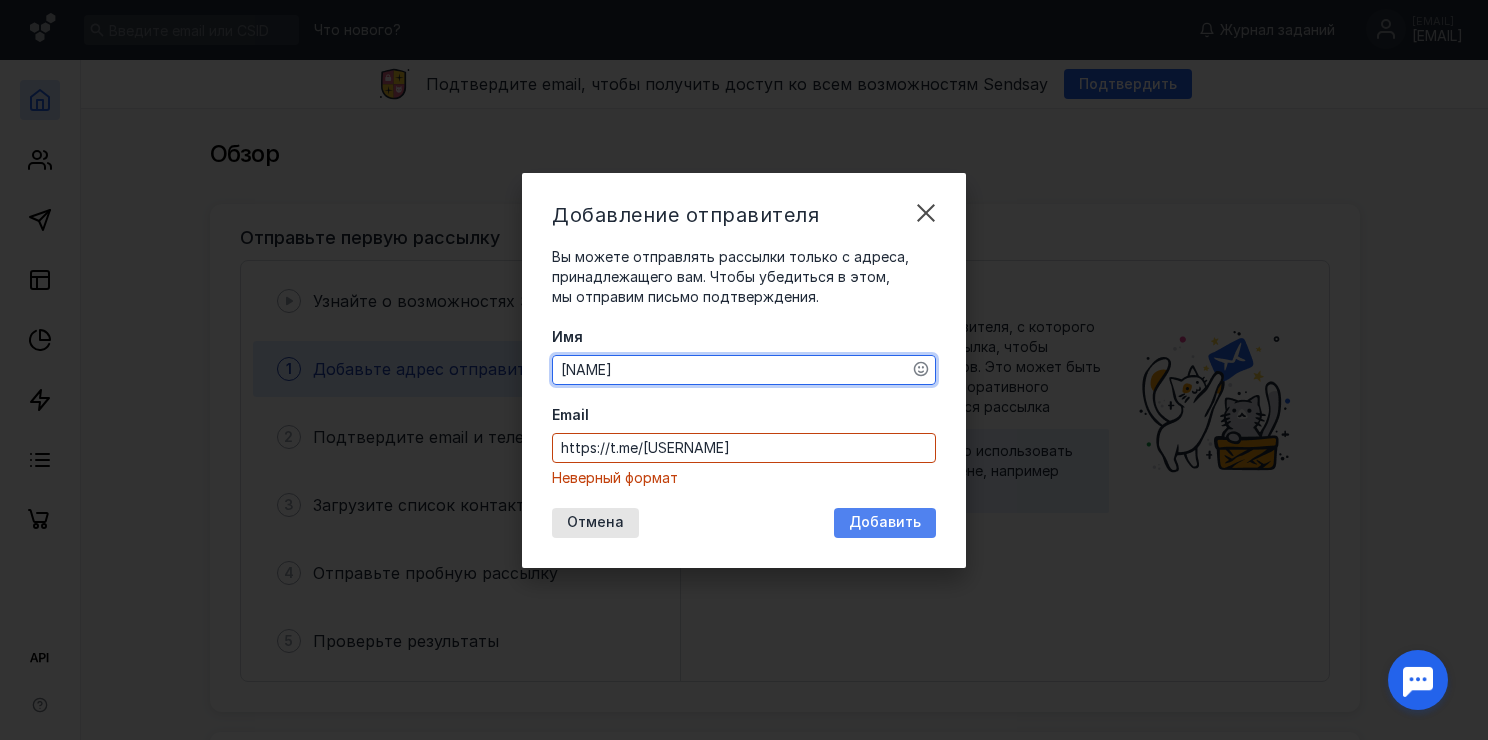 type on "[NAME]" 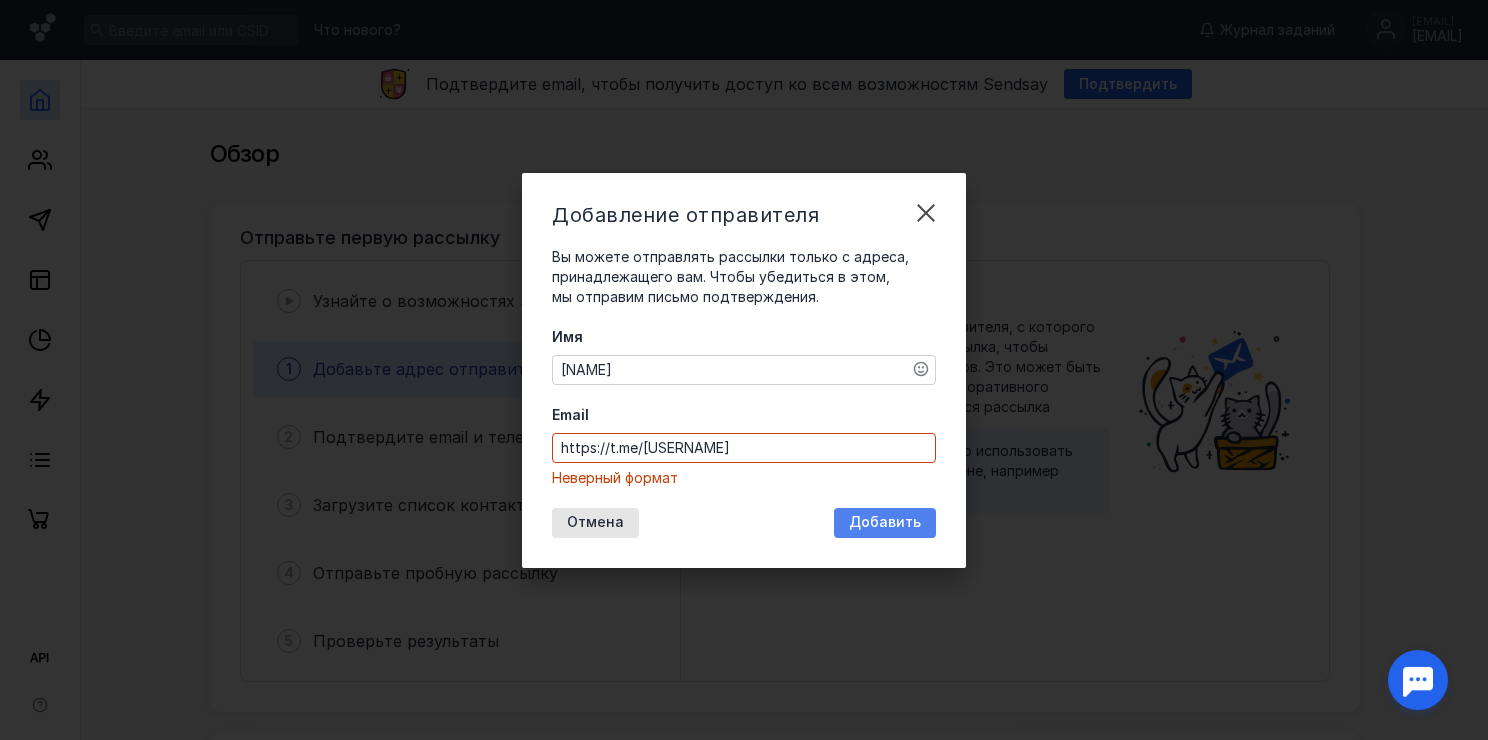 click on "Добавить" at bounding box center (885, 522) 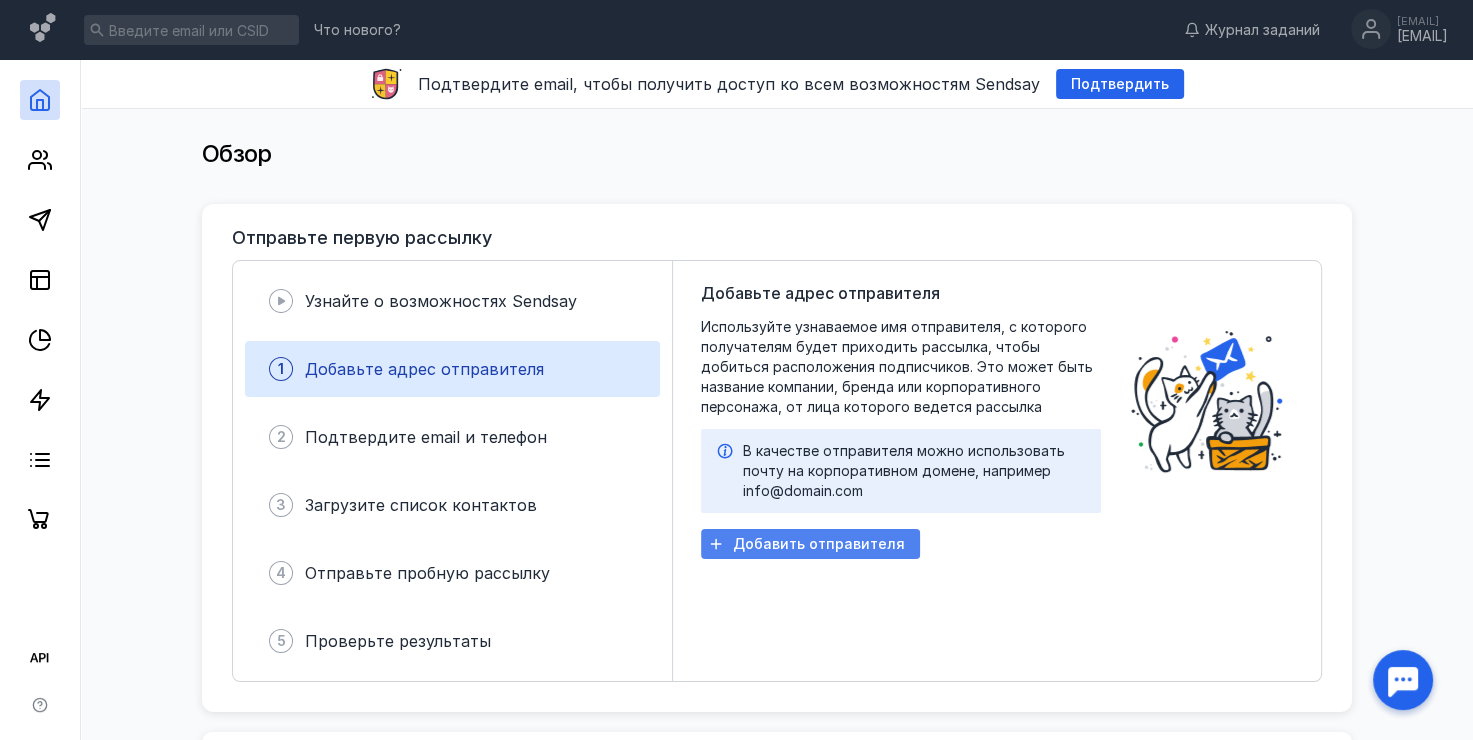 click on "Добавить отправителя" at bounding box center (819, 544) 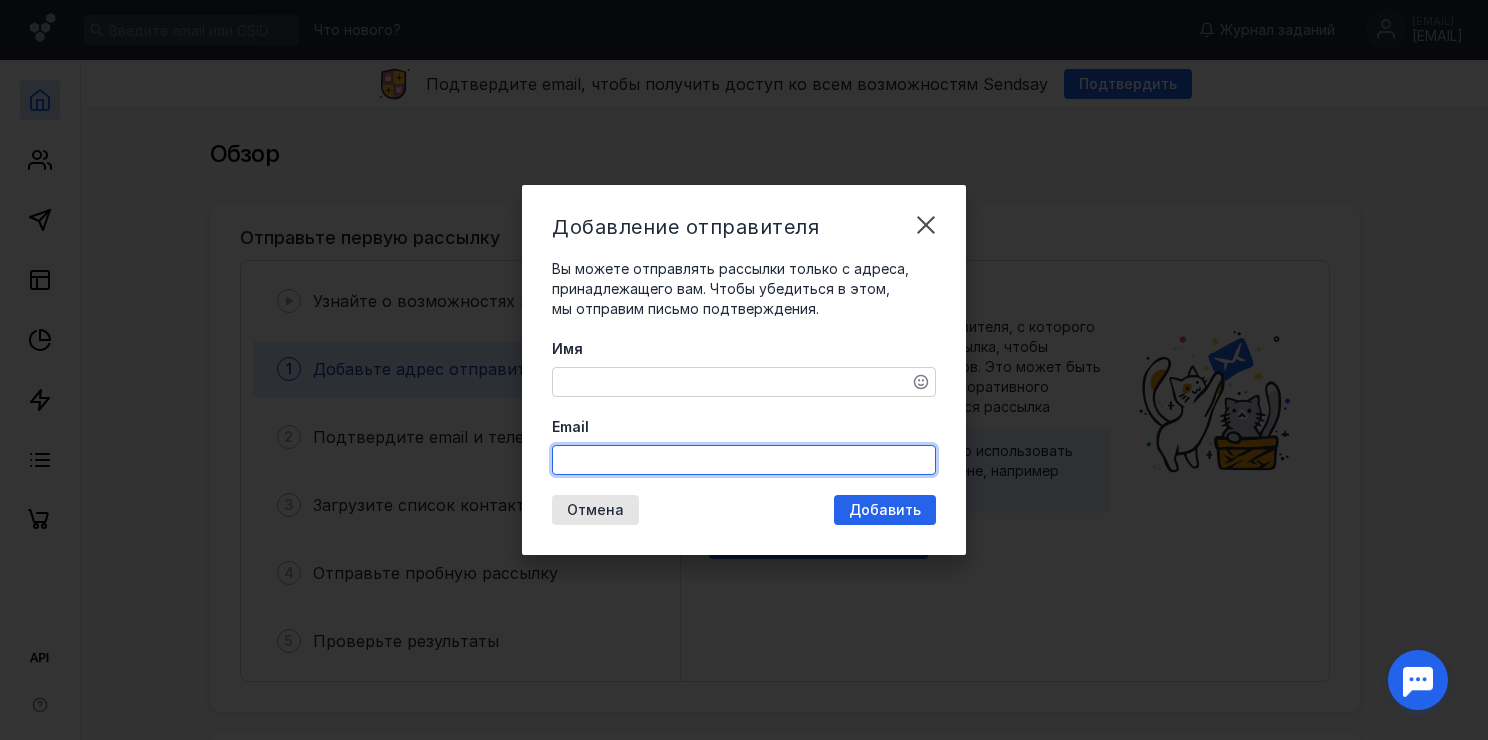 paste on "@[USERNAME]" 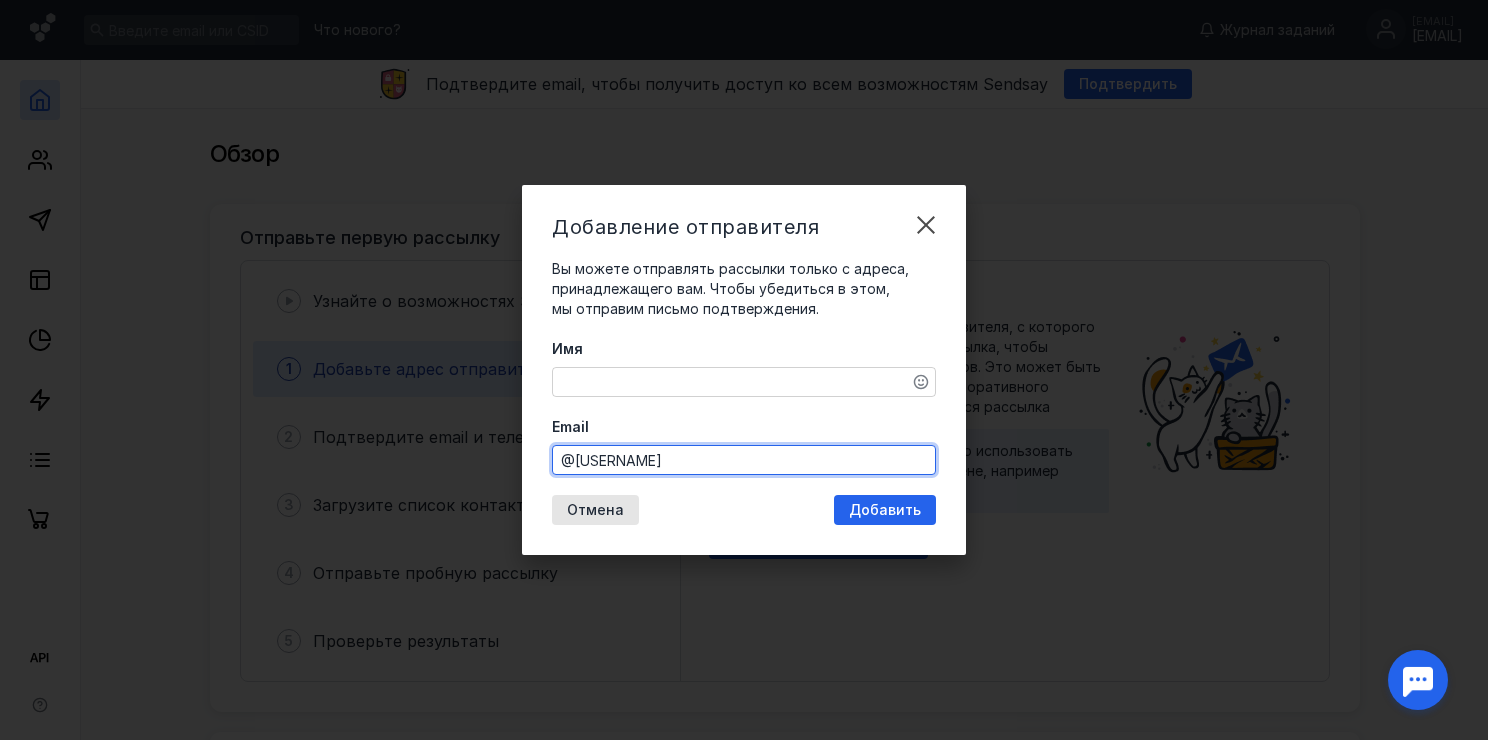 type on "@[USERNAME]" 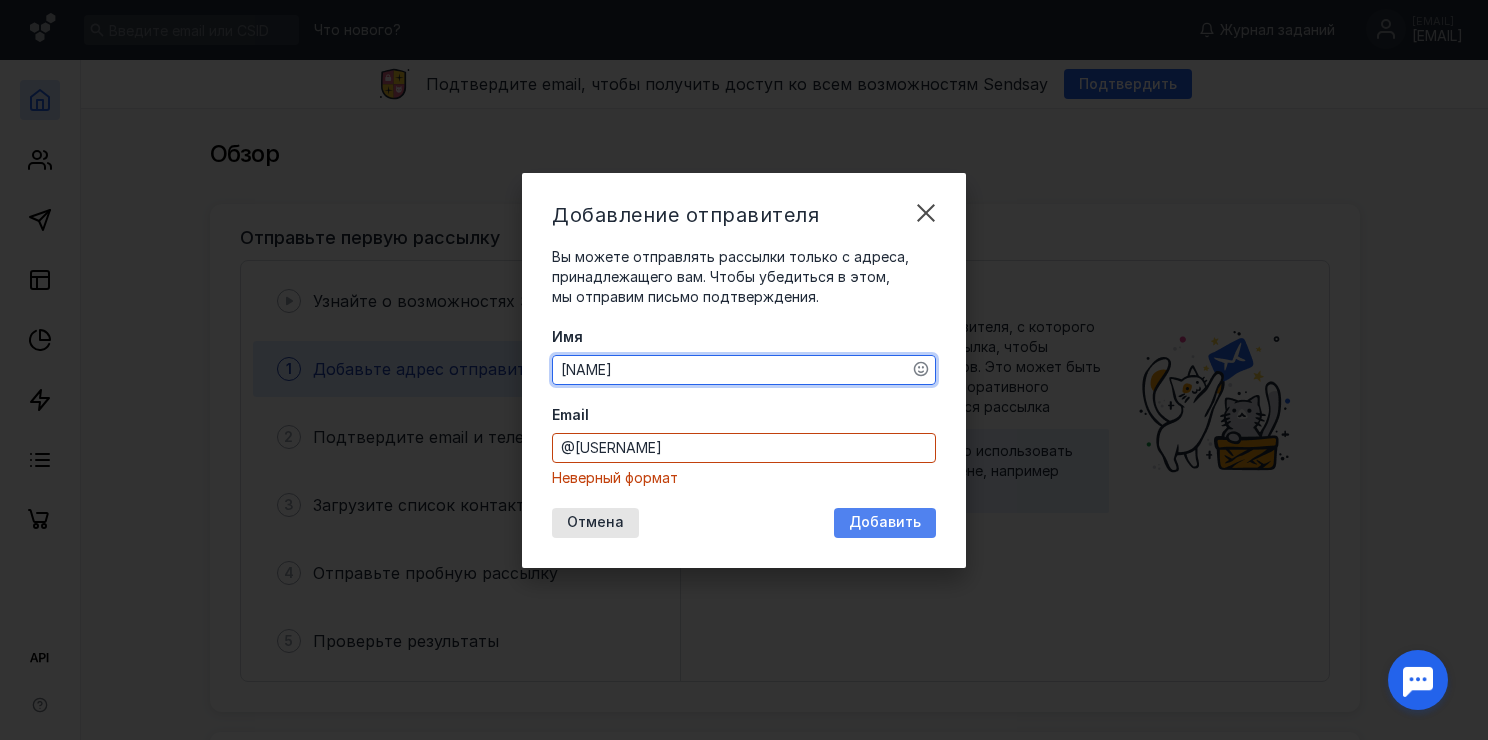 type on "[NAME]" 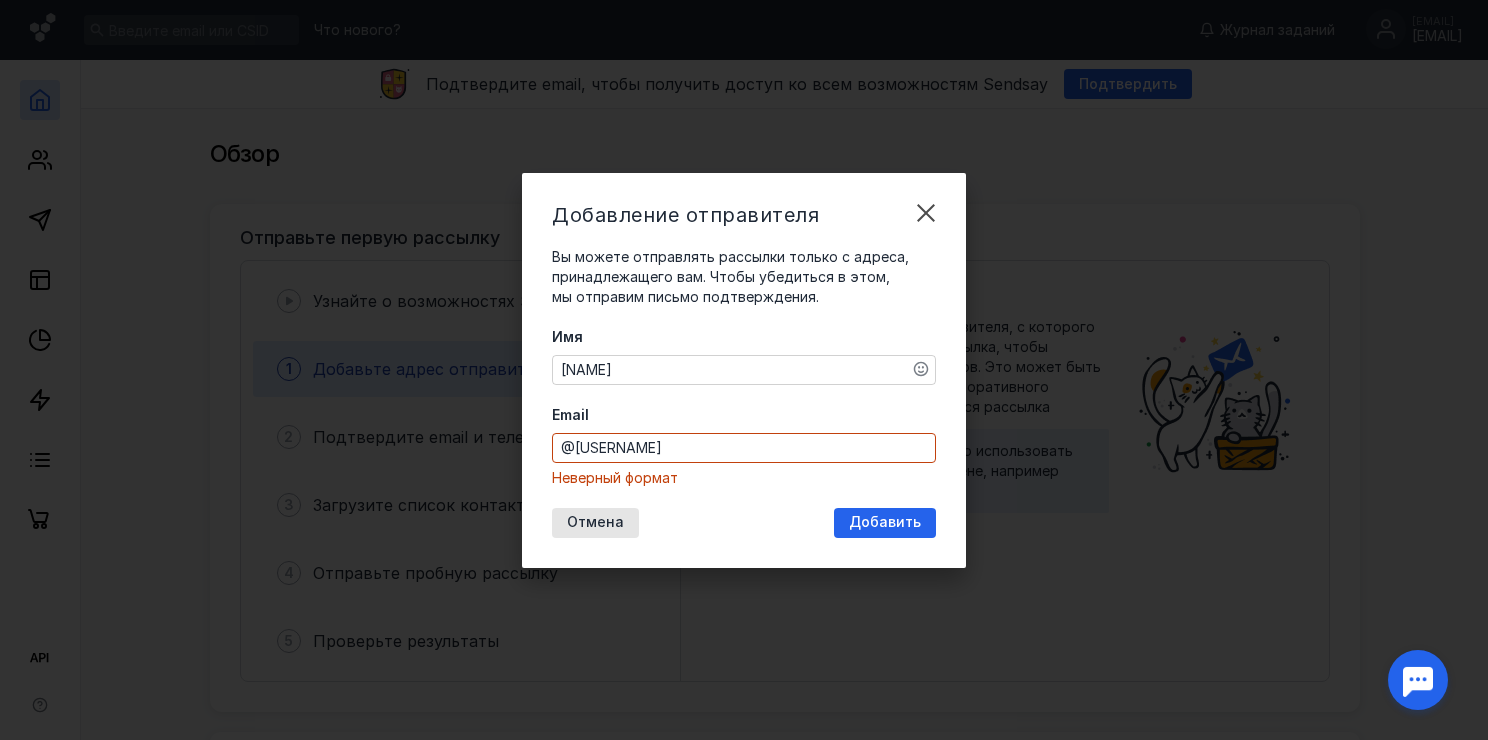click on "Неверный формат" at bounding box center [744, 478] 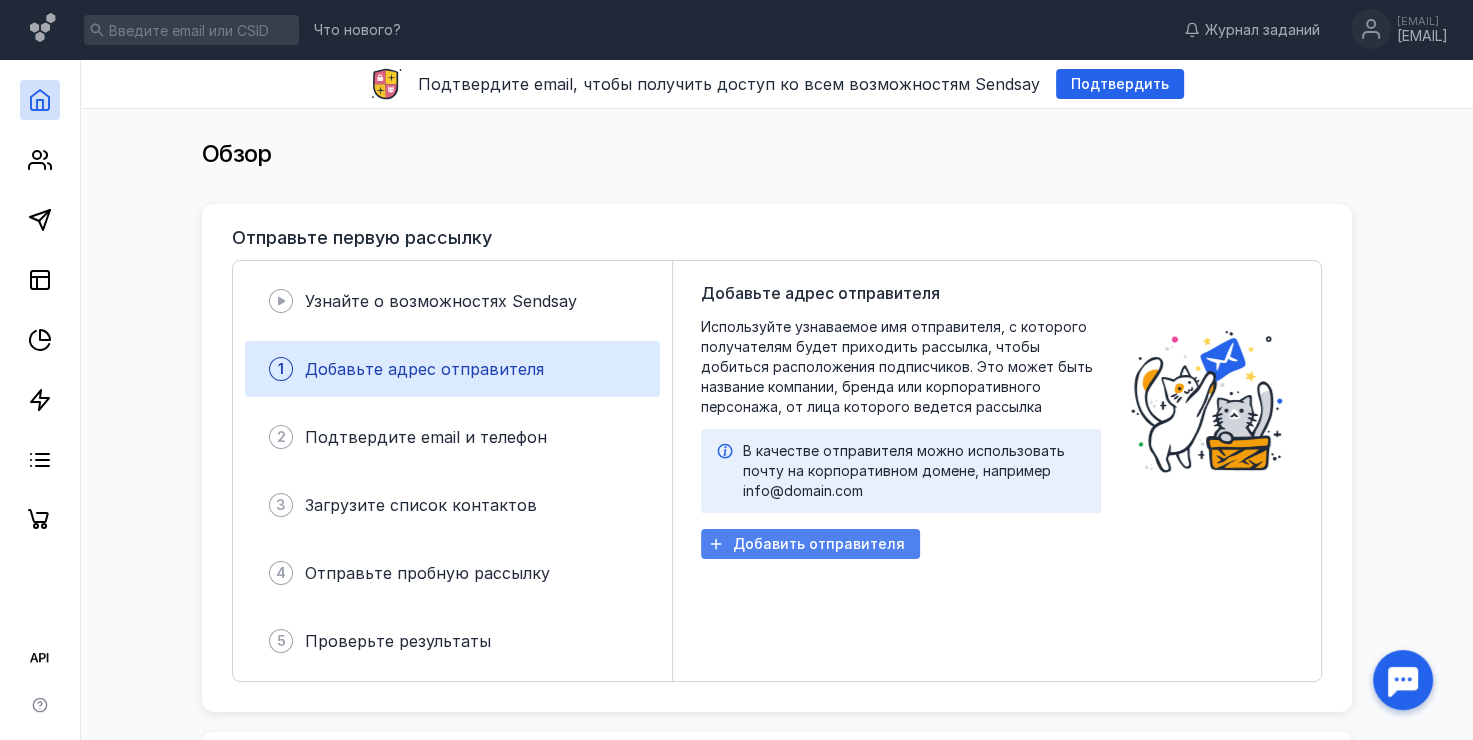 click on "Добавить отправителя" at bounding box center (819, 544) 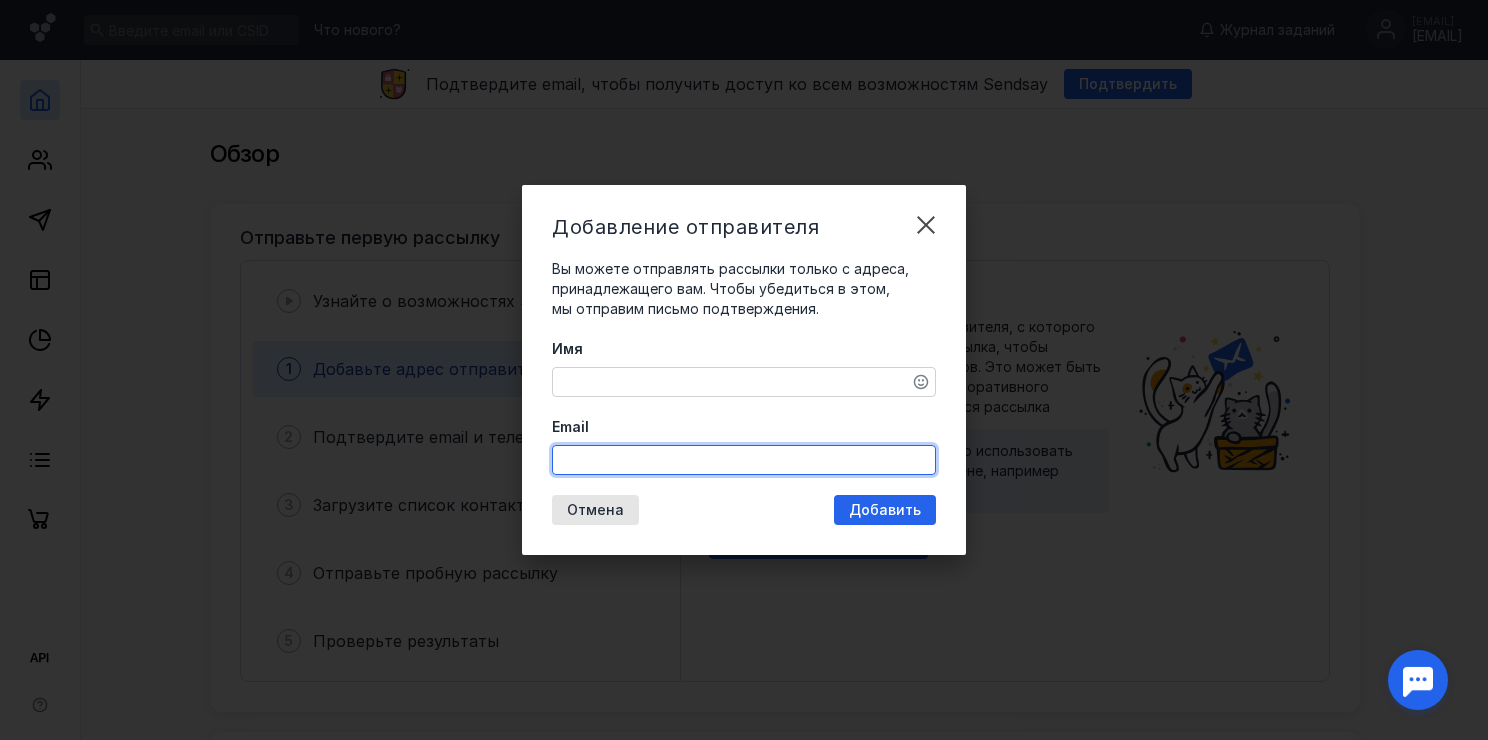paste on "https://t.me/[USERNAME]" 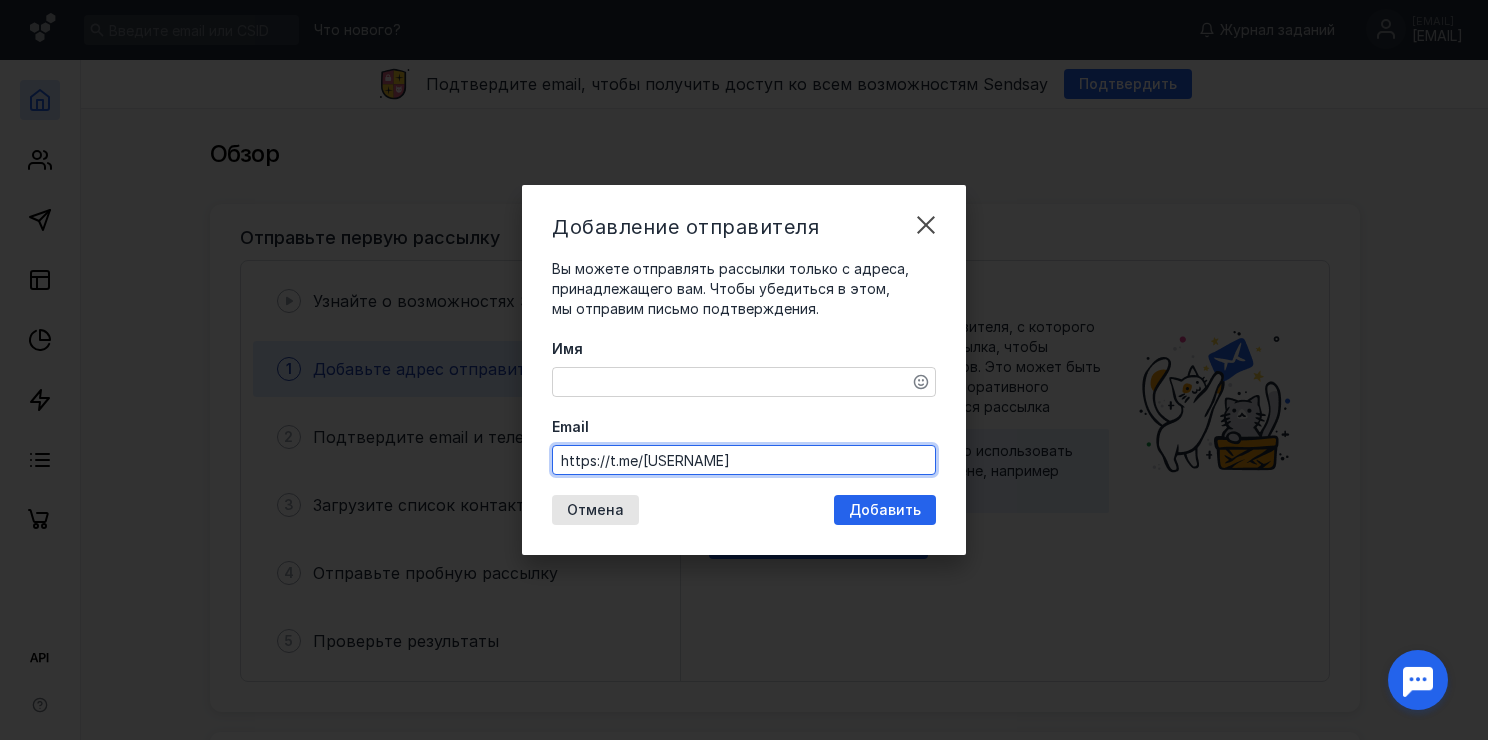 type on "https://t.me/[USERNAME]" 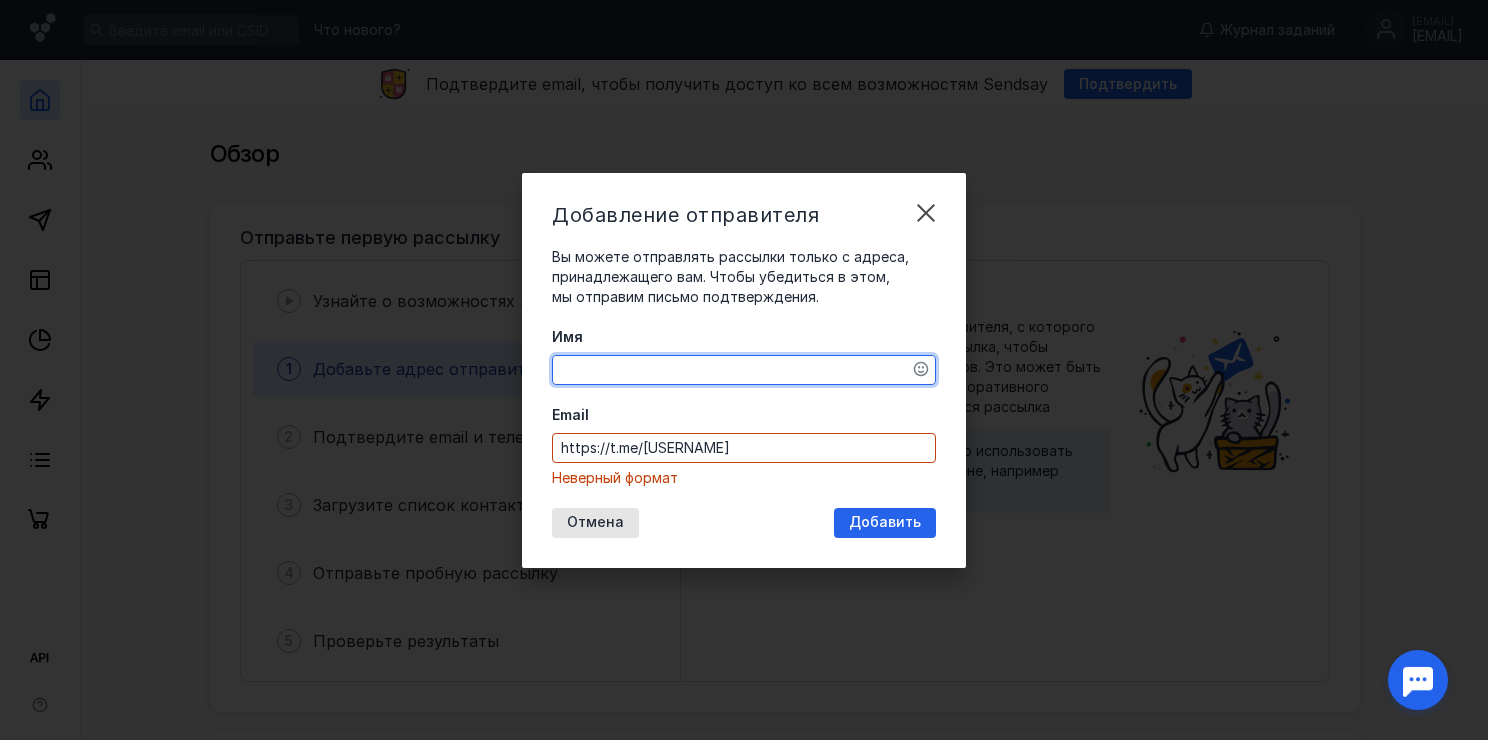 click on "Имя" at bounding box center (744, 370) 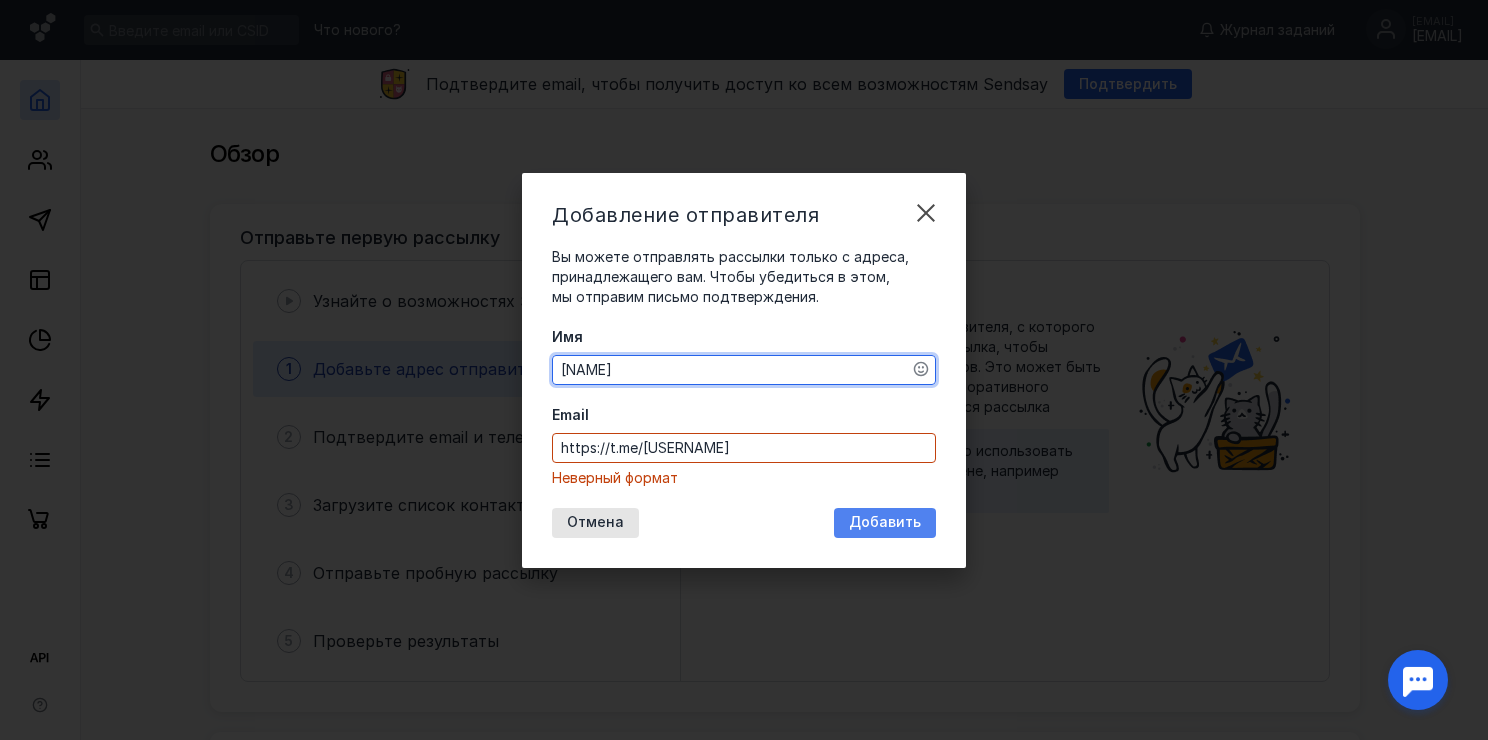 type on "[NAME]" 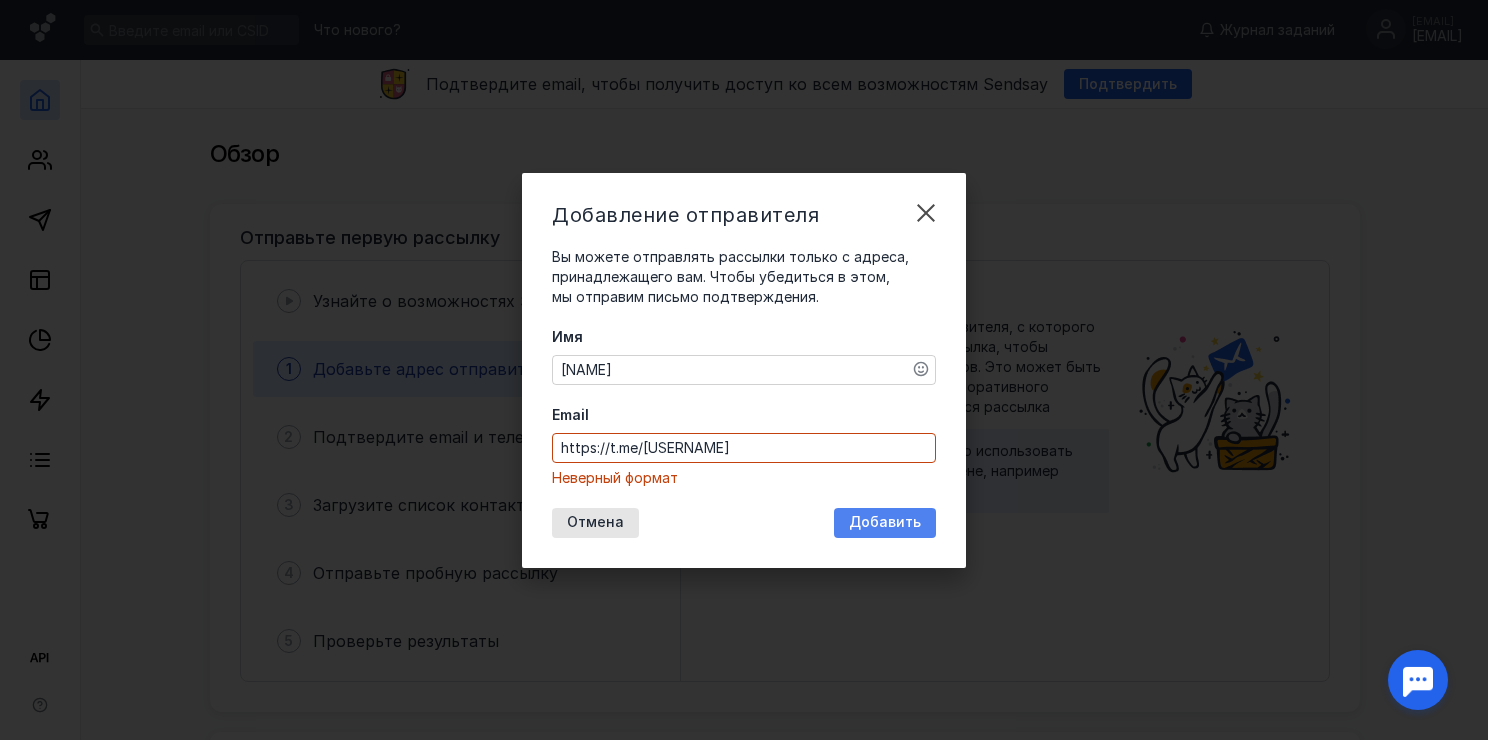 drag, startPoint x: 879, startPoint y: 522, endPoint x: 865, endPoint y: 511, distance: 17.804493 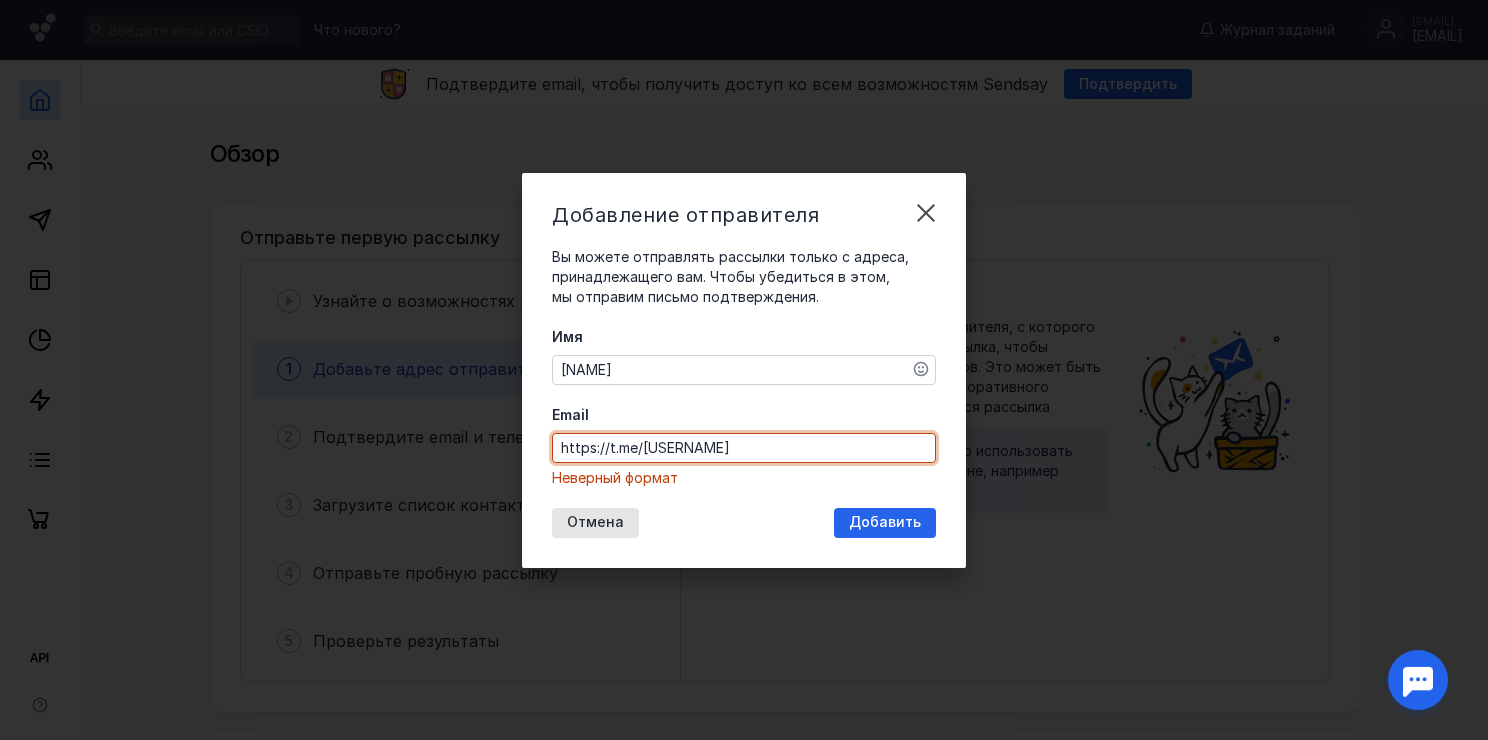 drag, startPoint x: 834, startPoint y: 454, endPoint x: 456, endPoint y: 454, distance: 378 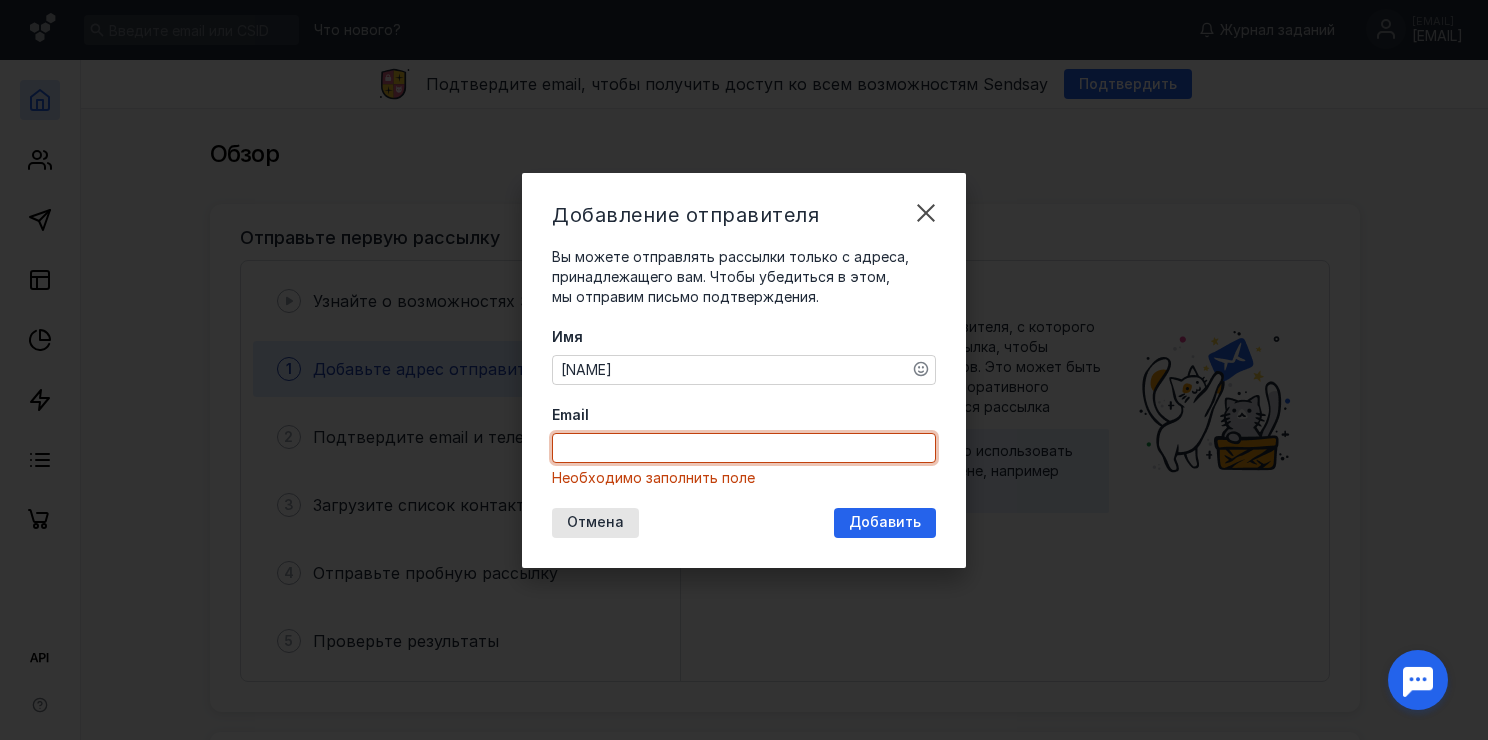 click on "Отмена Добавить" at bounding box center [744, 523] 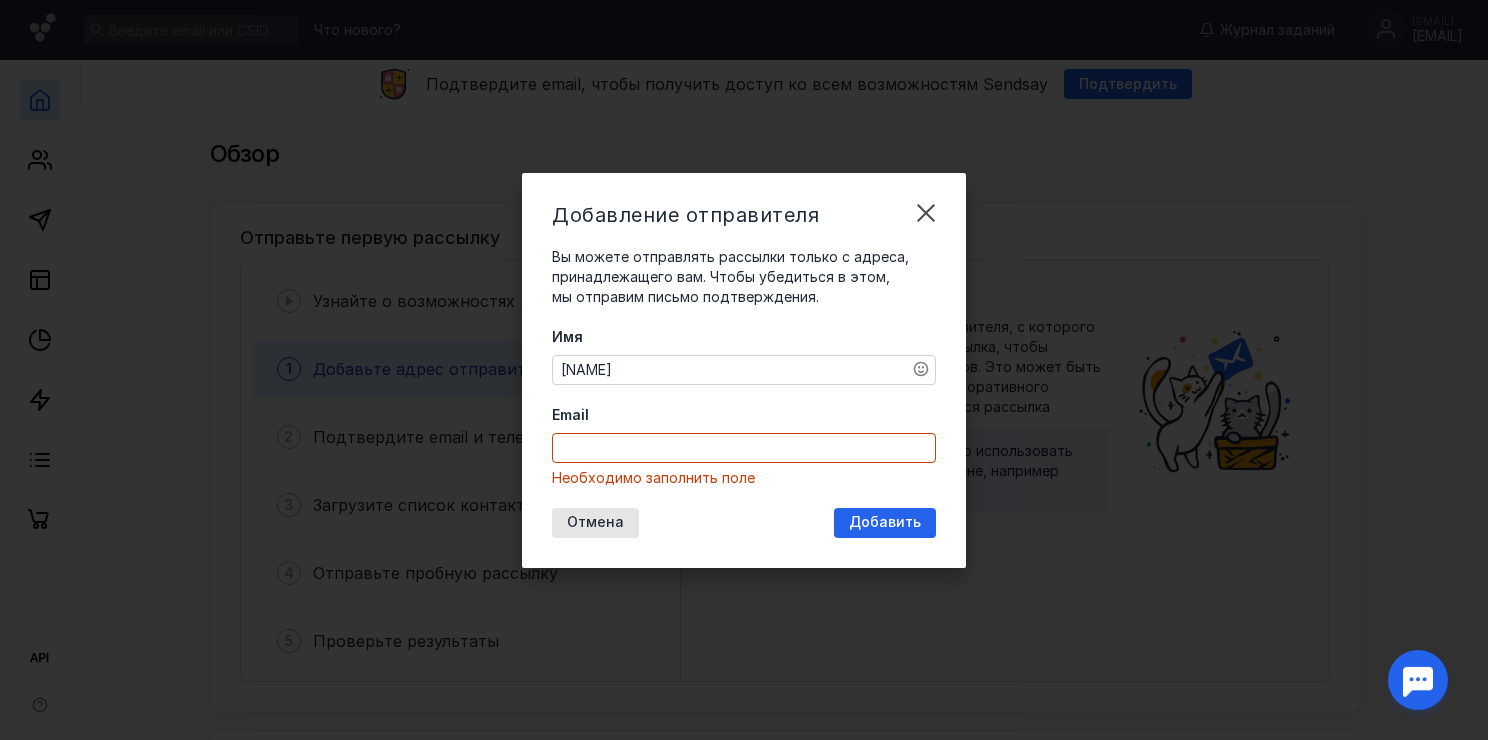 click on "Email" at bounding box center (744, 448) 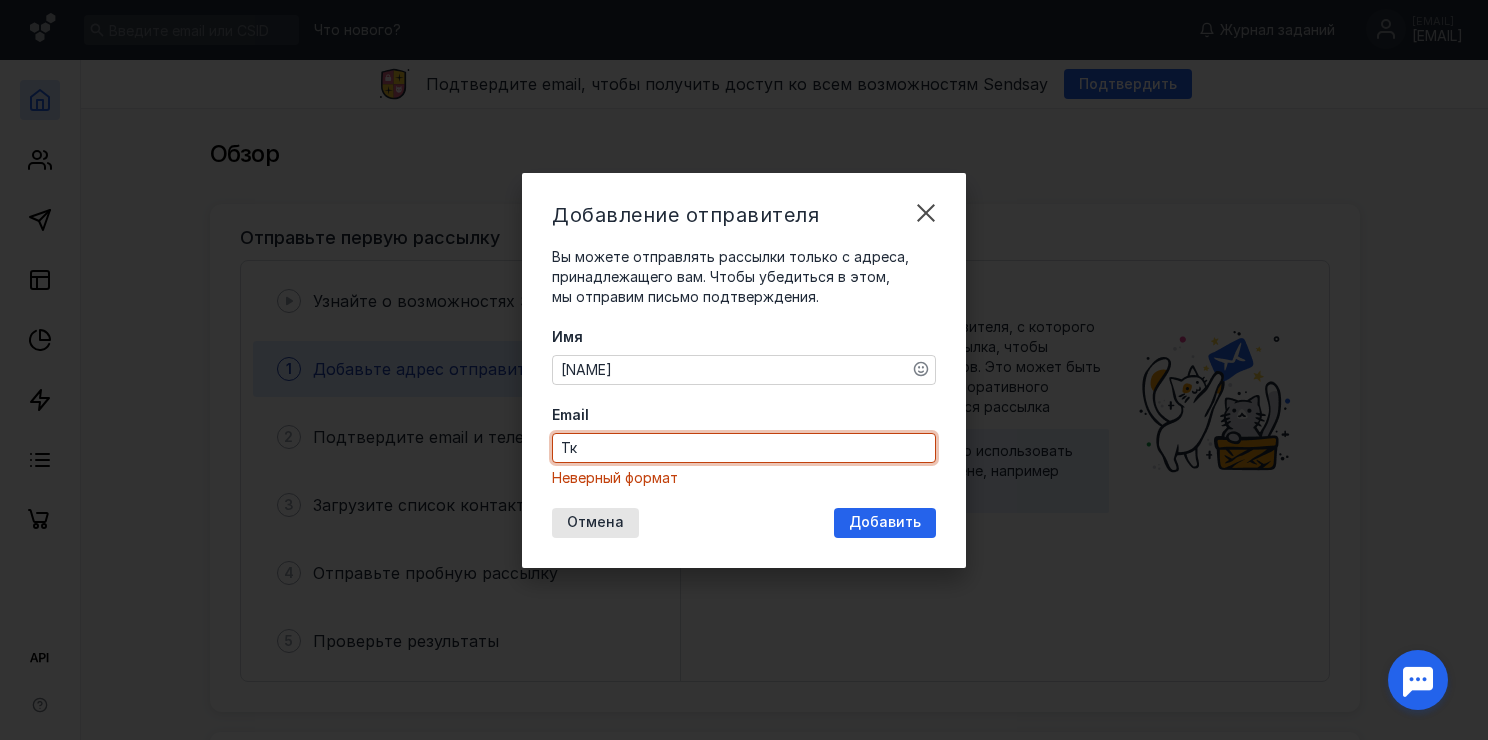 type on "Т" 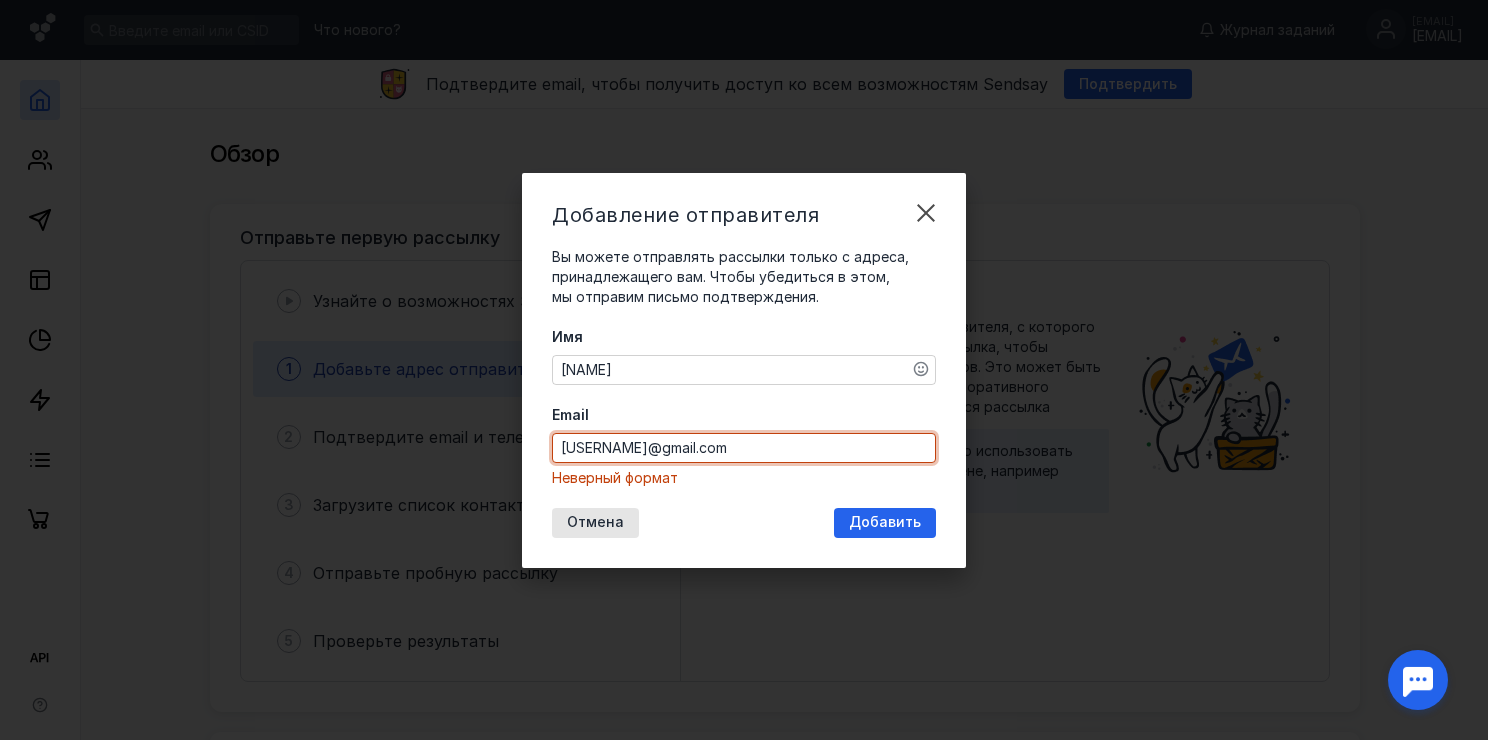 click on "[USERNAME]@gmail.com" at bounding box center [744, 448] 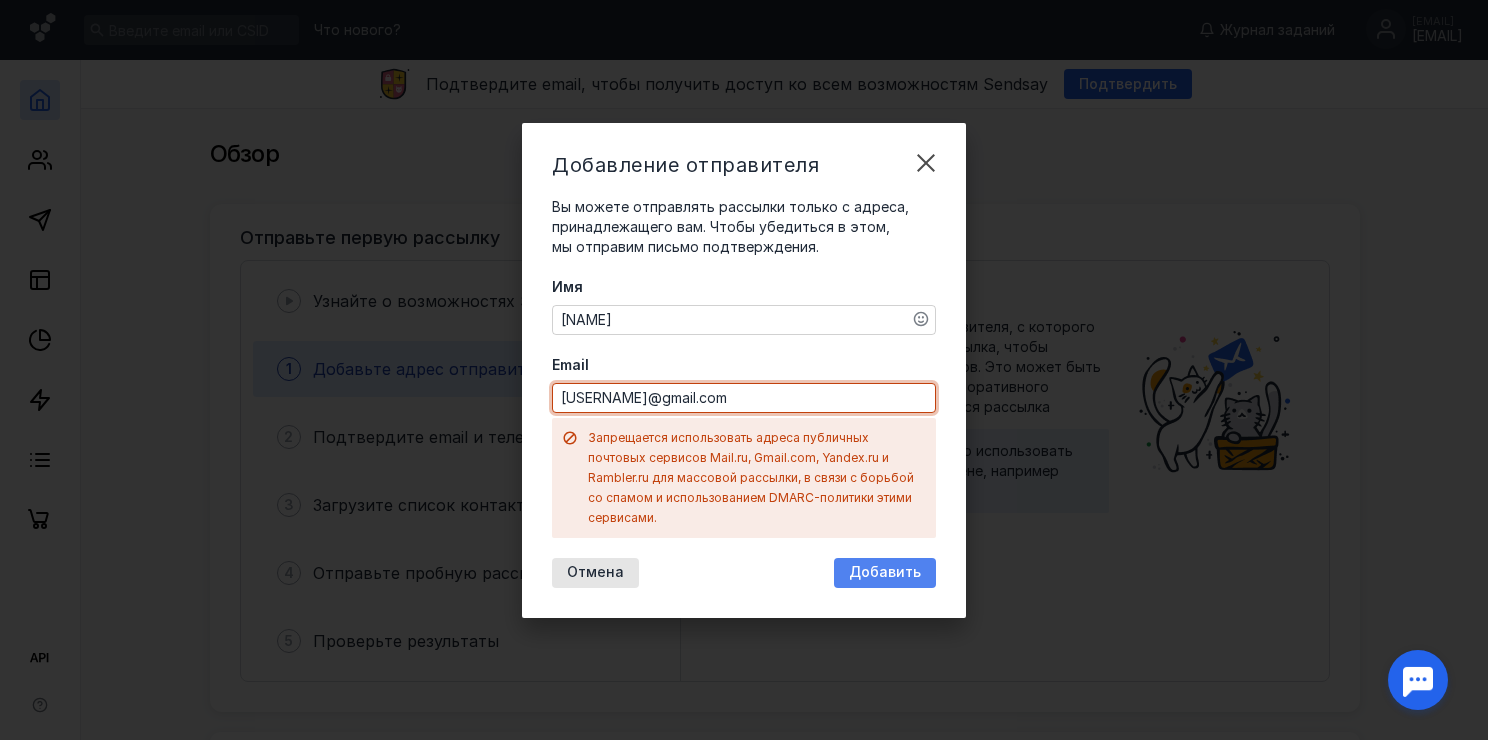 type on "[USERNAME]@gmail.com" 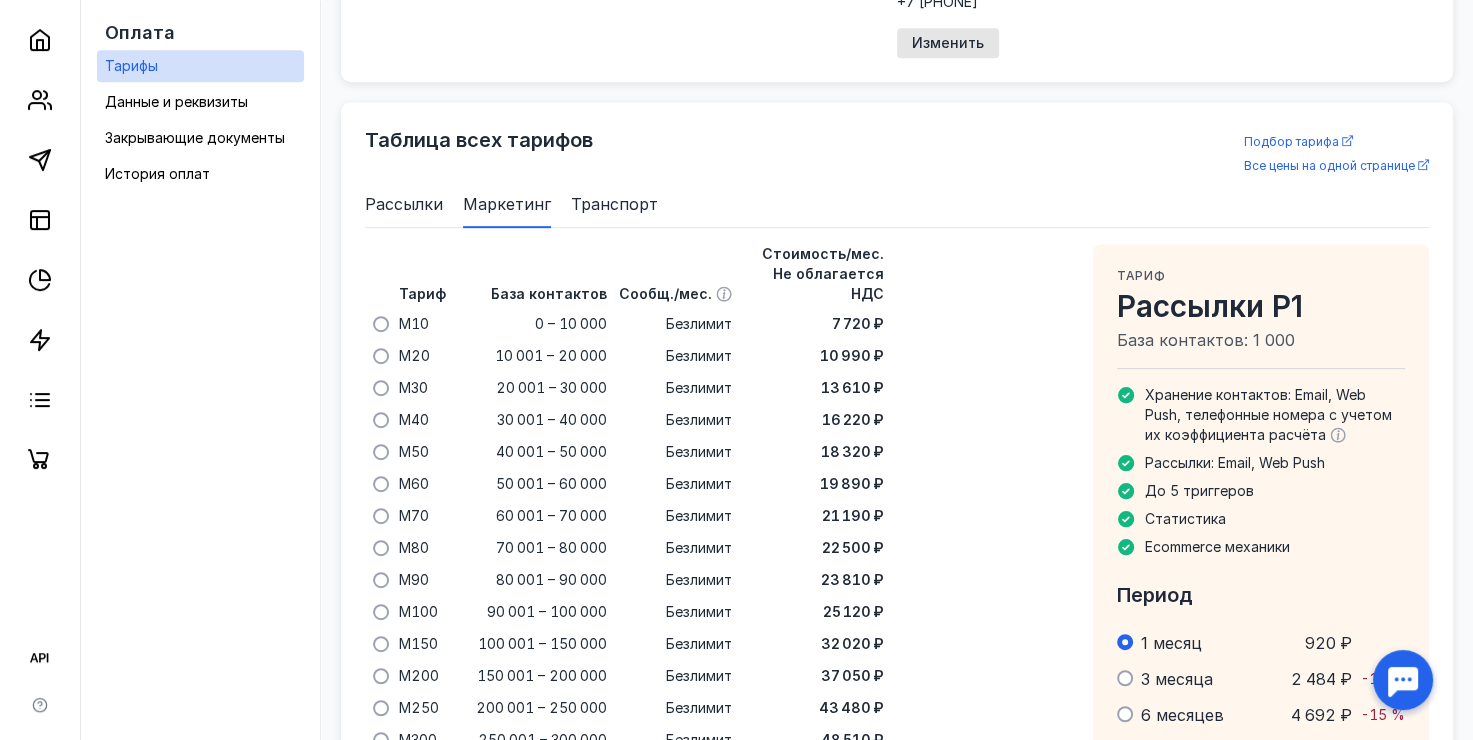 scroll, scrollTop: 1028, scrollLeft: 0, axis: vertical 